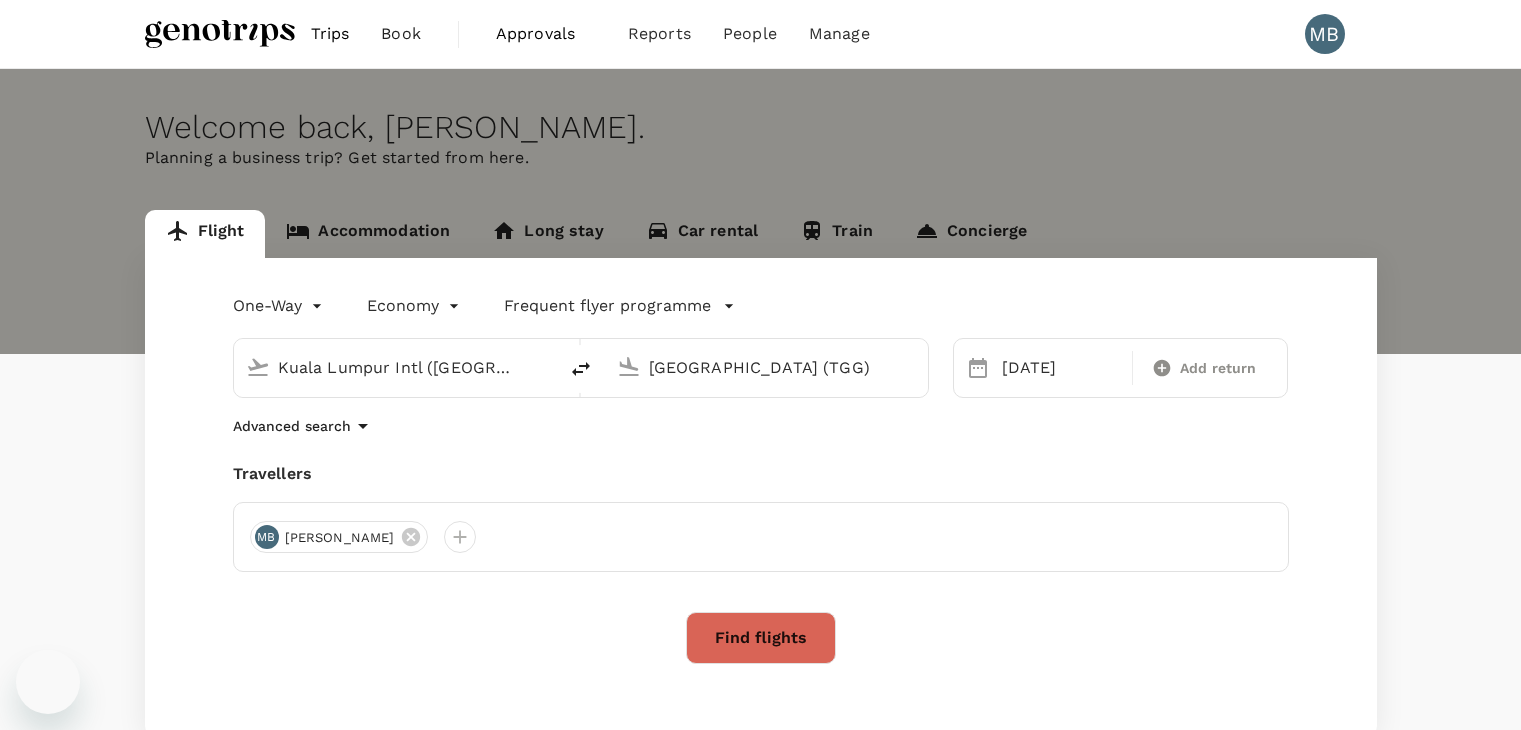 scroll, scrollTop: 0, scrollLeft: 0, axis: both 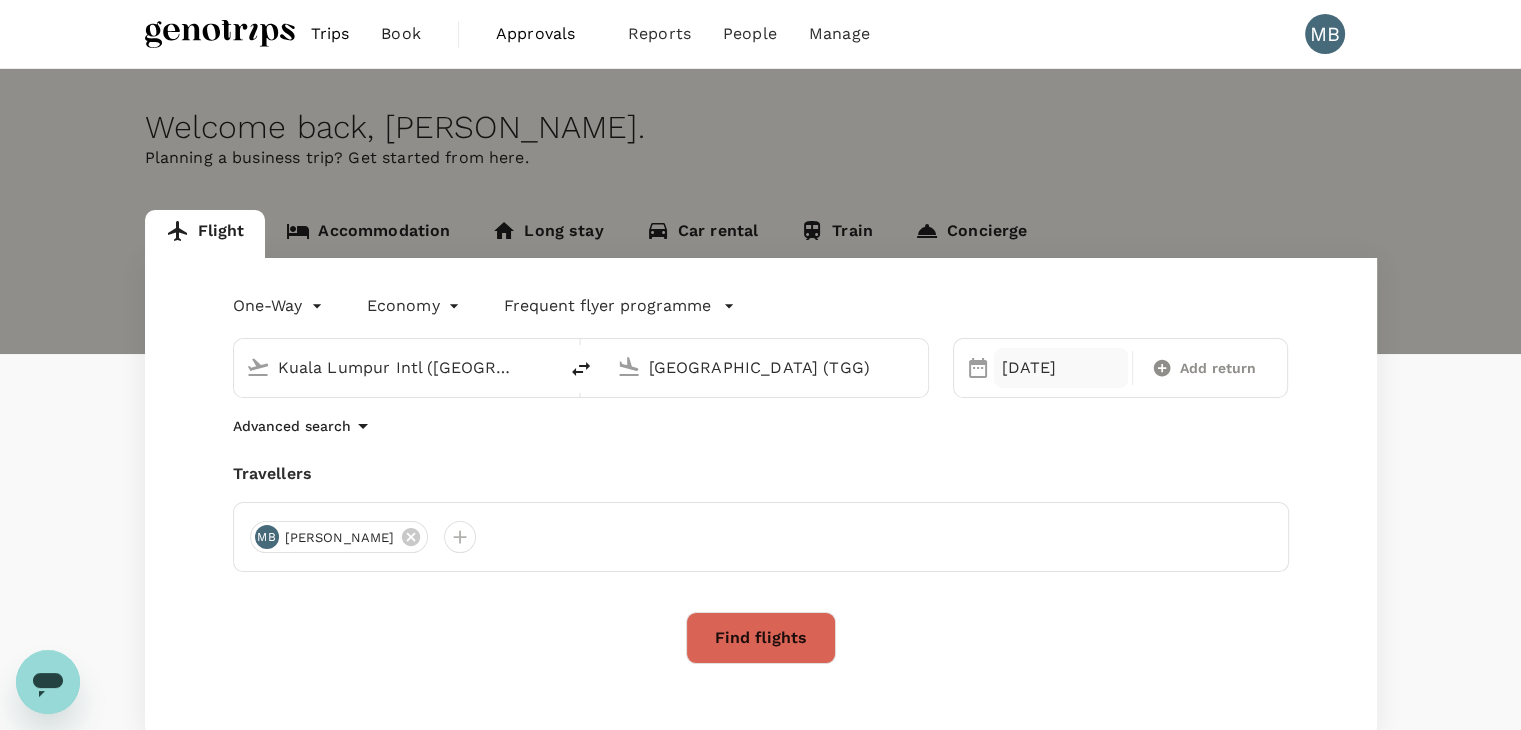 click on "06 Jul" at bounding box center (1061, 368) 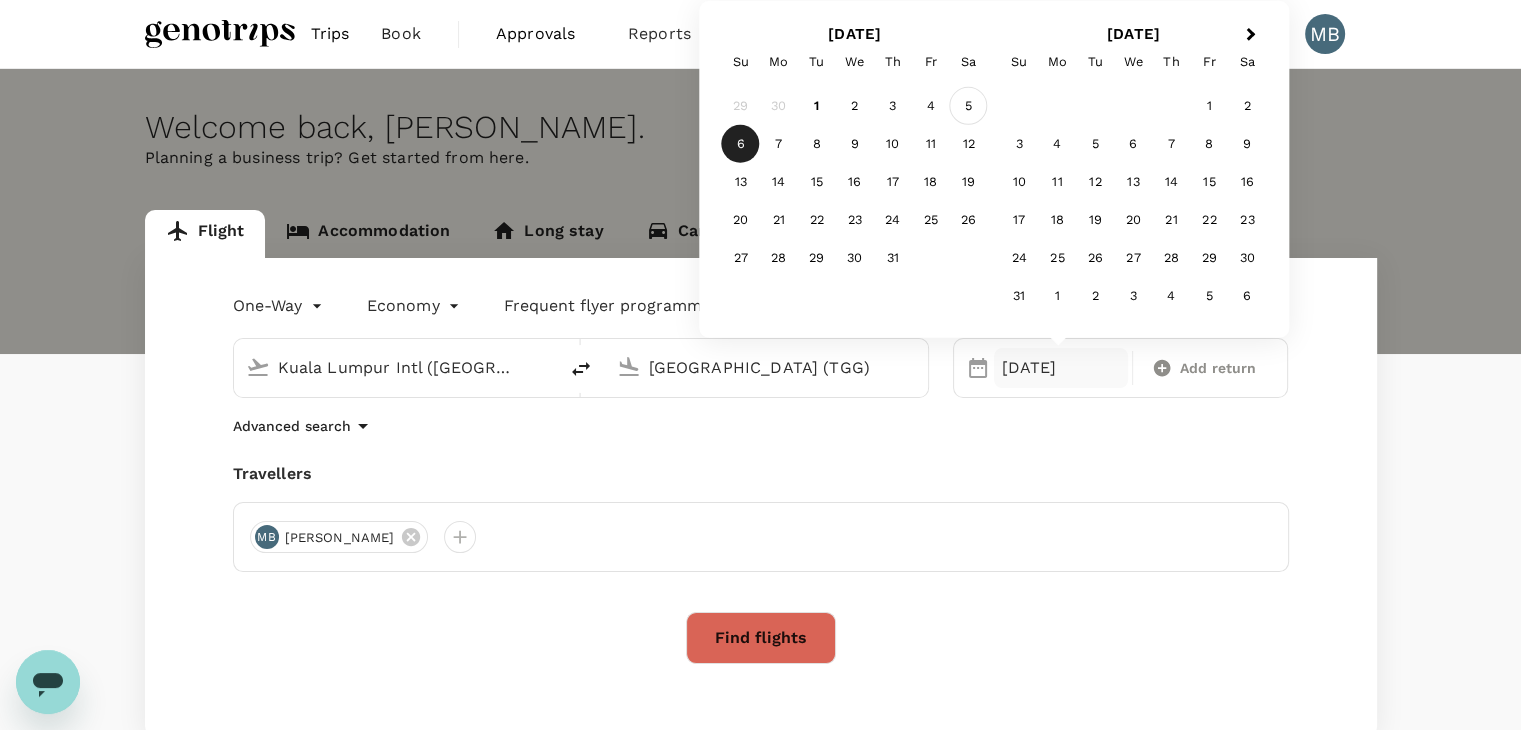 click on "5" at bounding box center (969, 106) 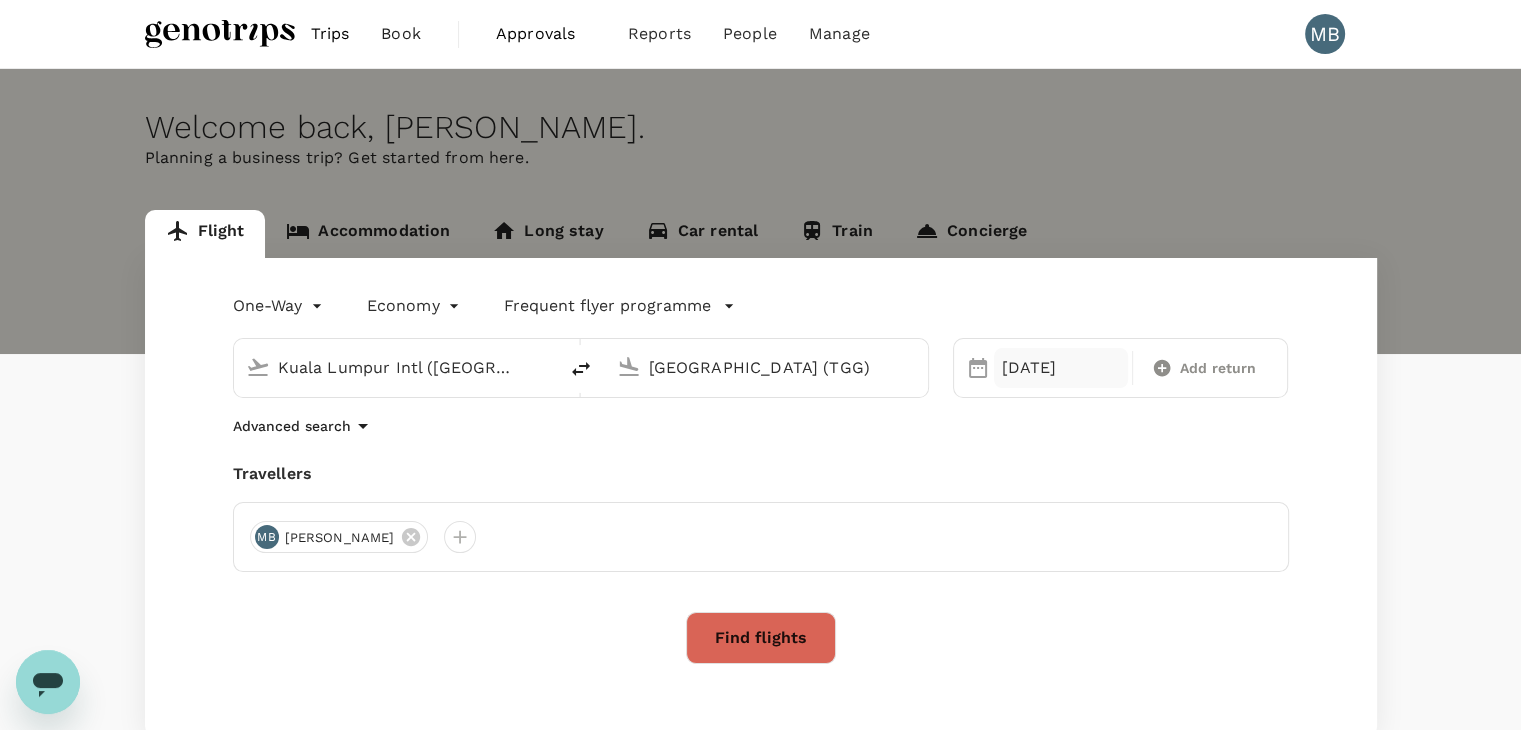 scroll, scrollTop: 100, scrollLeft: 0, axis: vertical 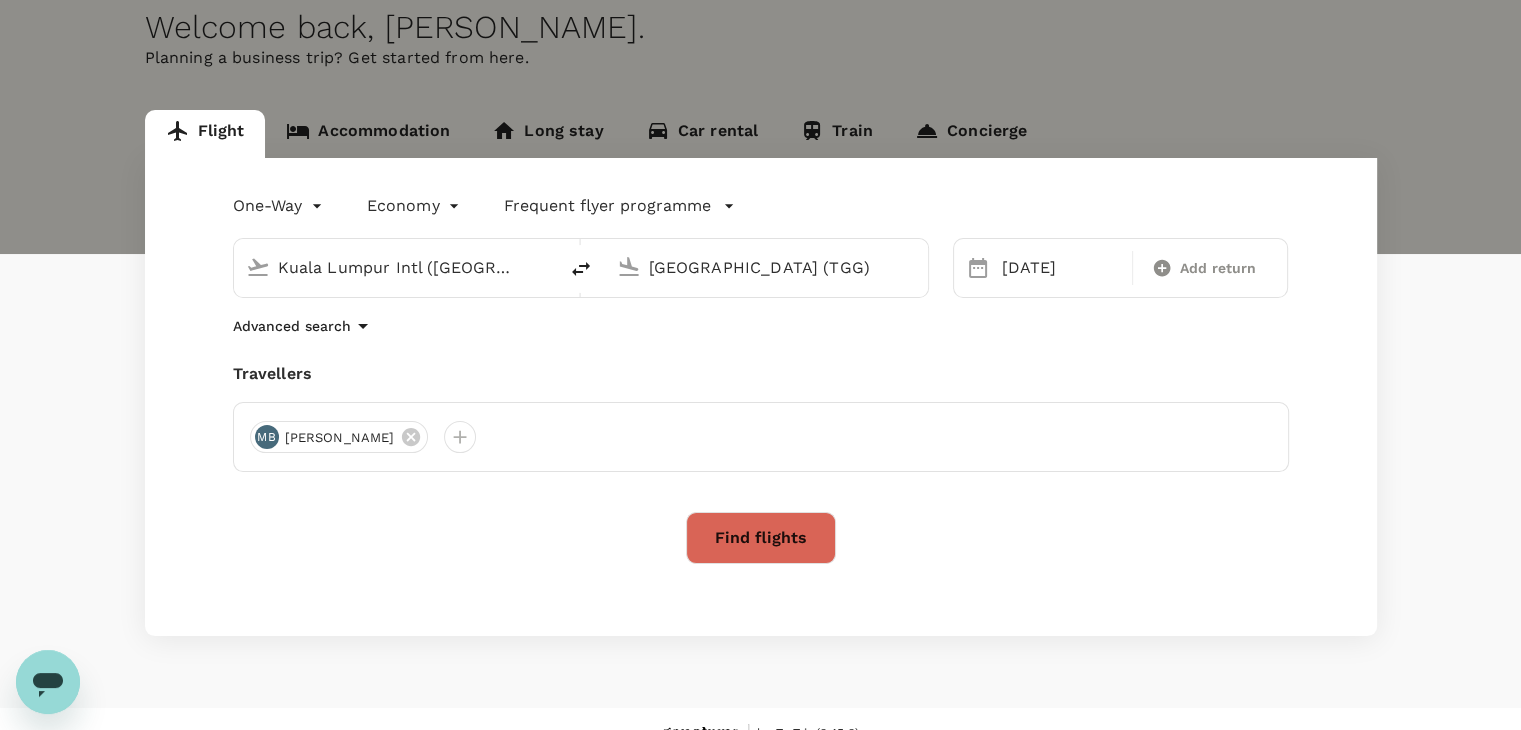 click on "Find flights" at bounding box center (761, 538) 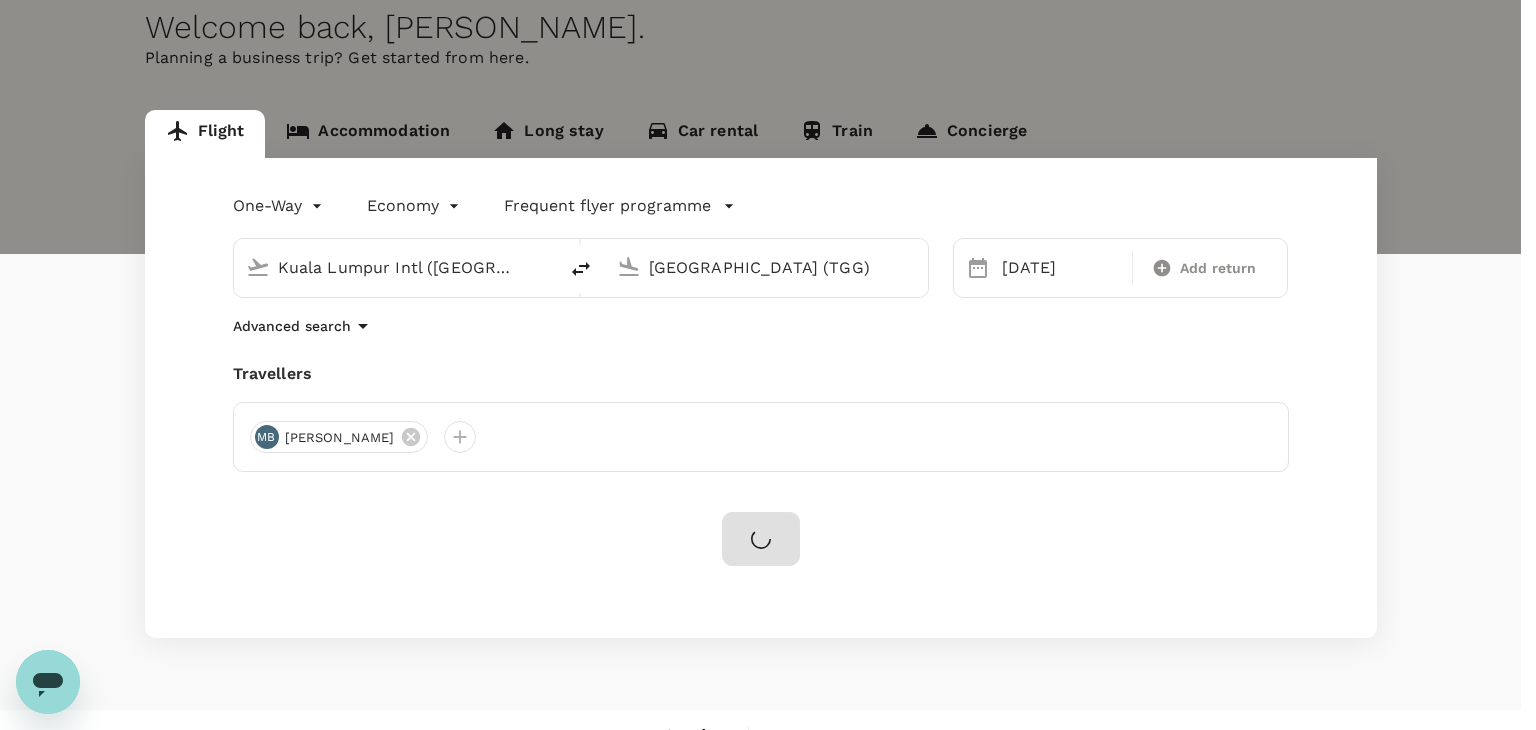 click on "Genotrips ( You )" at bounding box center (32, 3945) 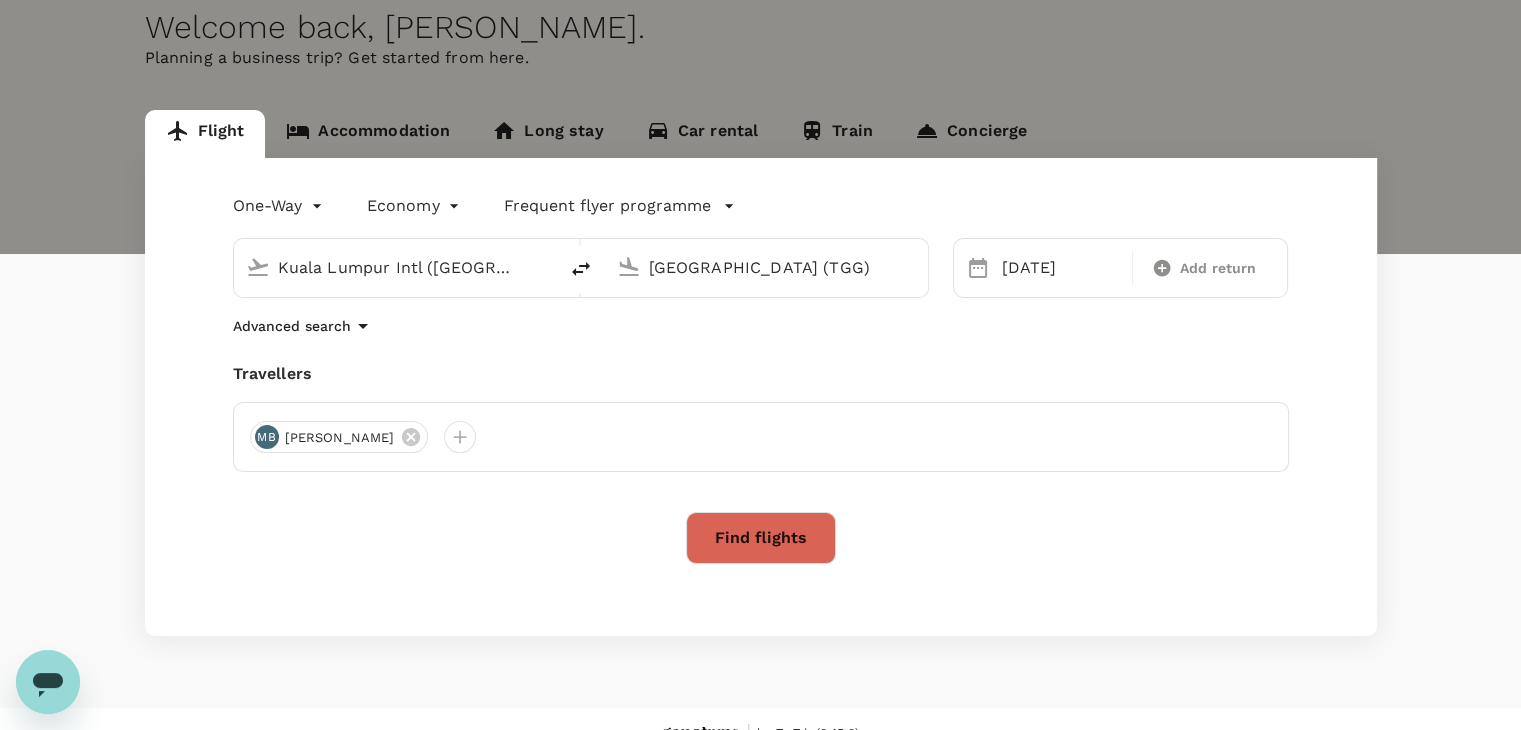 scroll, scrollTop: 0, scrollLeft: 0, axis: both 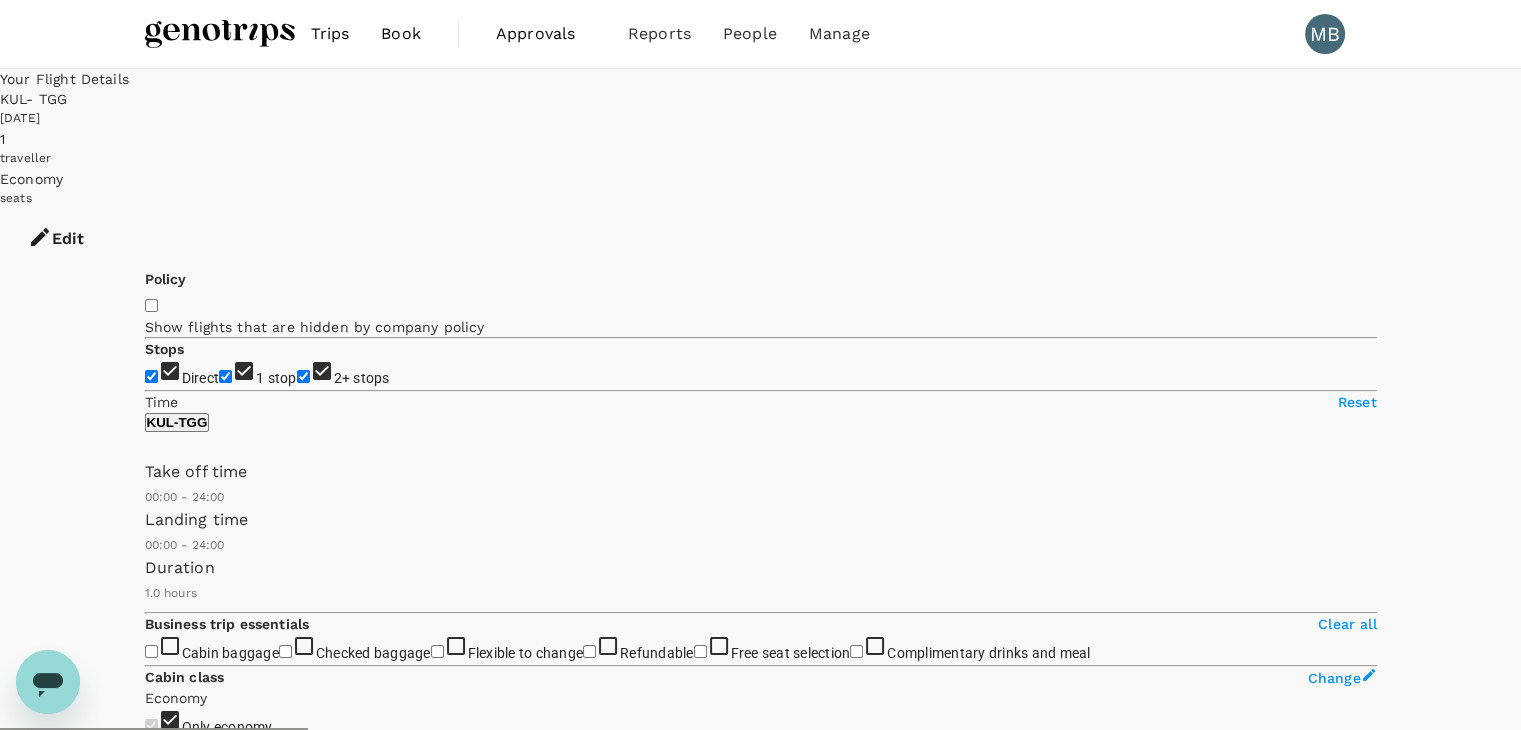 type on "MYR" 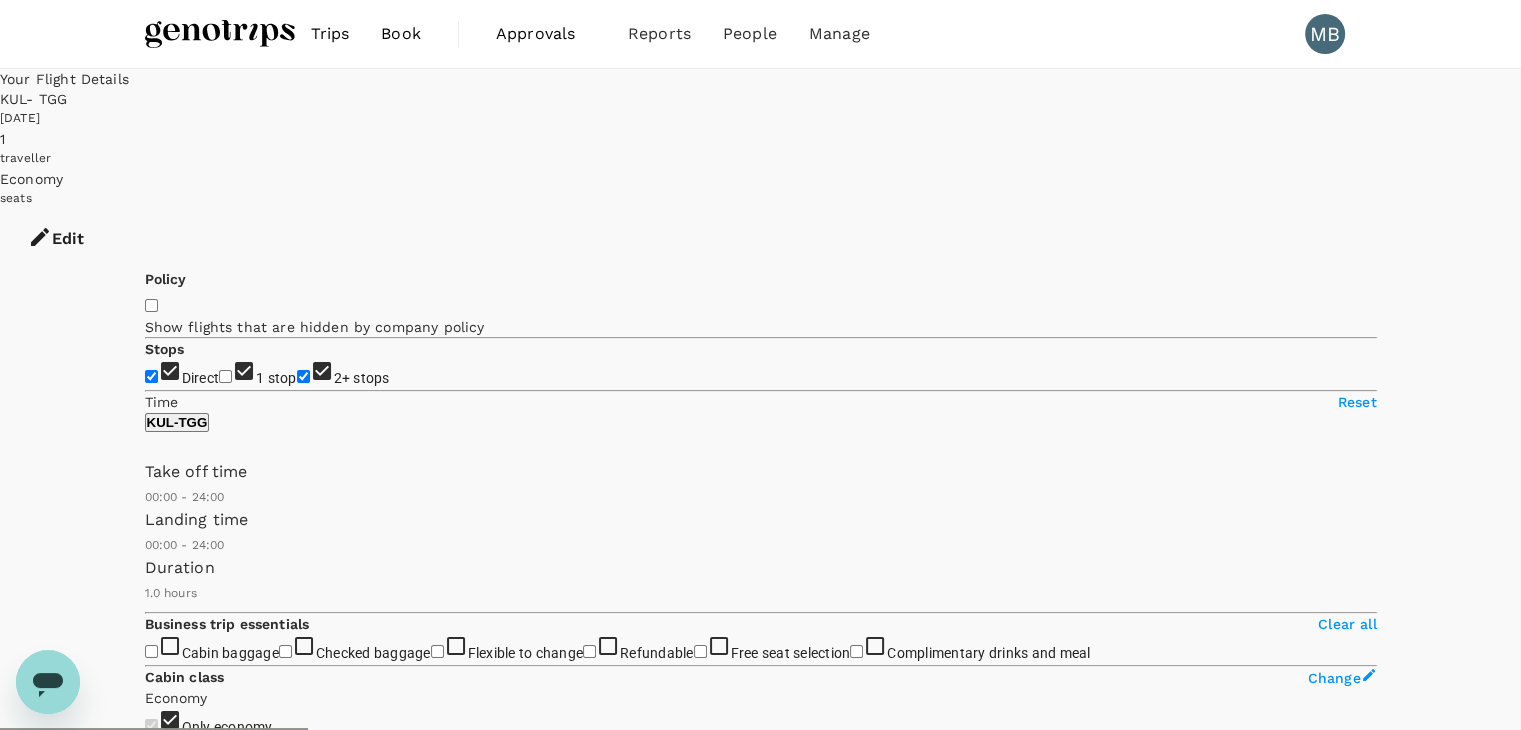 checkbox on "false" 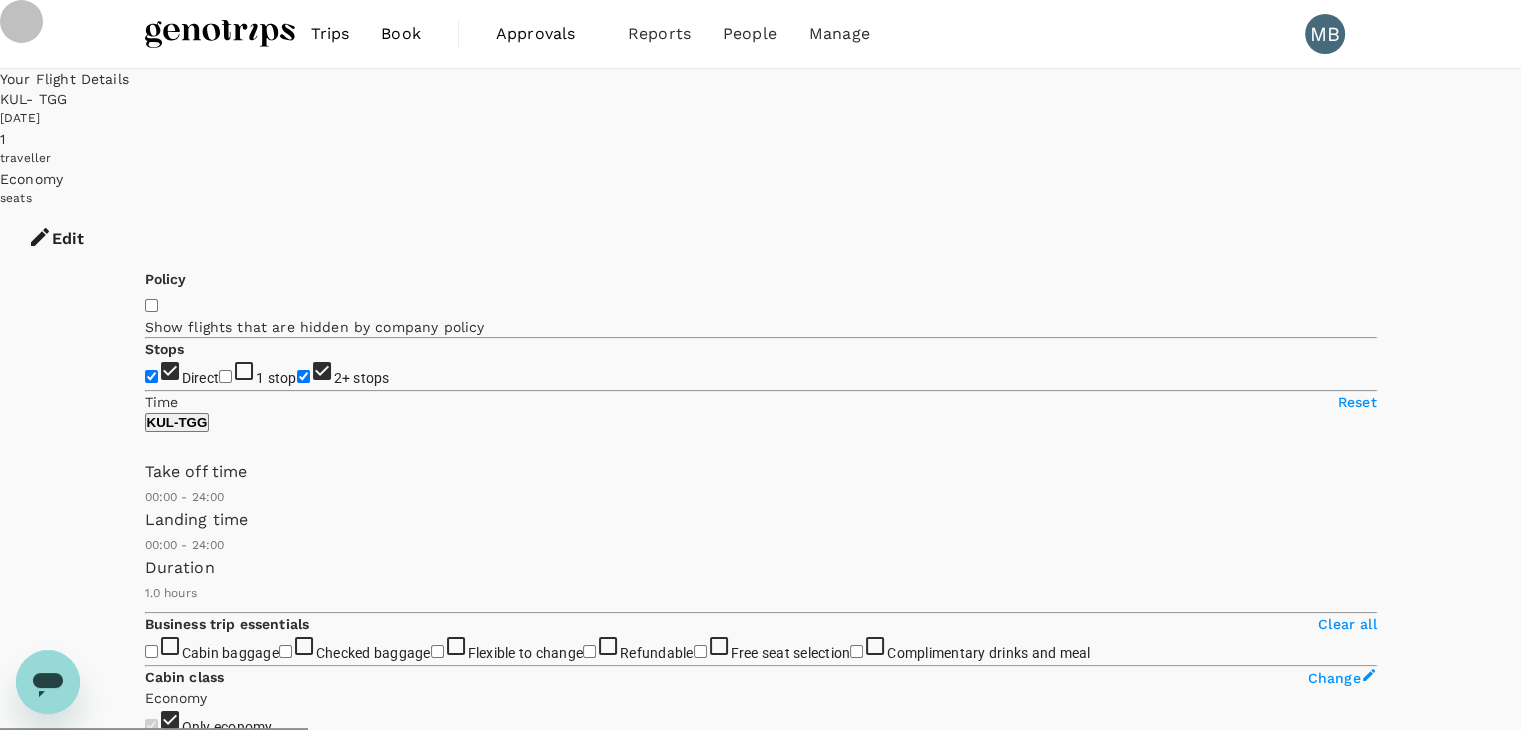 click on "2+ stops" at bounding box center (303, 376) 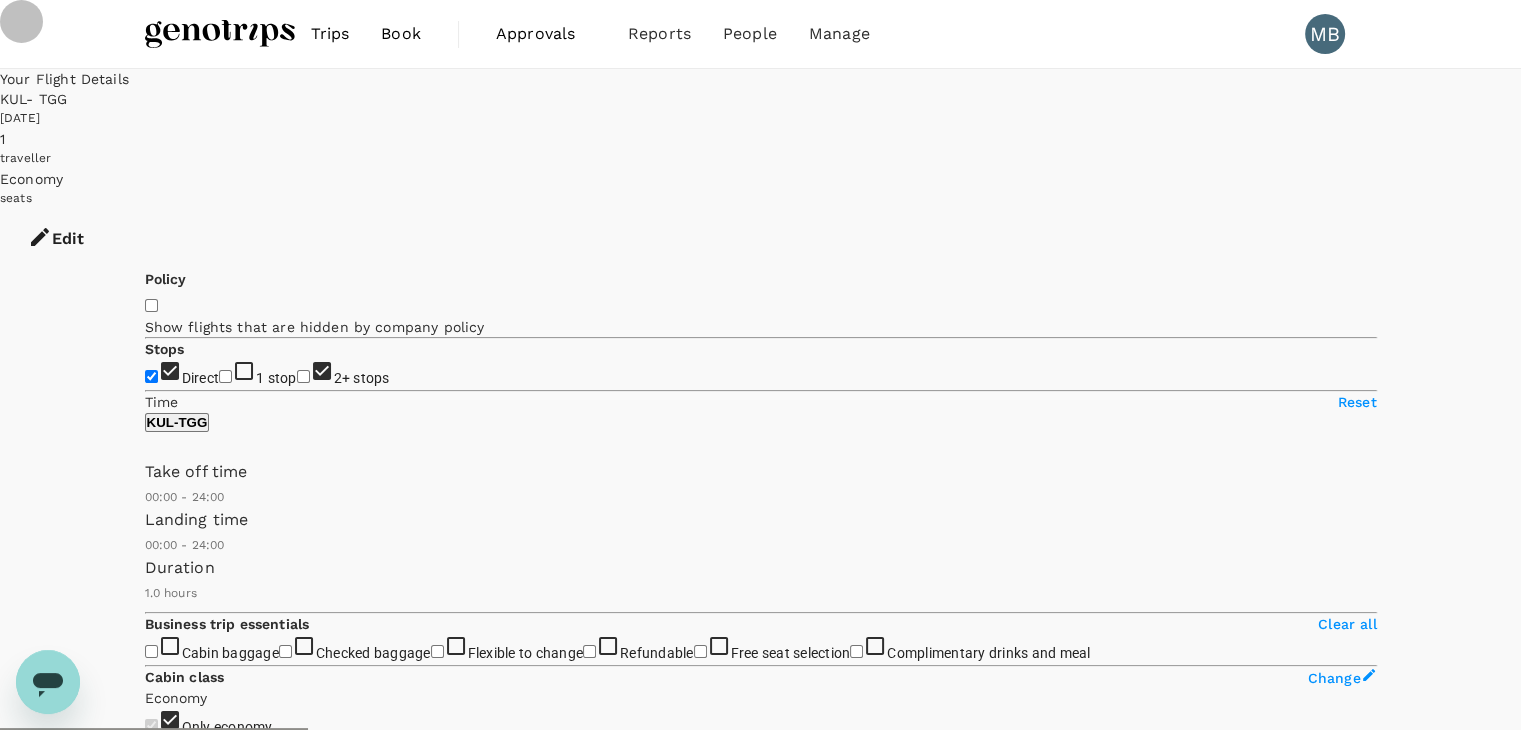 checkbox on "false" 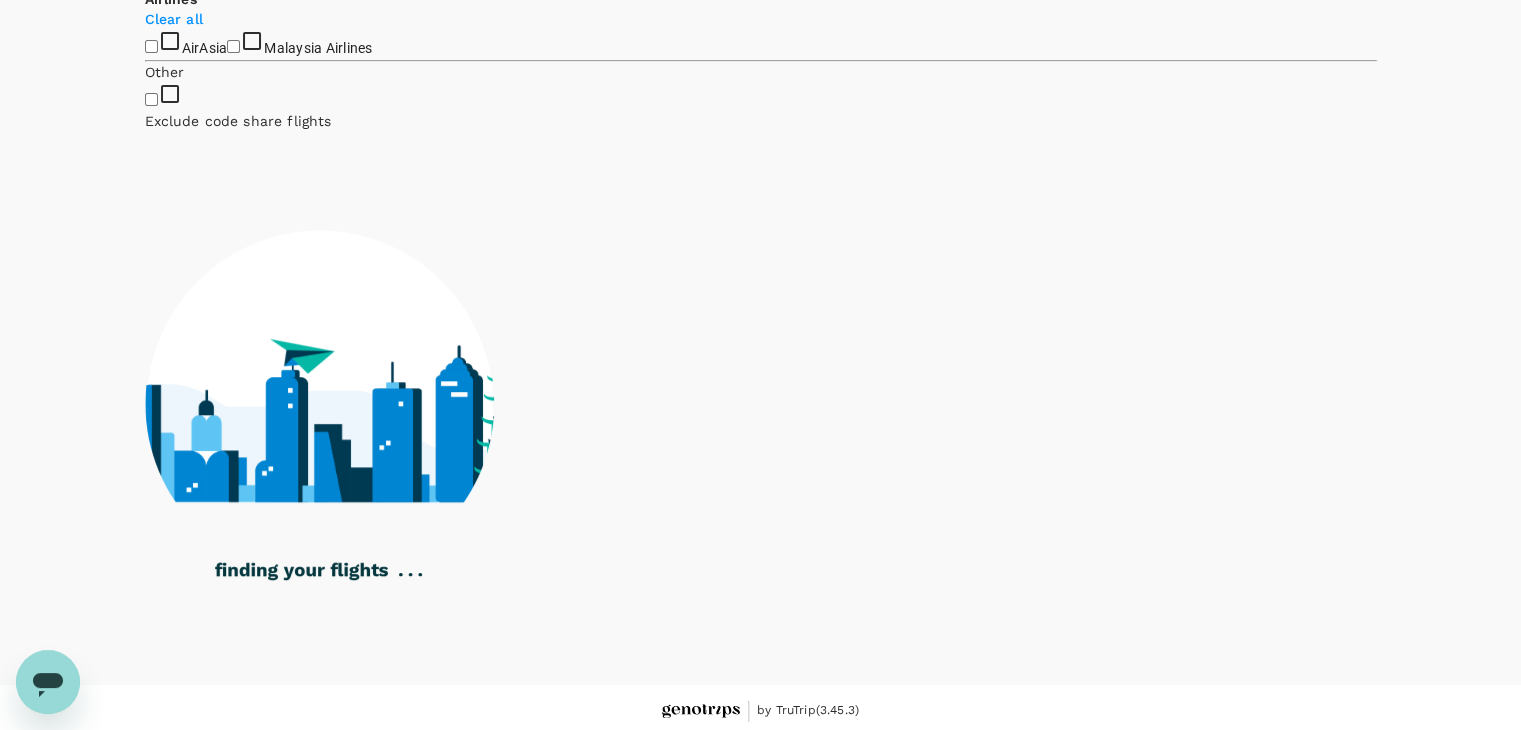 scroll, scrollTop: 790, scrollLeft: 0, axis: vertical 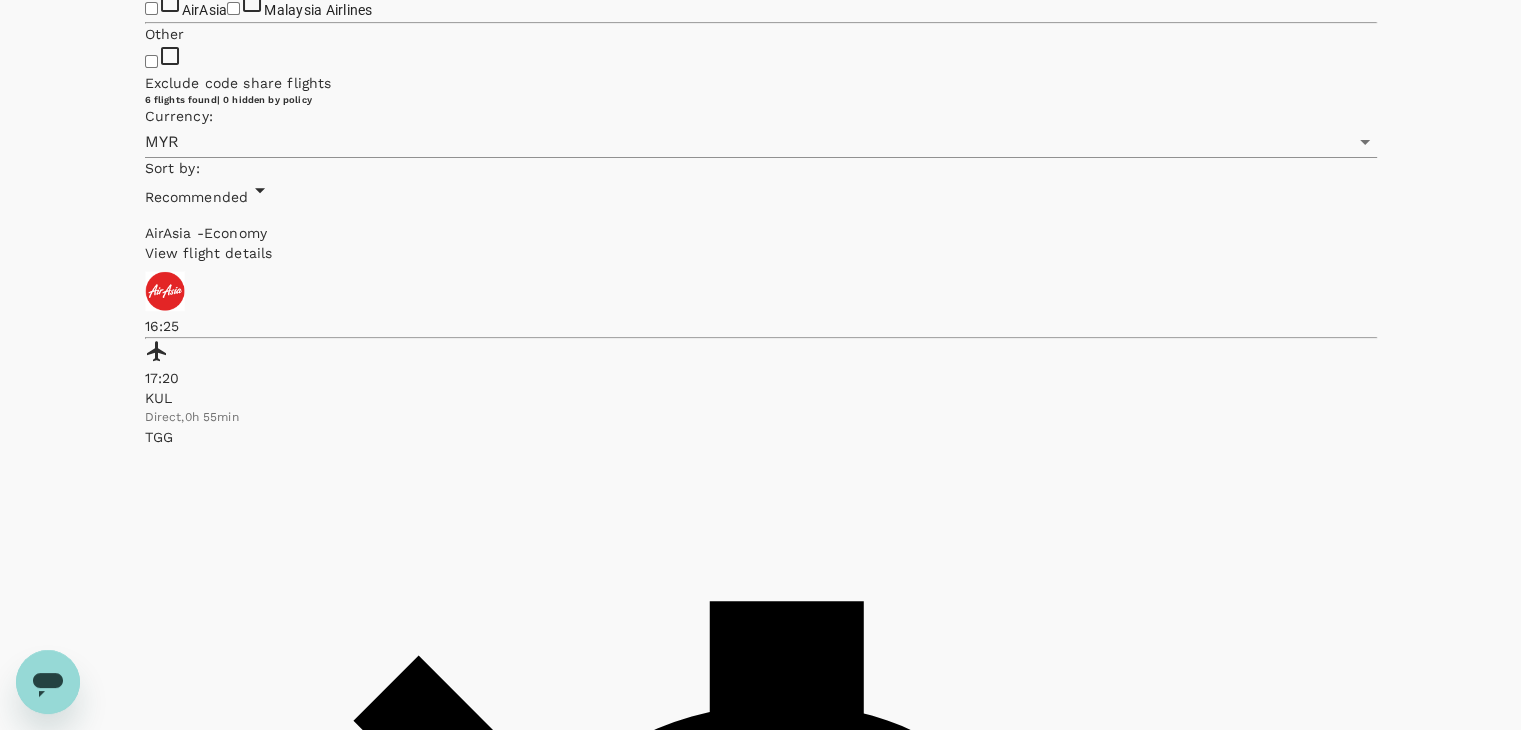 click on "AirAsia" at bounding box center [151, 8] 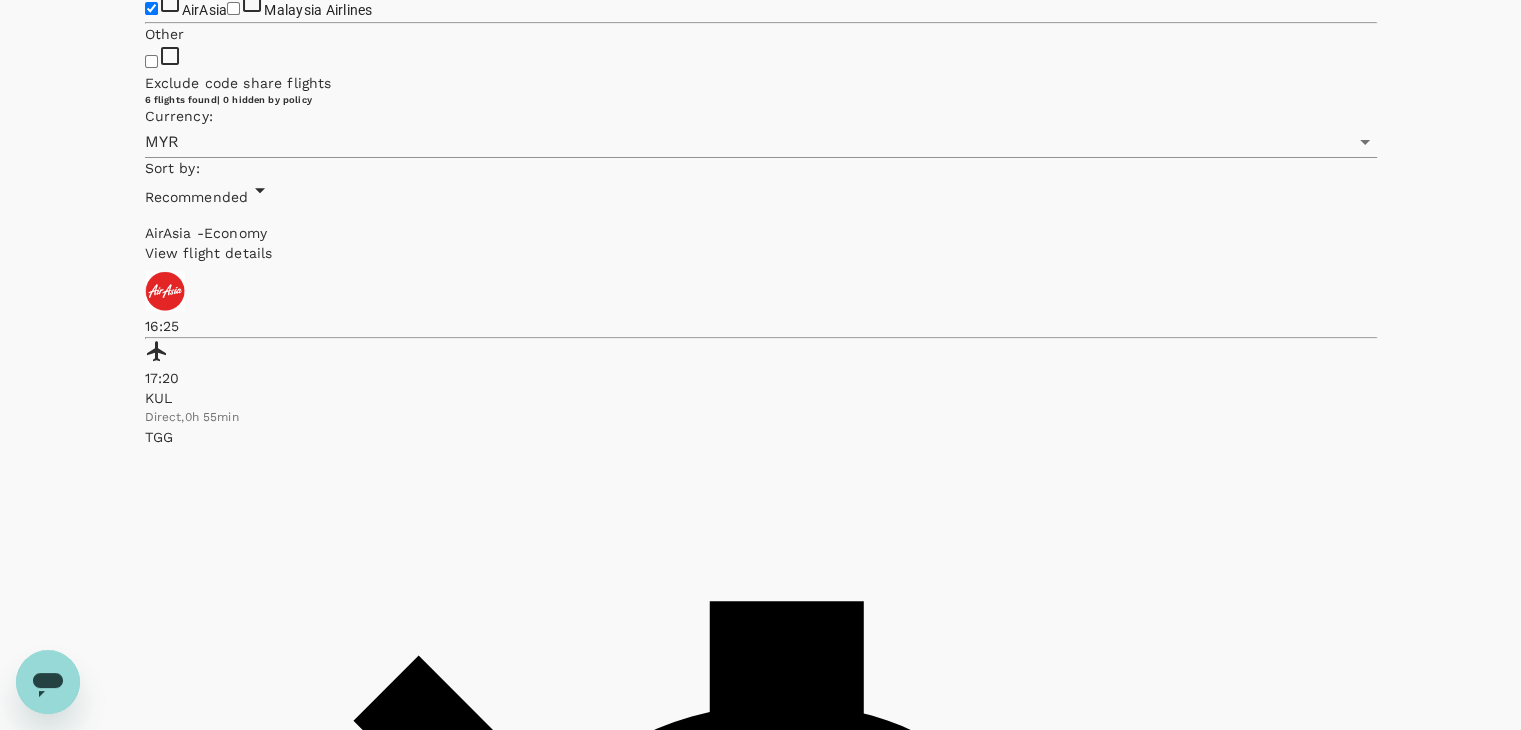 checkbox on "true" 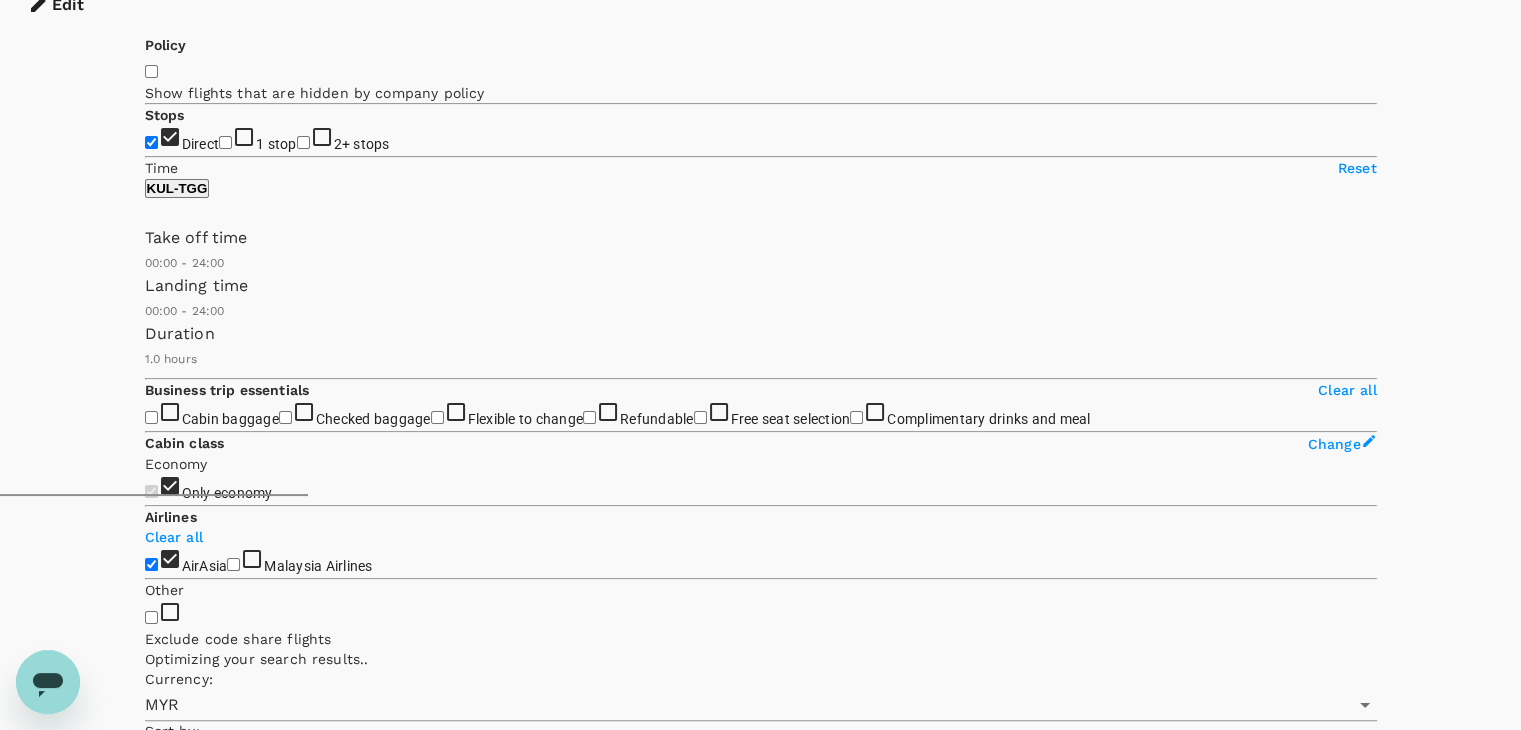 scroll, scrollTop: 200, scrollLeft: 0, axis: vertical 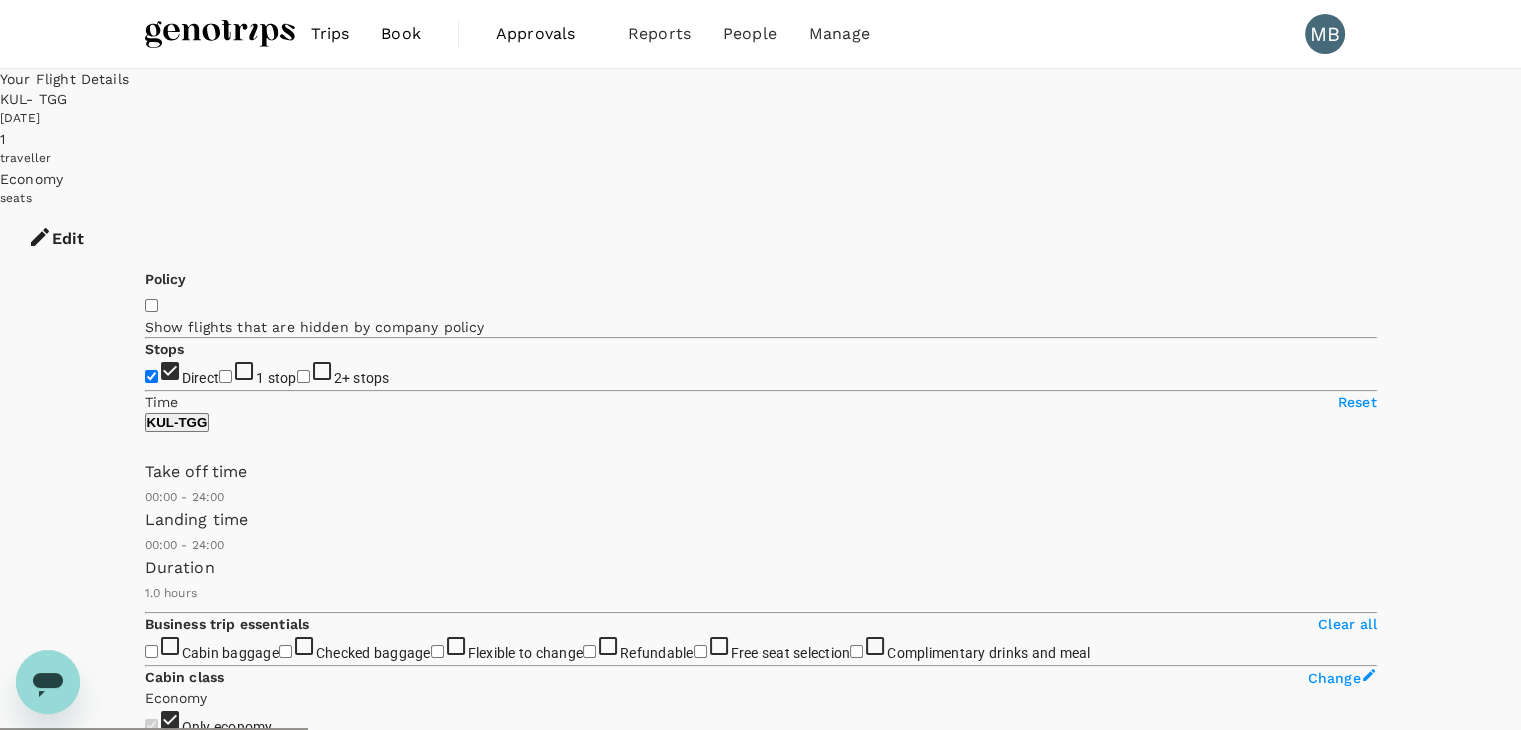 click on "Recommended" at bounding box center (197, 987) 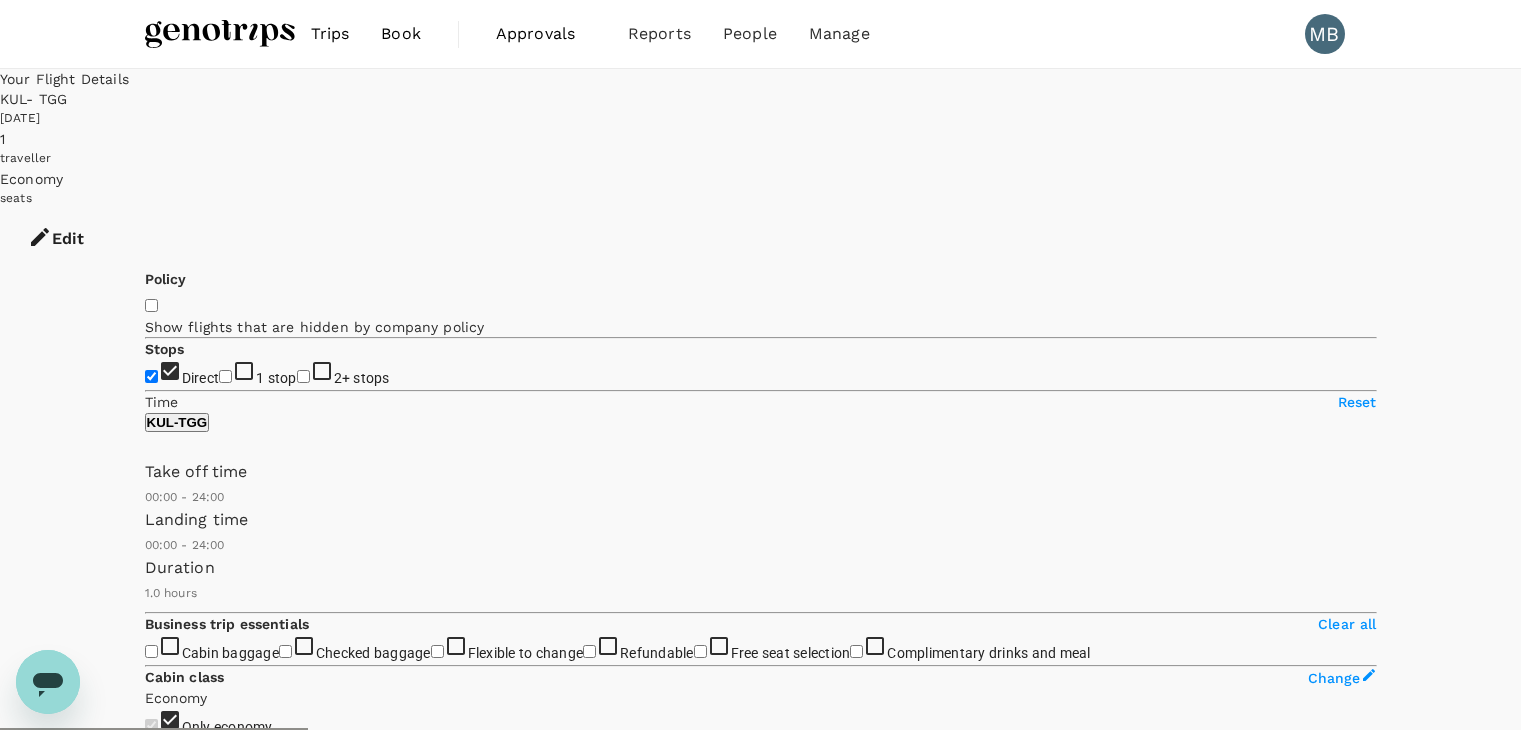 click on "Departure Time" at bounding box center [760, 12816] 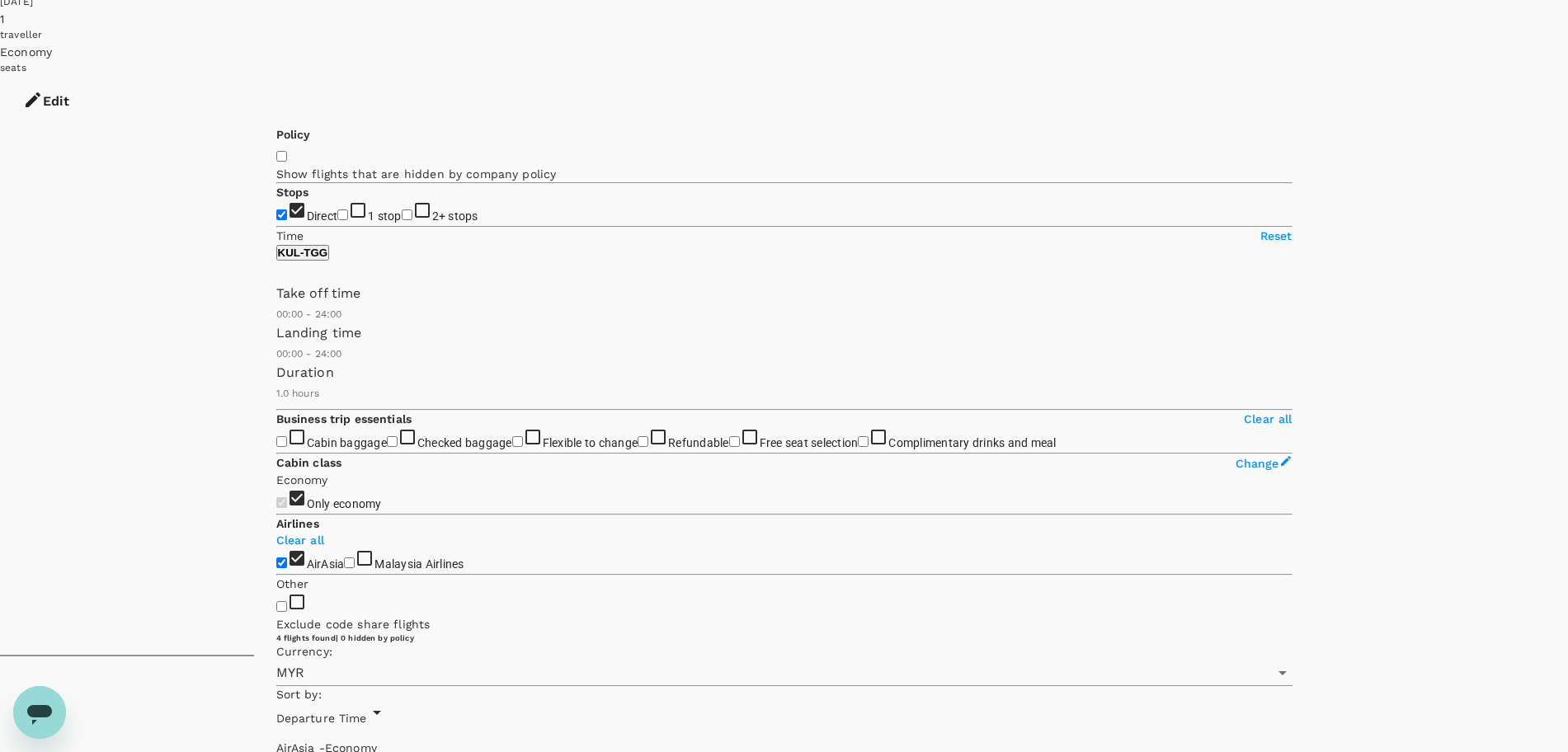 scroll, scrollTop: 62, scrollLeft: 0, axis: vertical 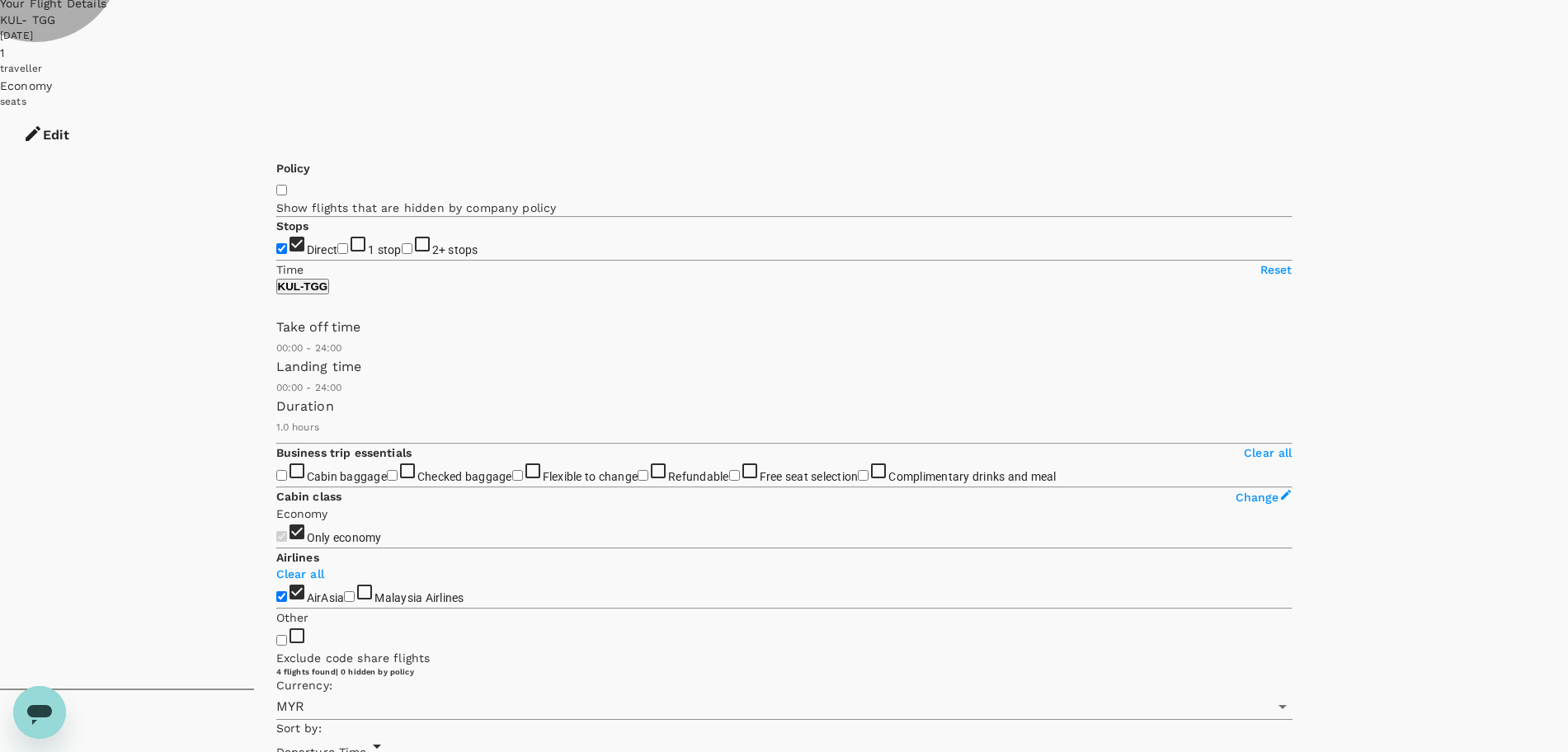 click on "View options" at bounding box center [308, 3102] 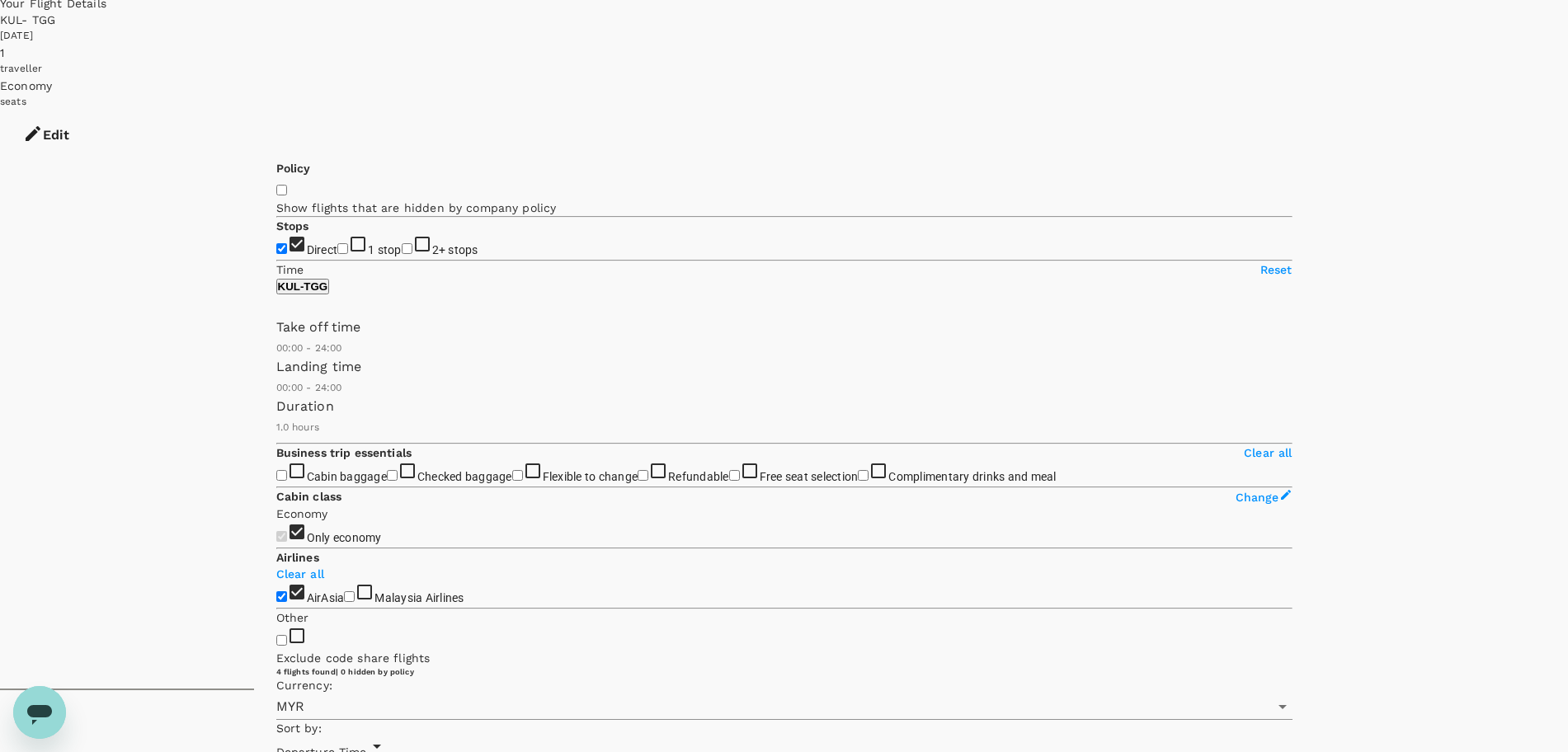 scroll, scrollTop: 174, scrollLeft: 0, axis: vertical 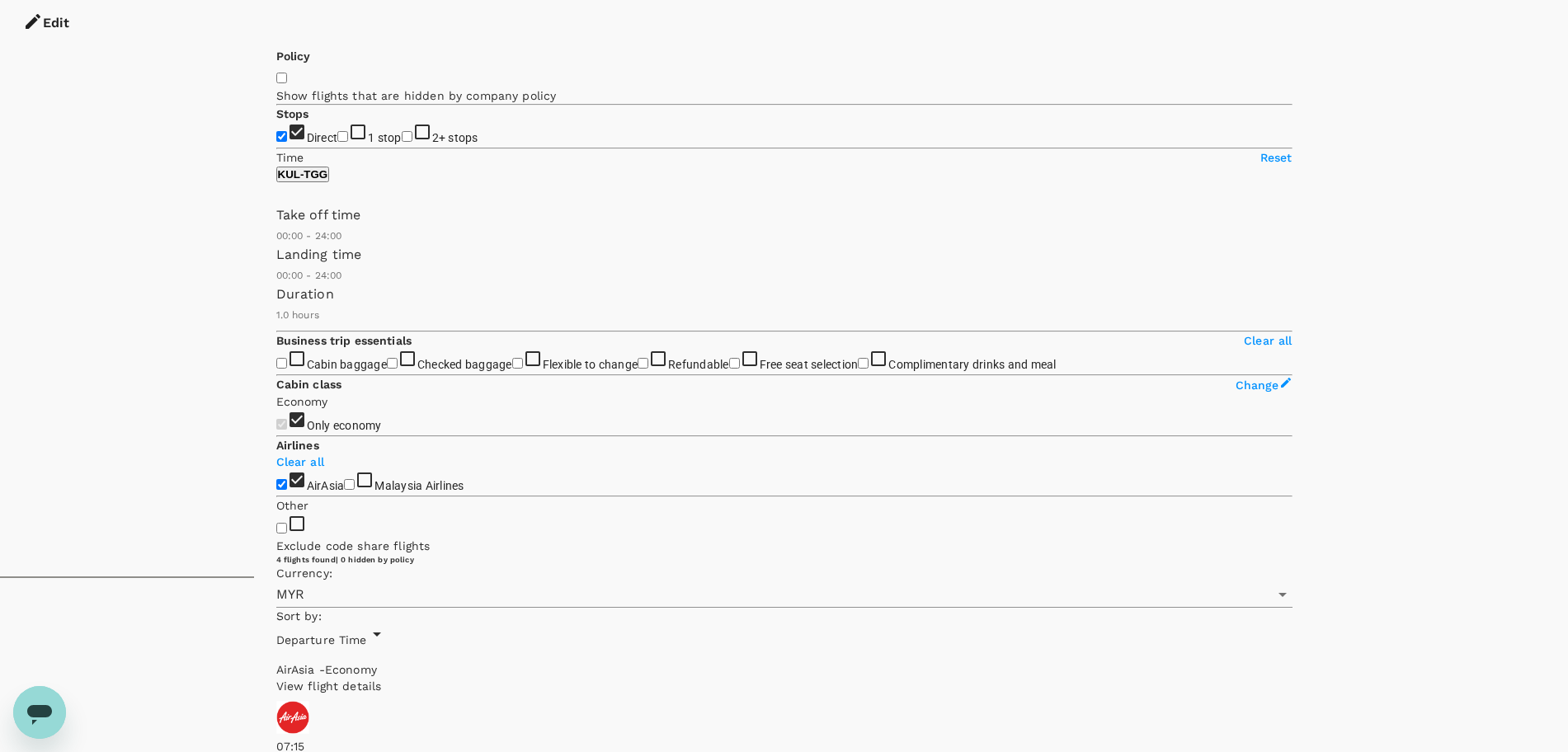 click 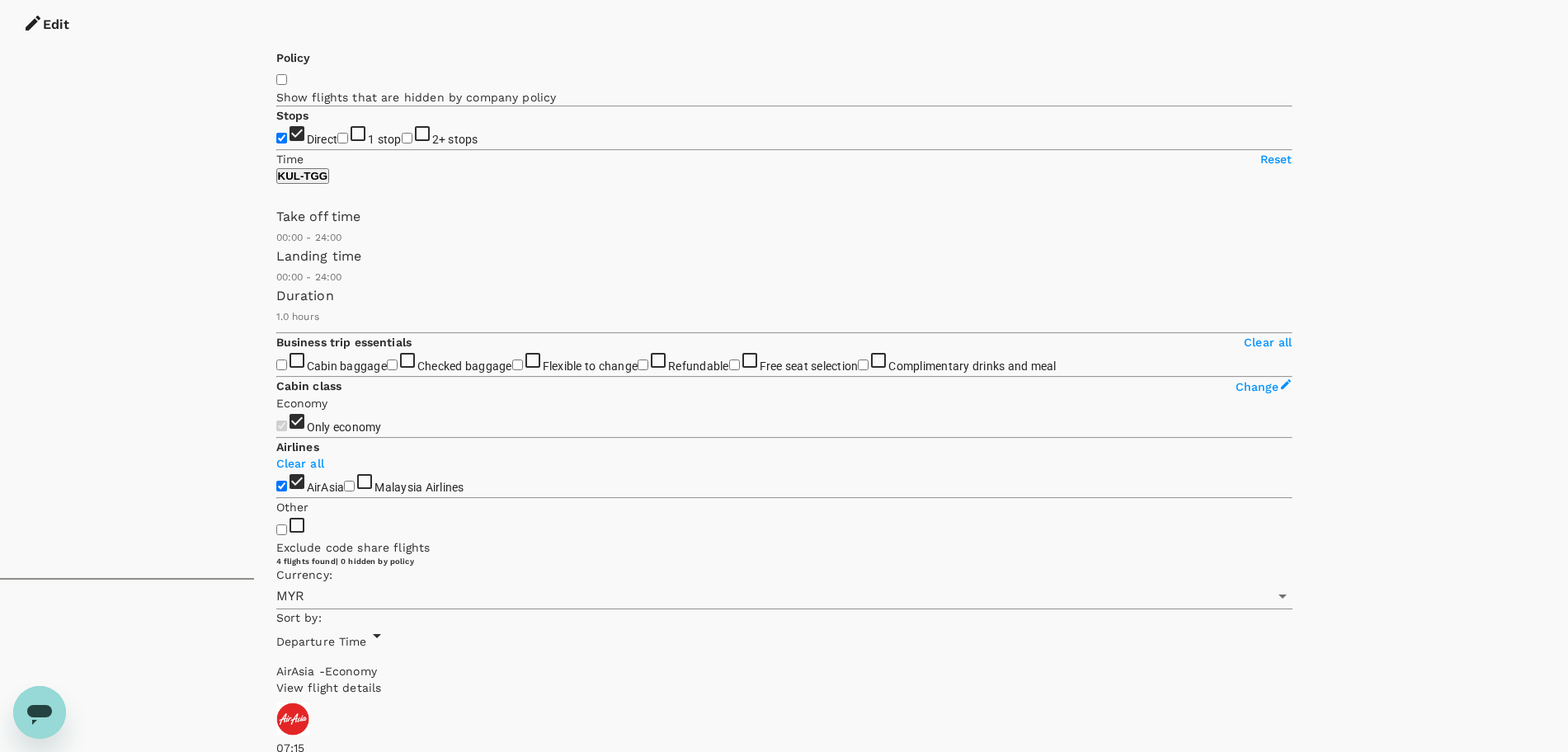 scroll, scrollTop: 0, scrollLeft: 0, axis: both 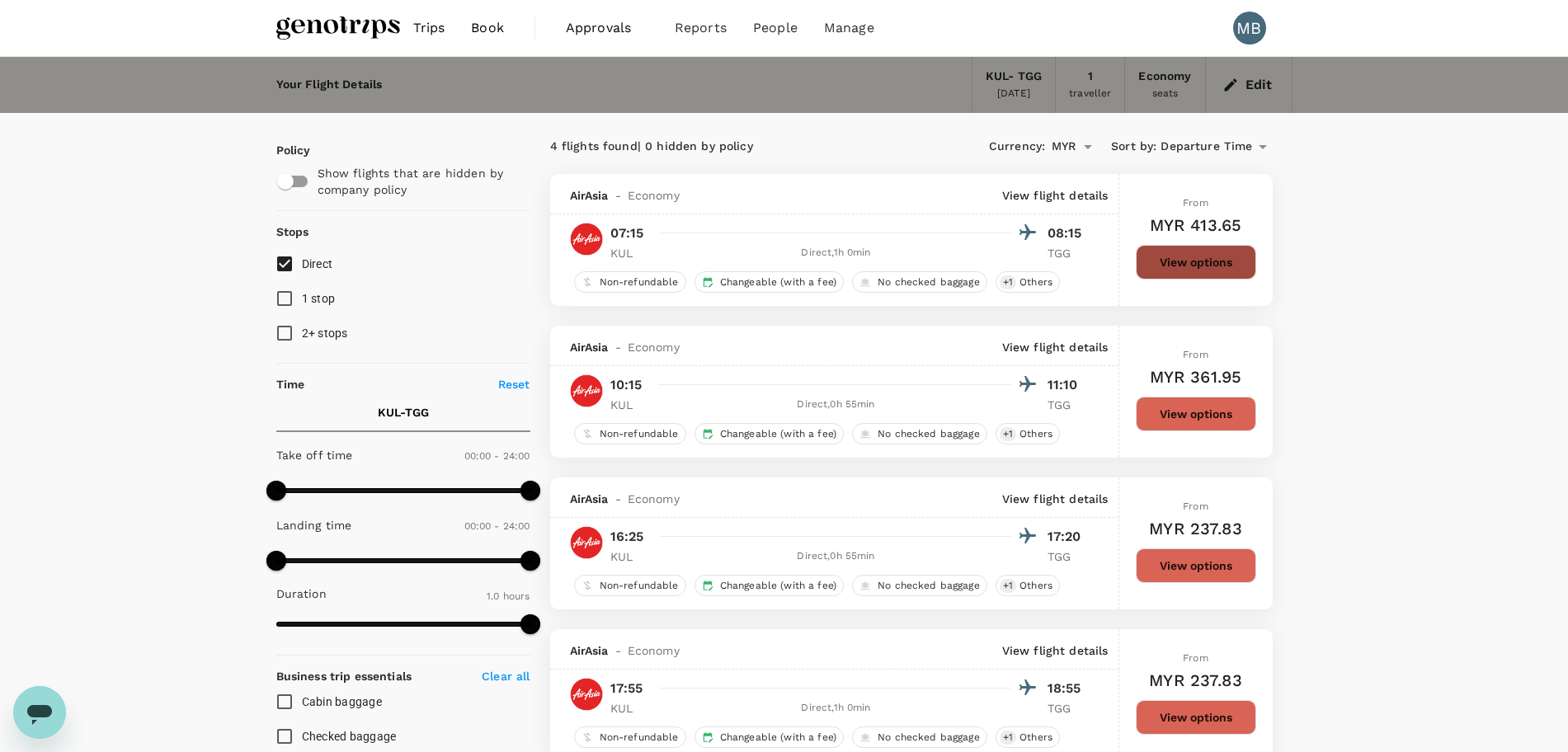 click on "View options" at bounding box center [1196, 262] 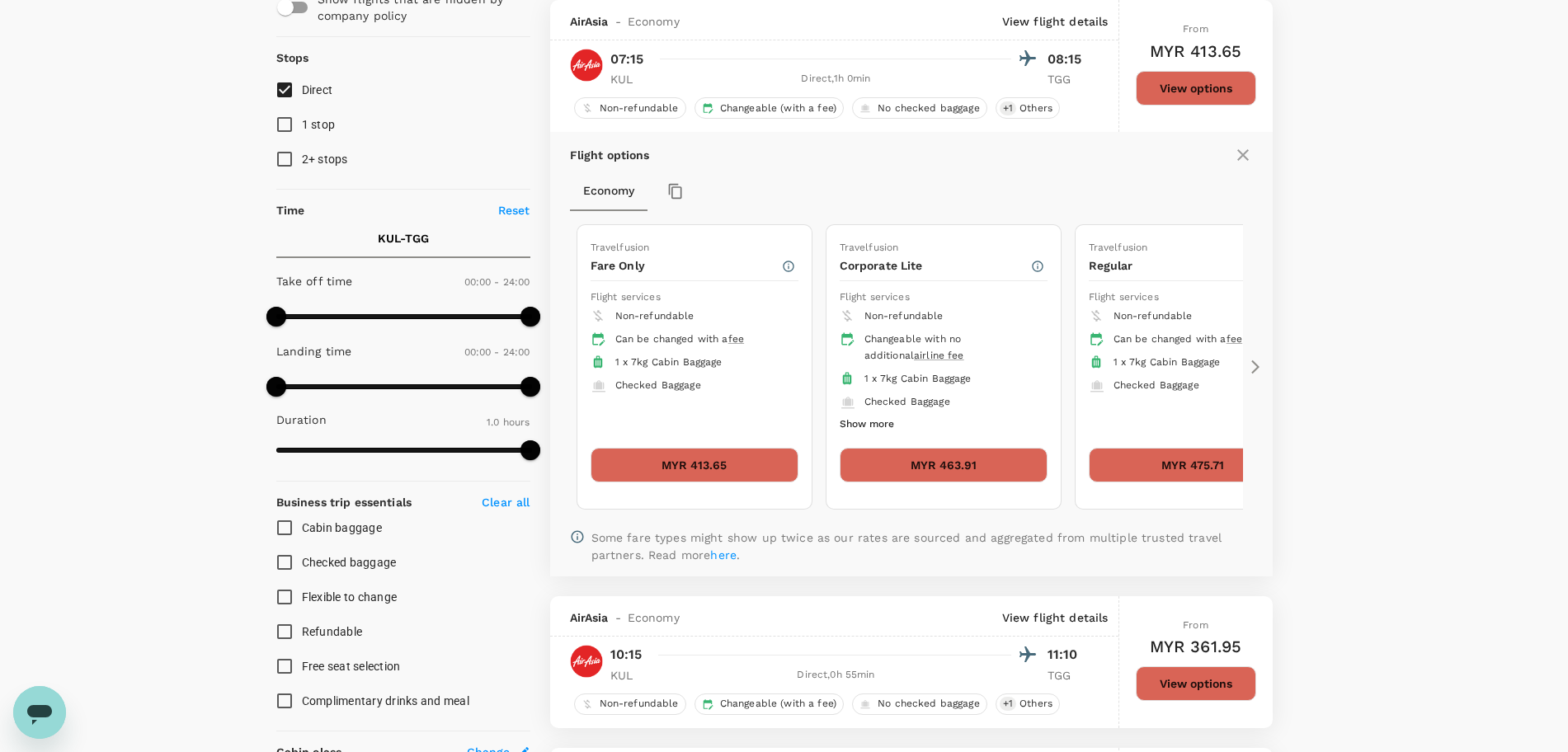 scroll, scrollTop: 0, scrollLeft: 0, axis: both 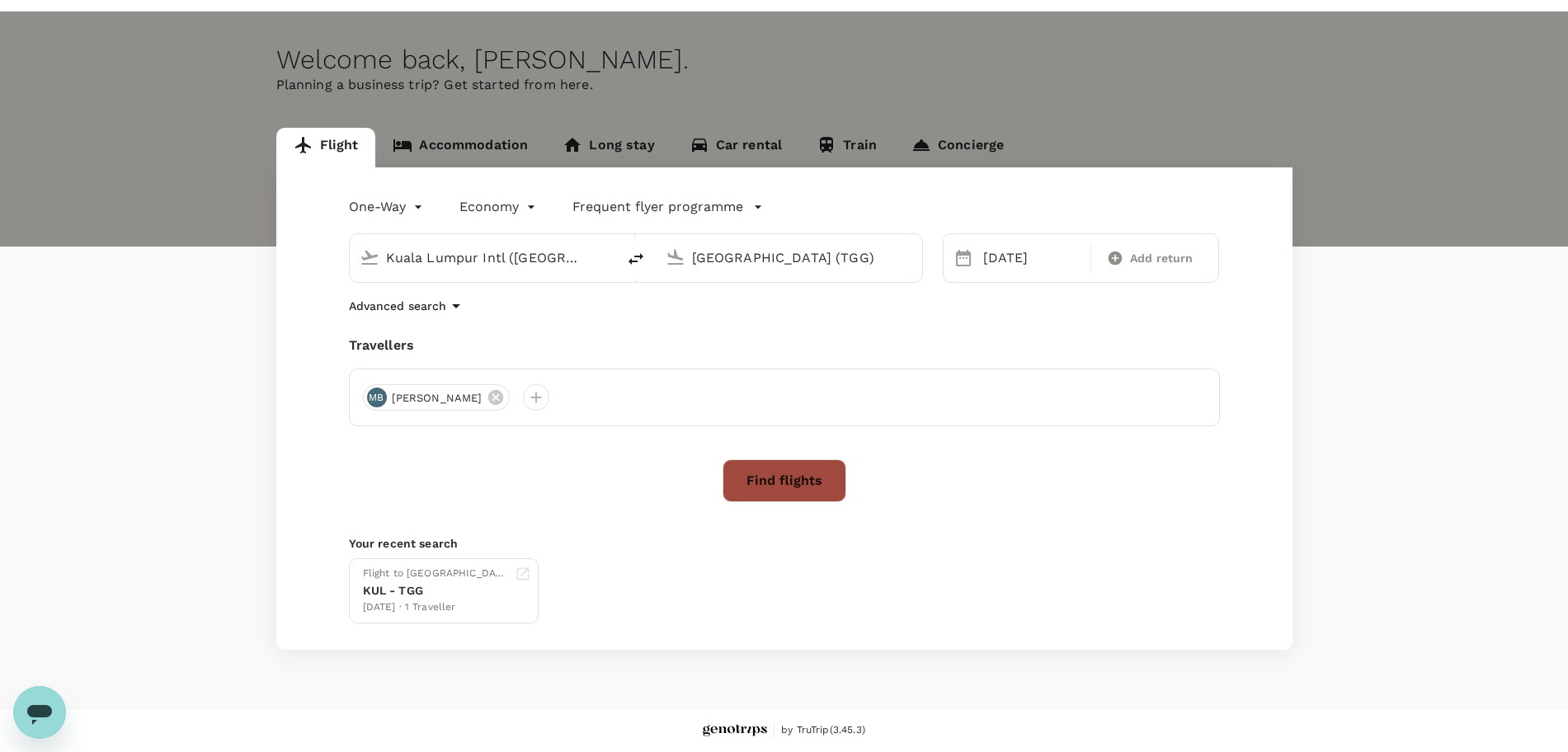 click on "Find flights" at bounding box center (784, 481) 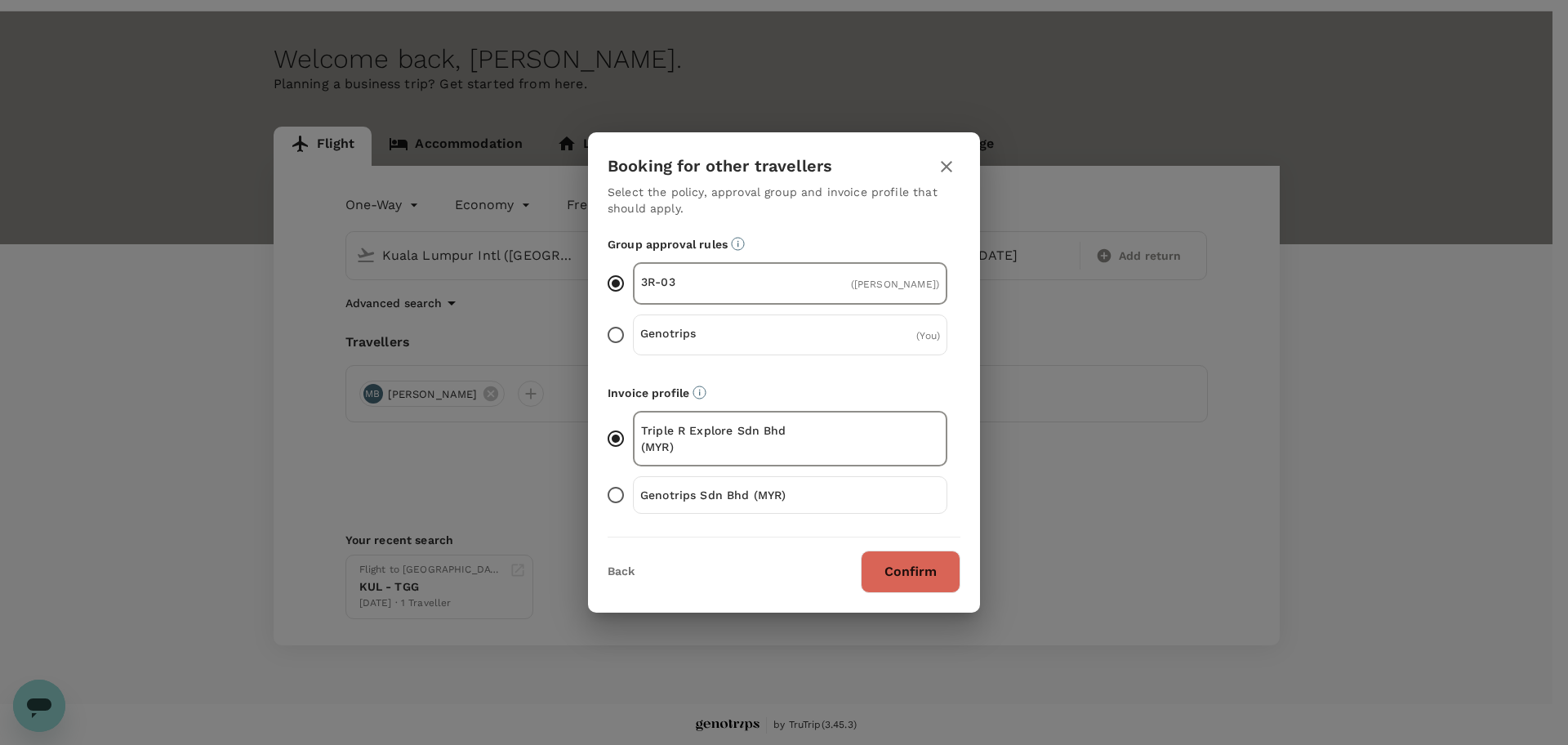 click on "Genotrips ( You )" at bounding box center [616, 335] 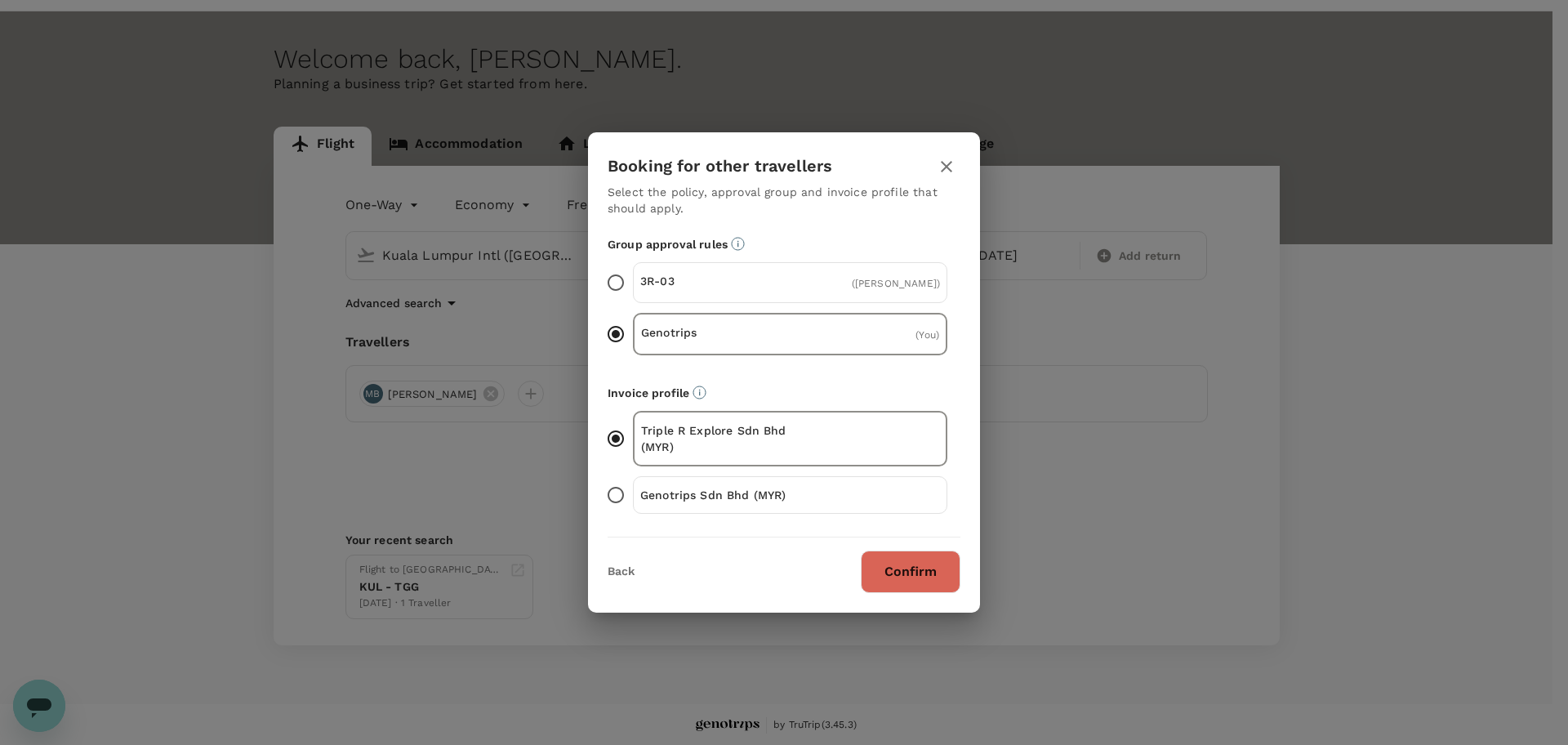 click on "Genotrips Sdn Bhd (MYR)" at bounding box center [616, 495] 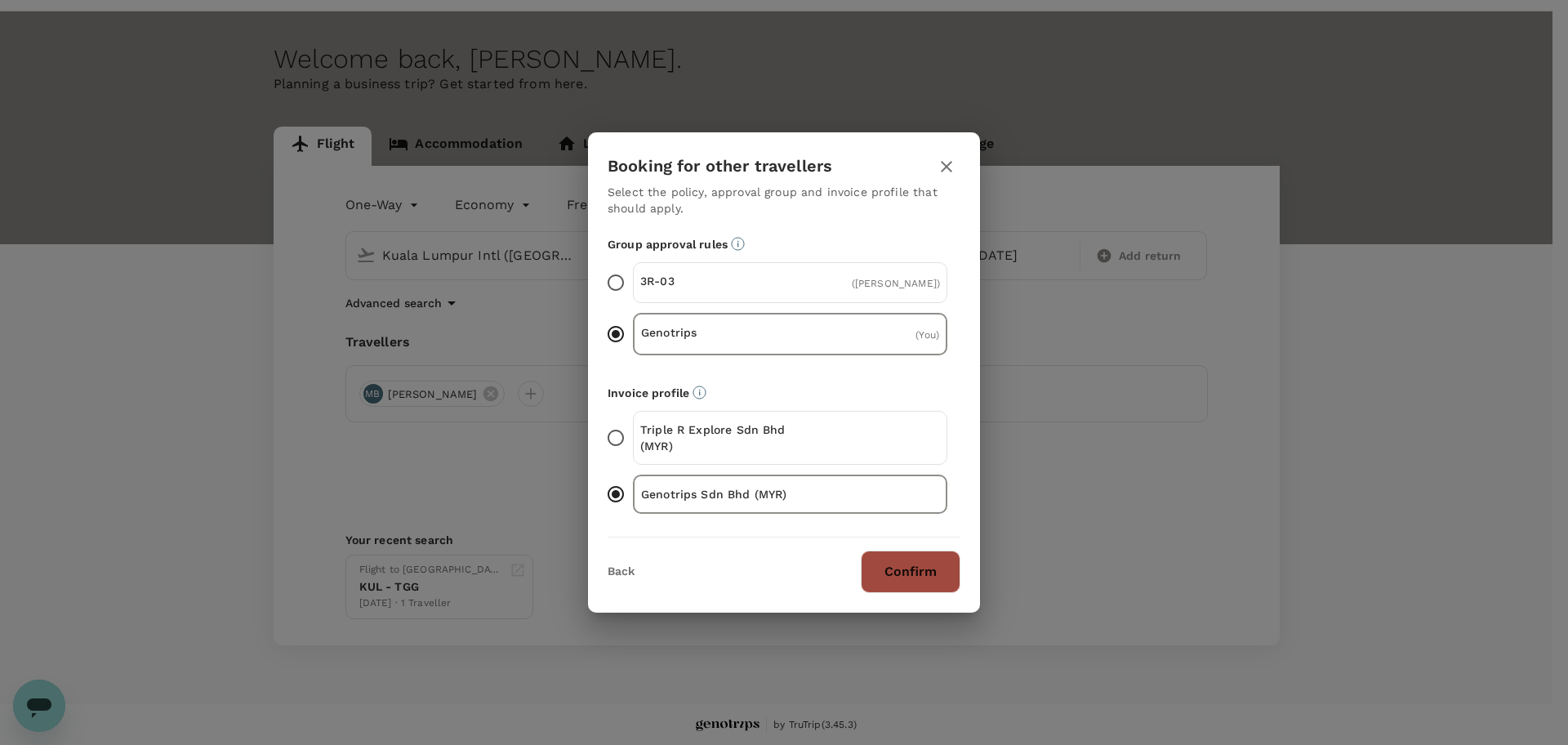 click on "Confirm" at bounding box center [911, 572] 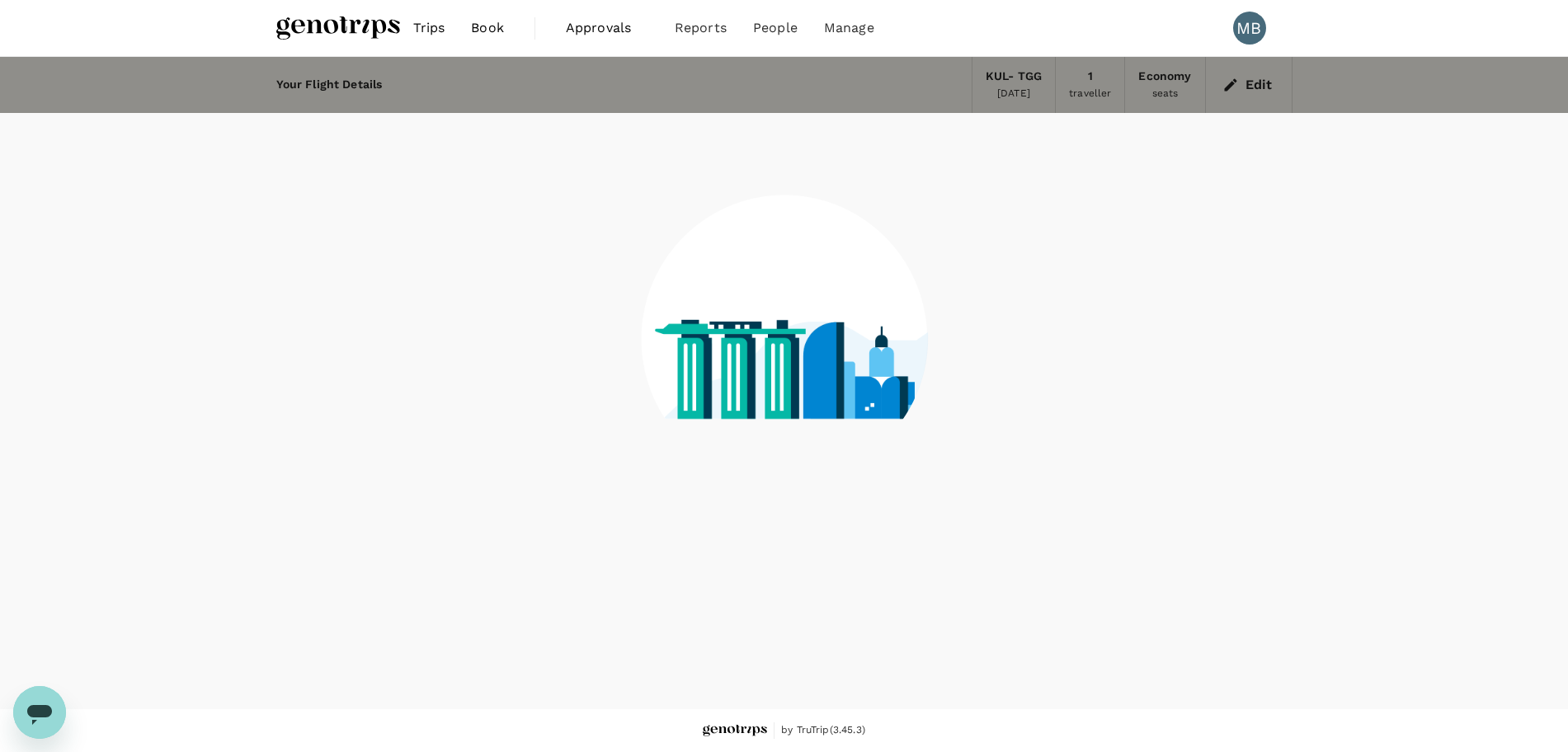 scroll, scrollTop: 0, scrollLeft: 0, axis: both 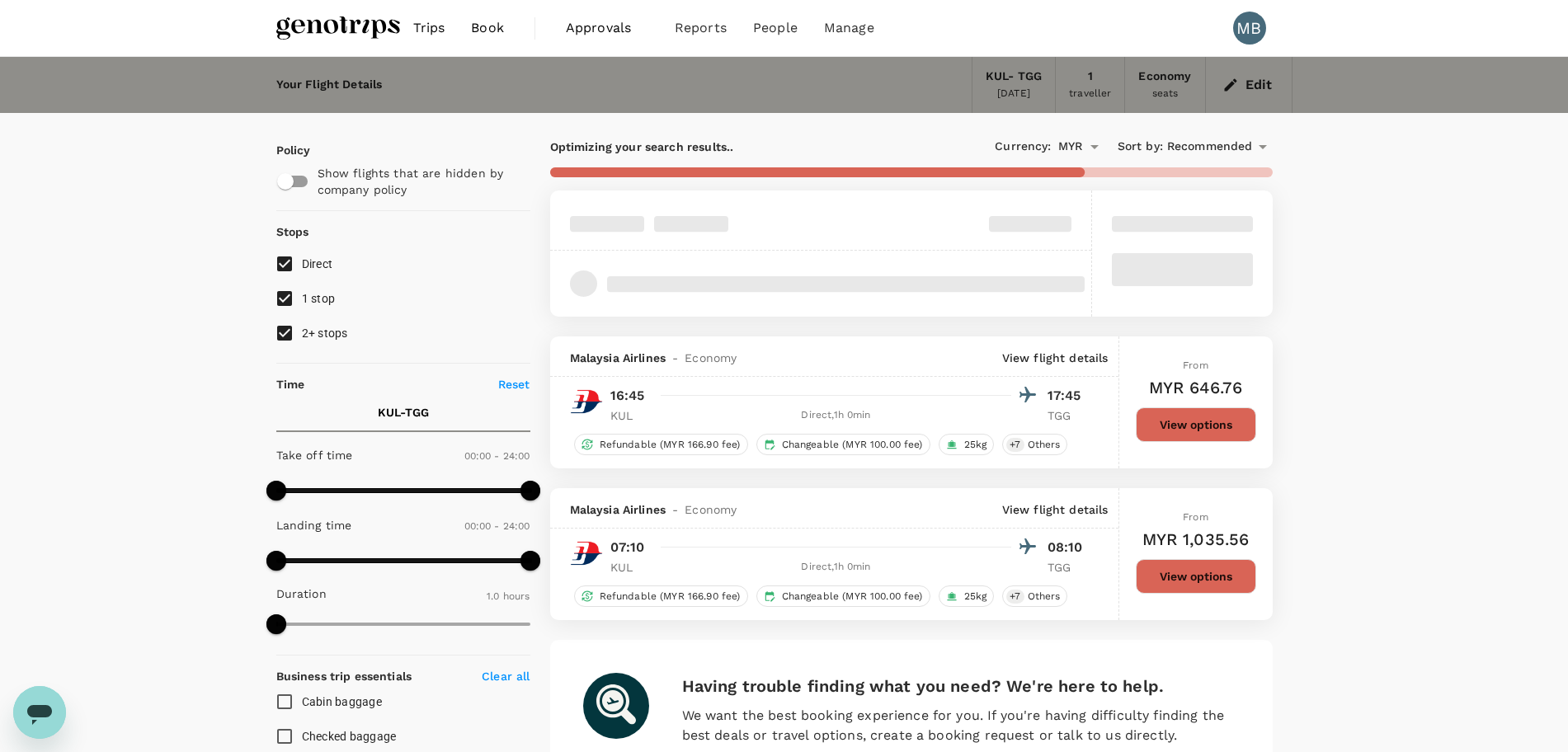 click on "1 stop" at bounding box center (285, 298) 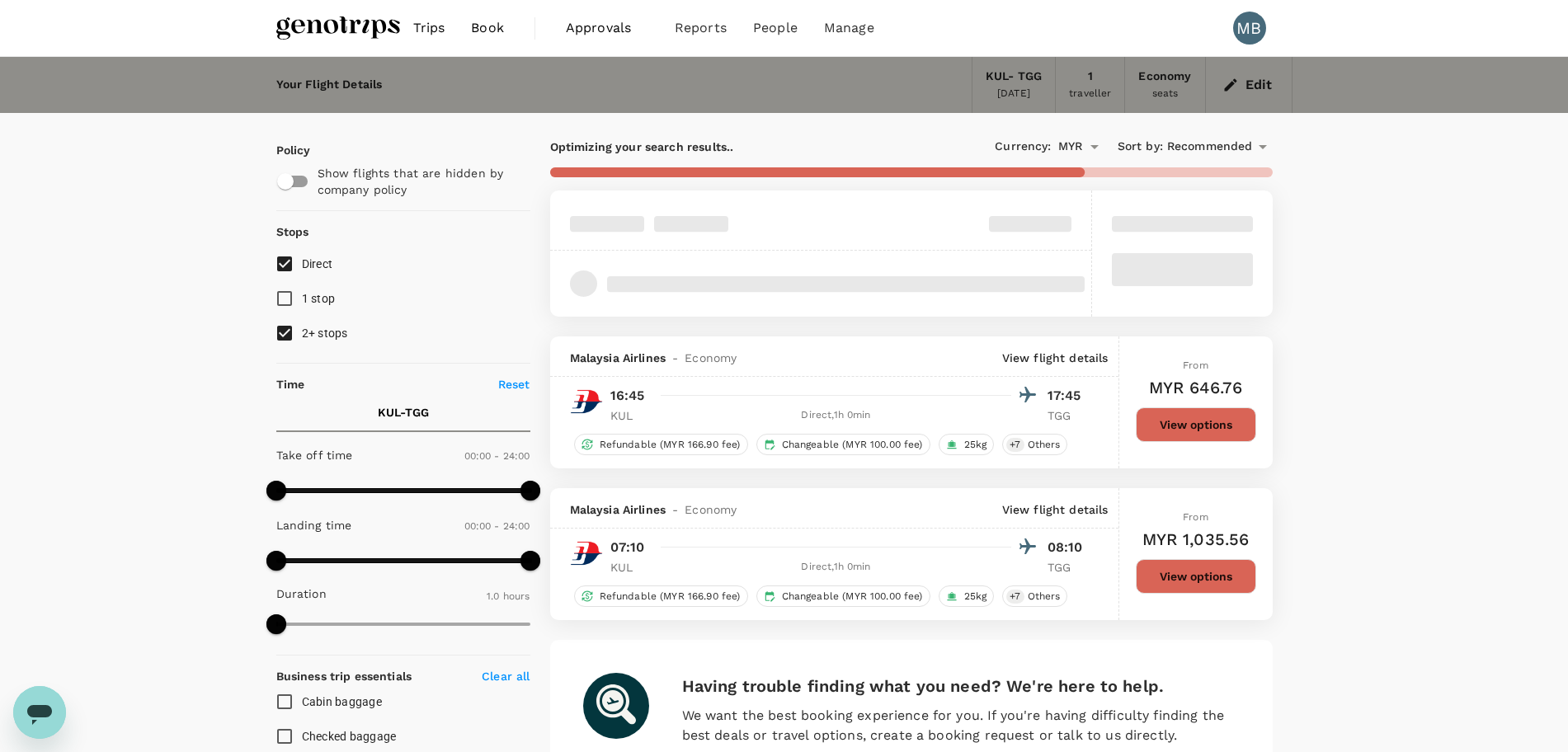 click on "2+ stops" at bounding box center (285, 333) 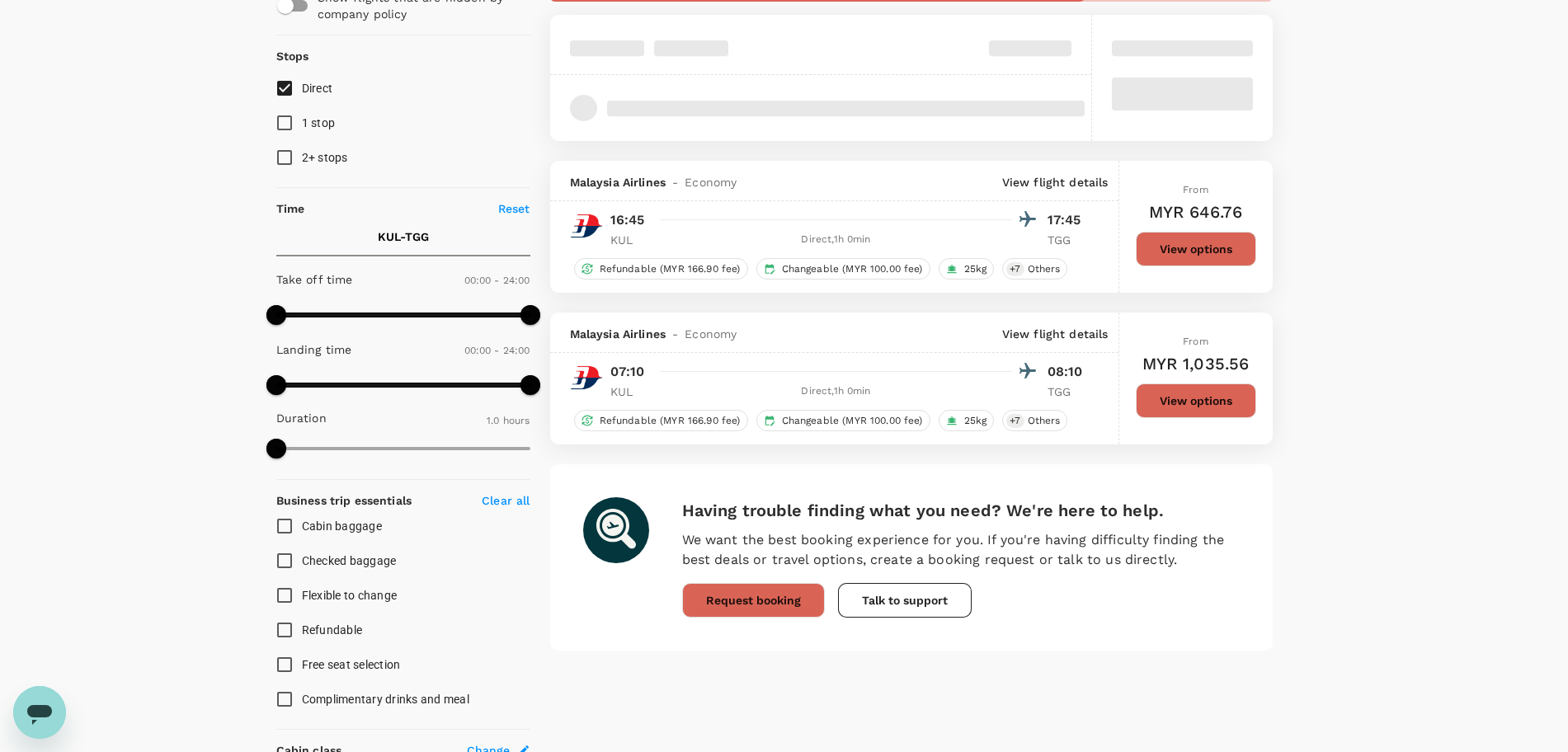 scroll, scrollTop: 469, scrollLeft: 0, axis: vertical 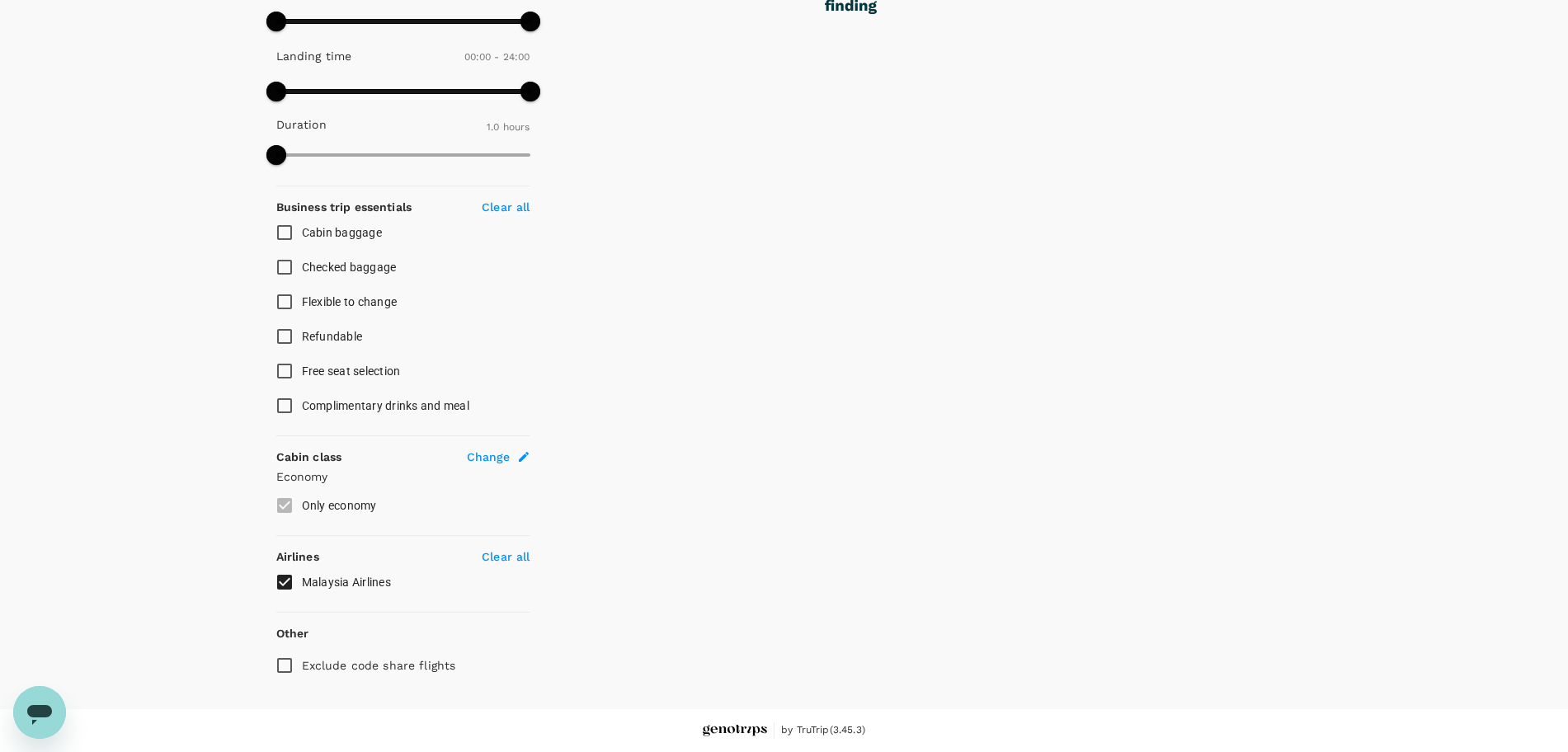 checkbox on "false" 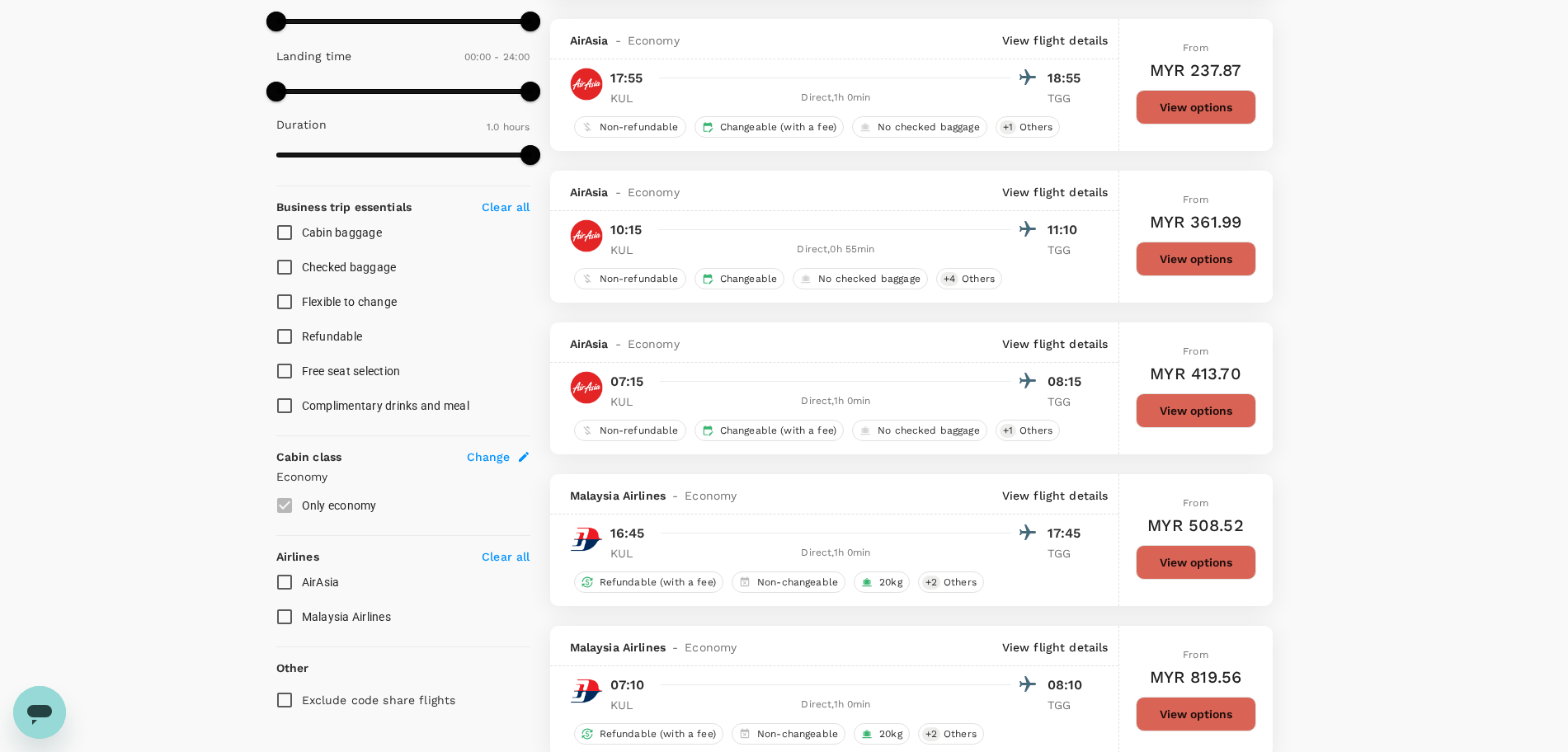 type on "MYR" 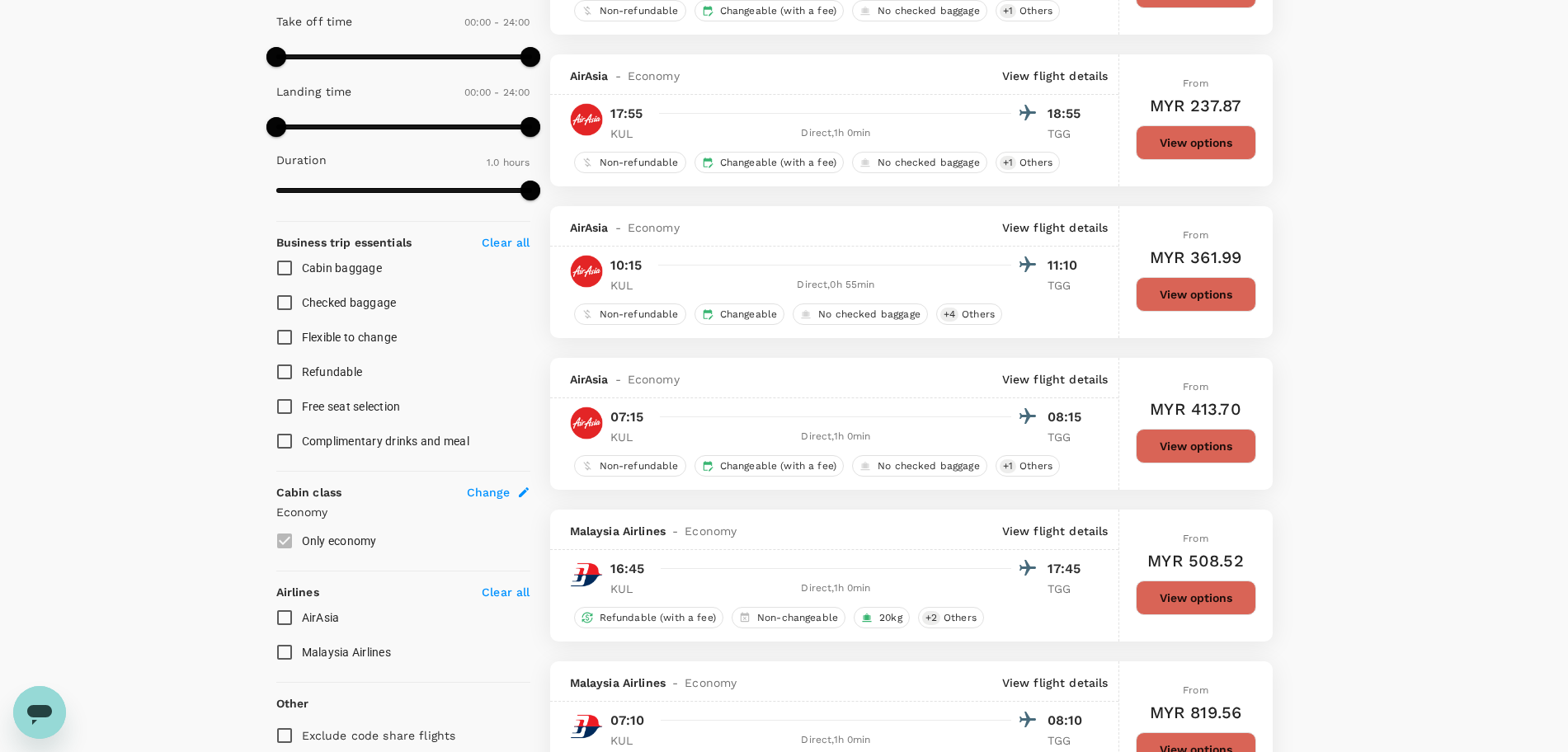scroll, scrollTop: 469, scrollLeft: 0, axis: vertical 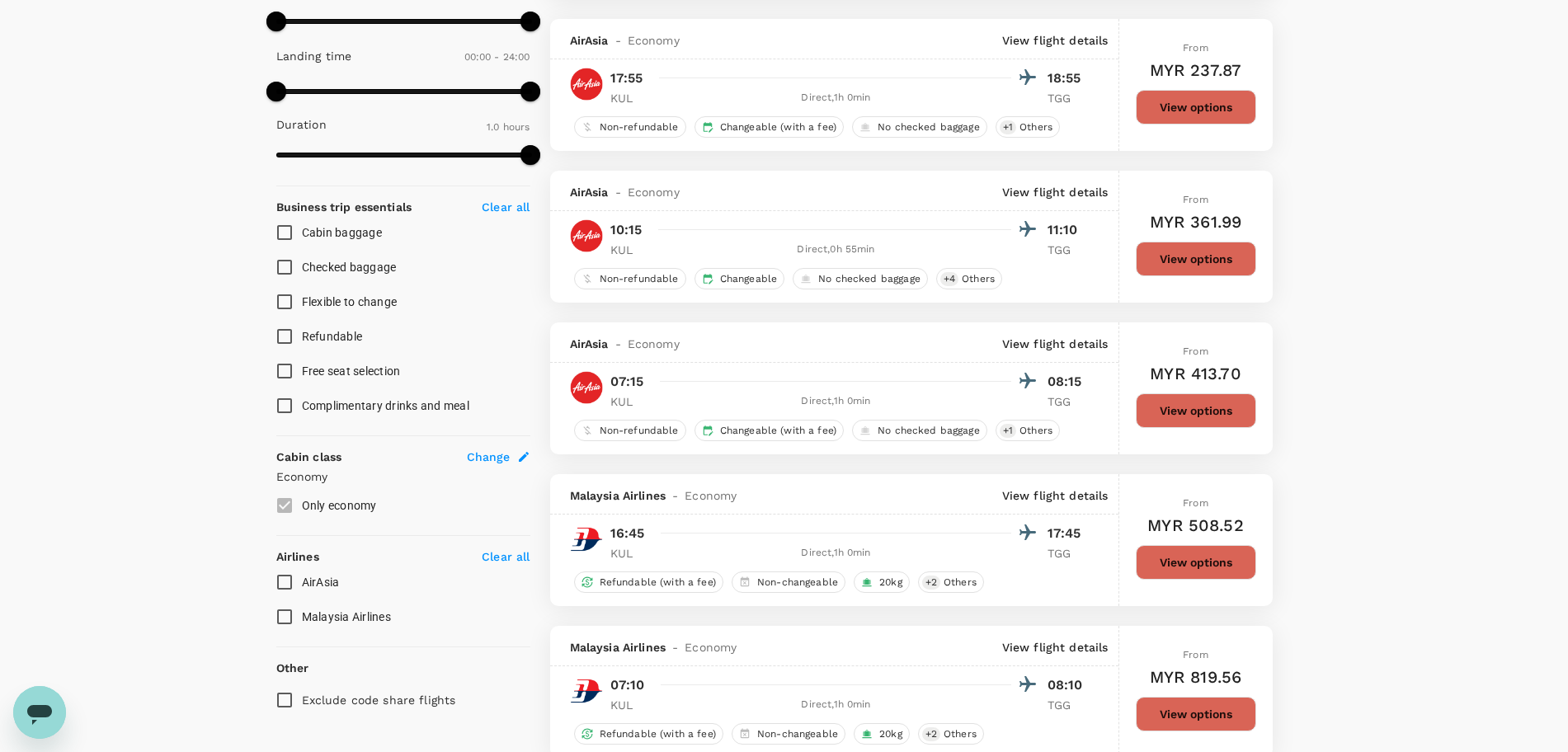 click on "AirAsia" at bounding box center [285, 582] 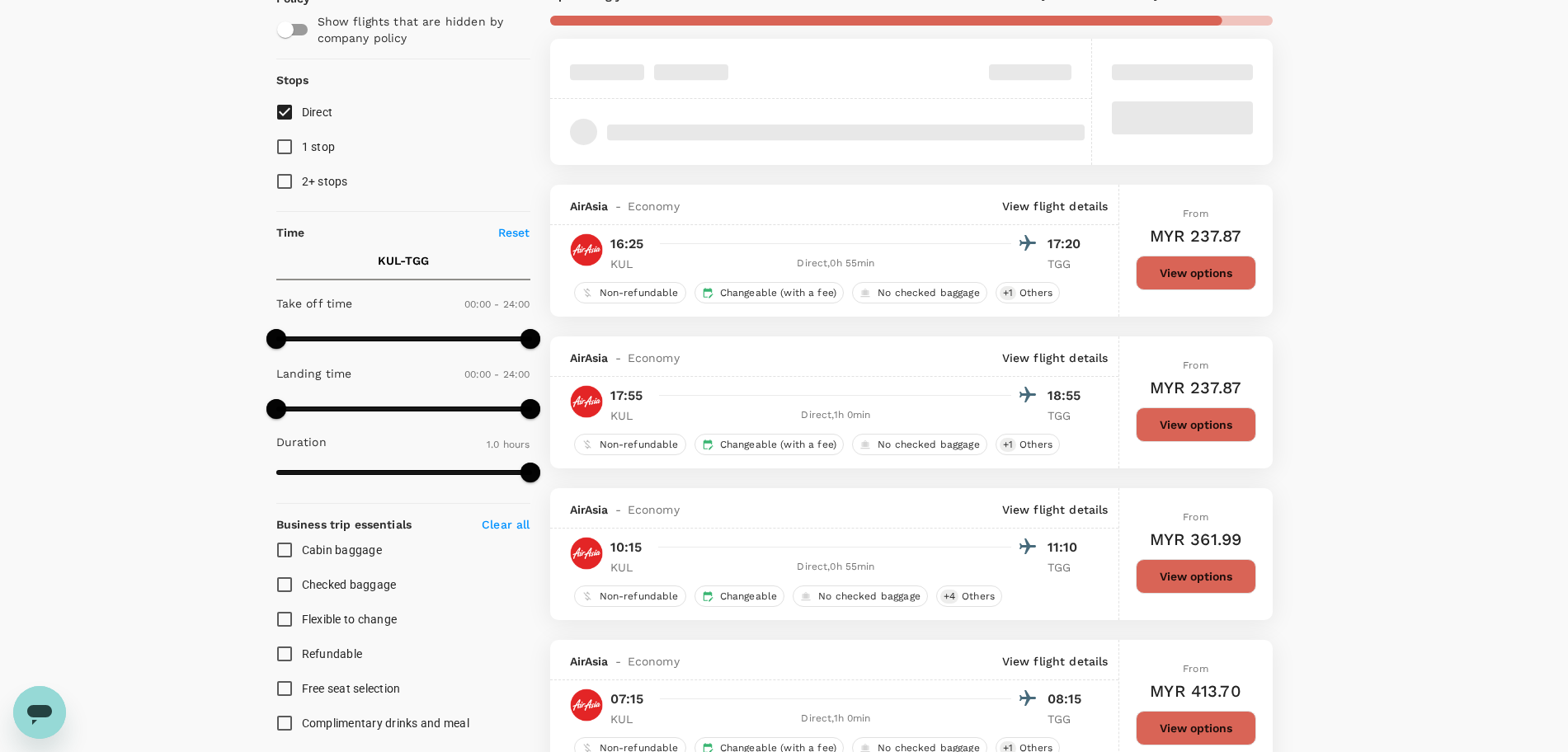 scroll, scrollTop: 0, scrollLeft: 0, axis: both 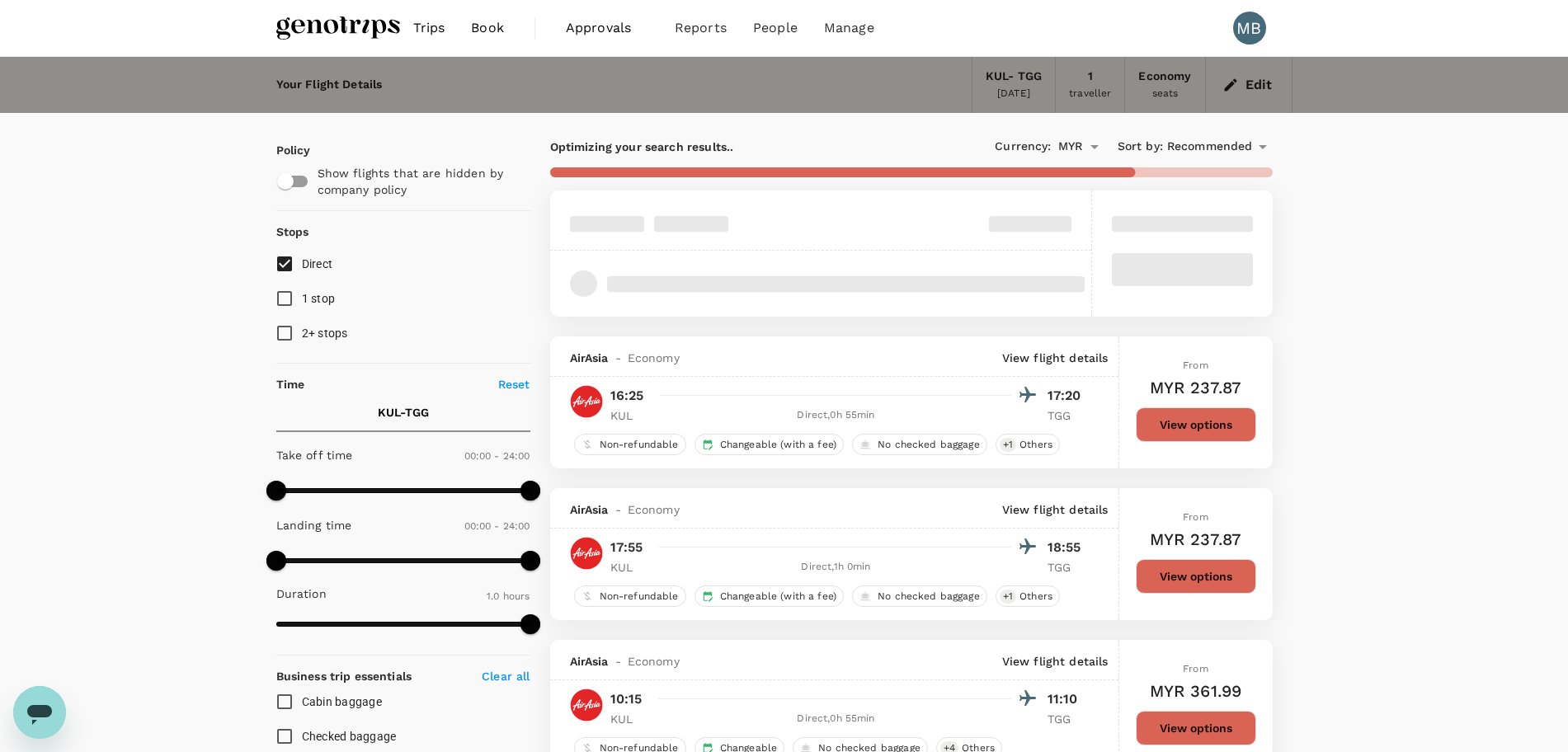 click on "Recommended" at bounding box center [1210, 147] 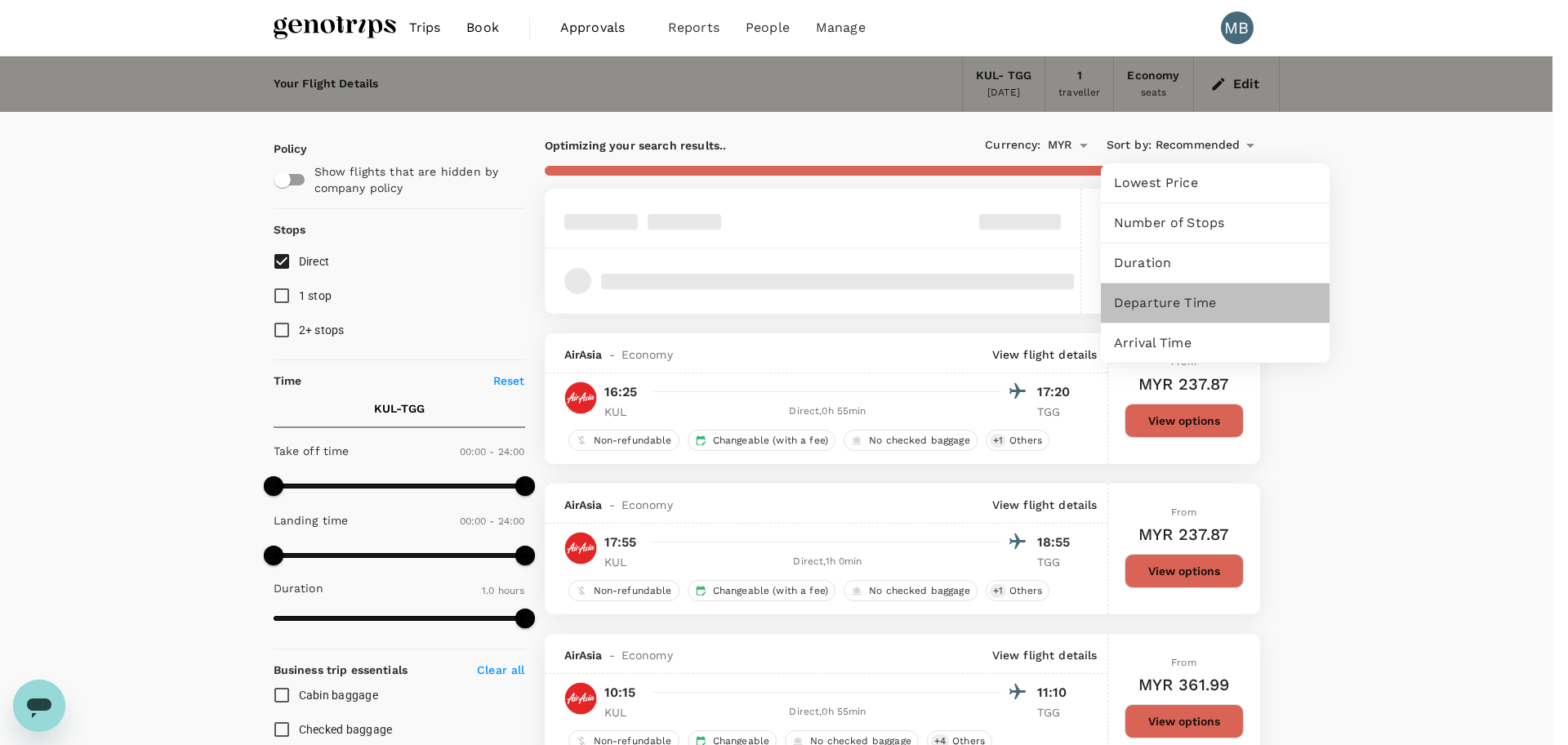 click on "Departure Time" at bounding box center [1215, 303] 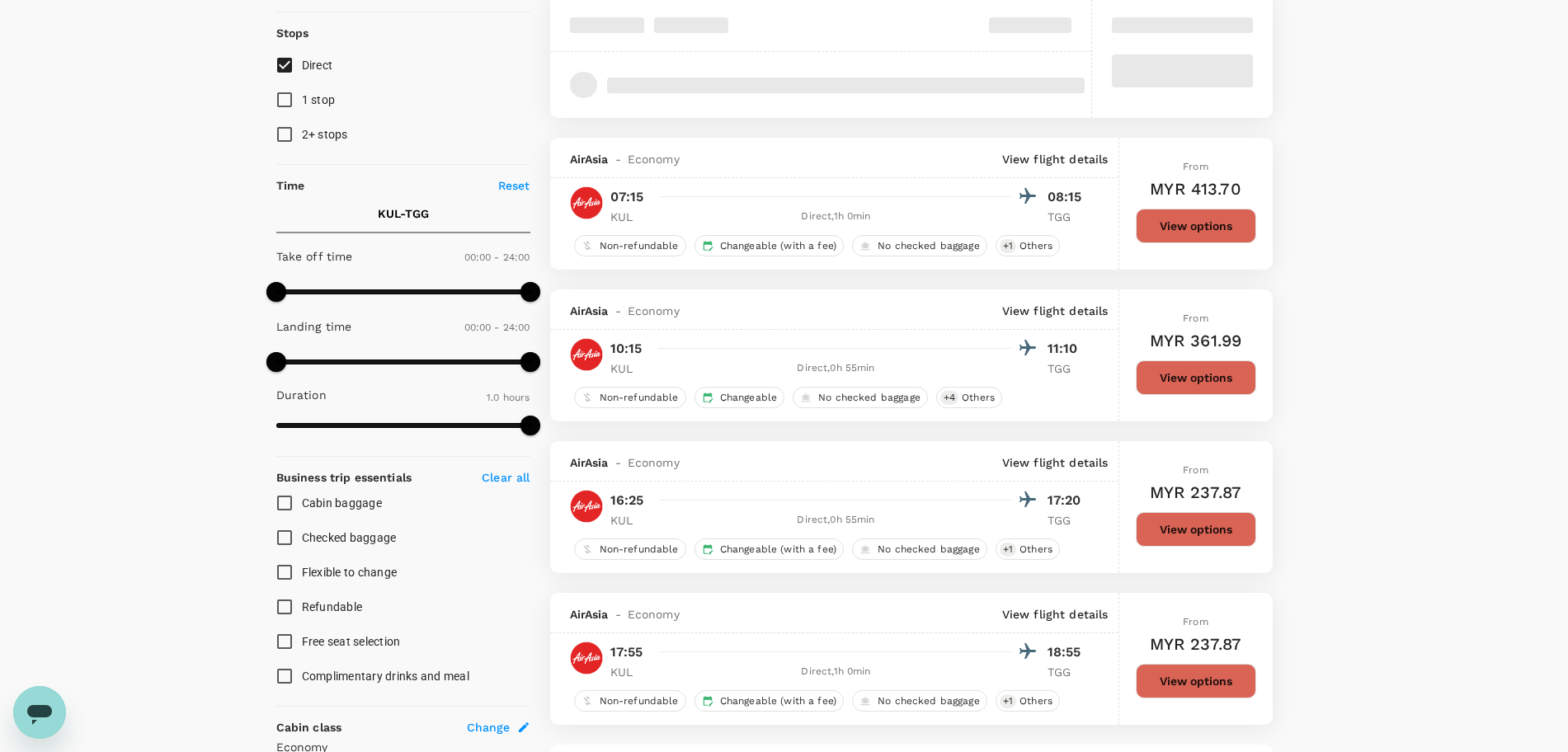 scroll, scrollTop: 195, scrollLeft: 0, axis: vertical 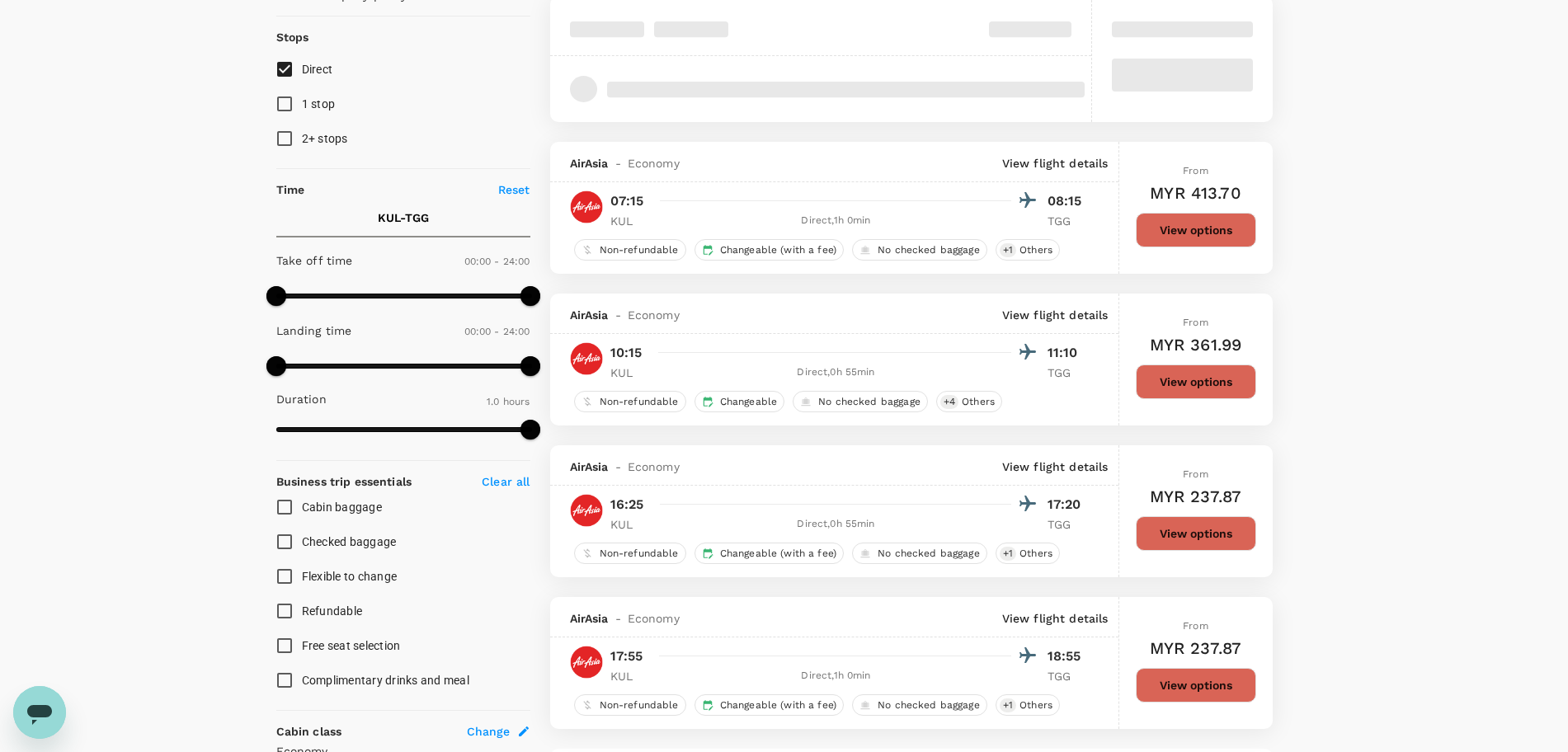 click on "View options" at bounding box center (1196, 230) 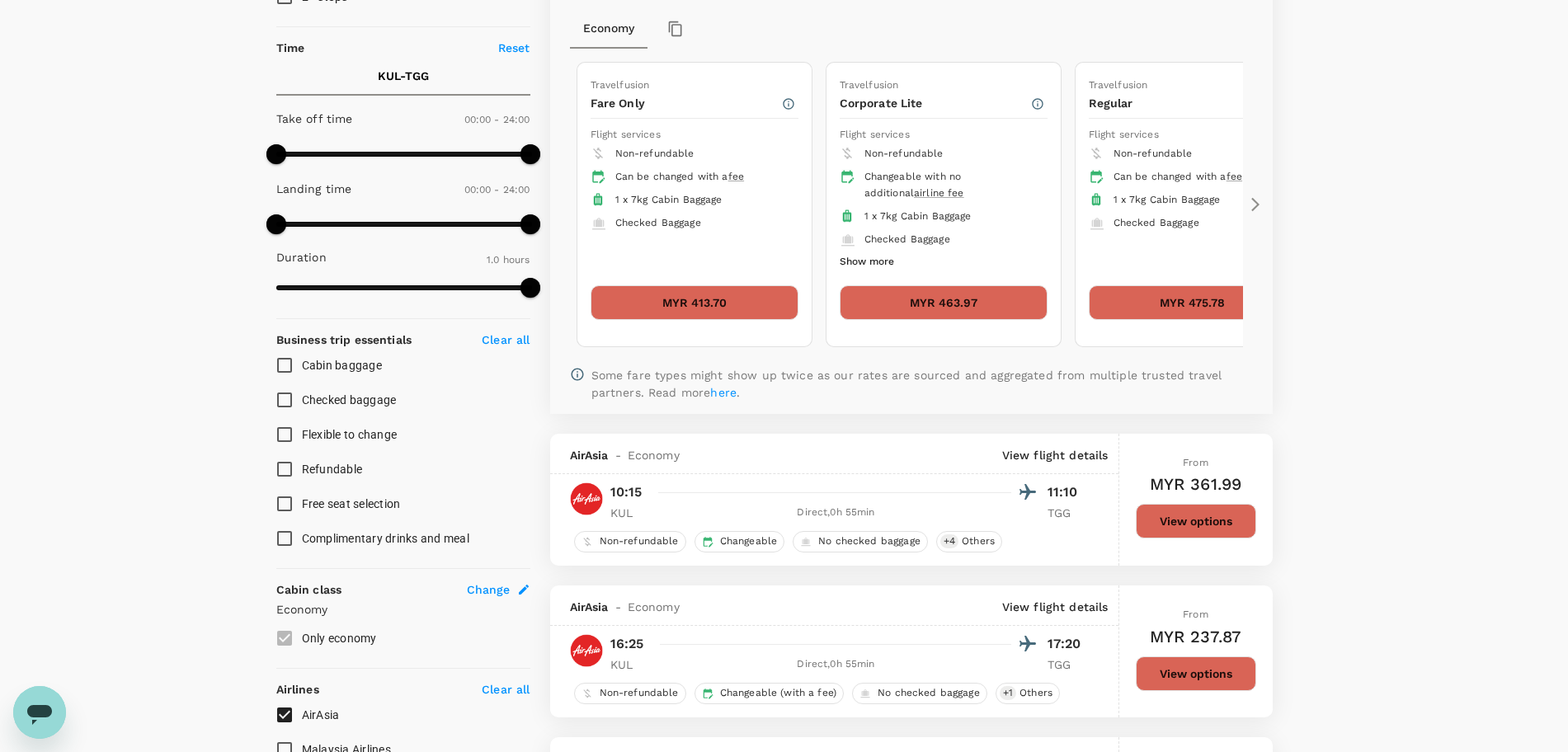 scroll, scrollTop: 233, scrollLeft: 0, axis: vertical 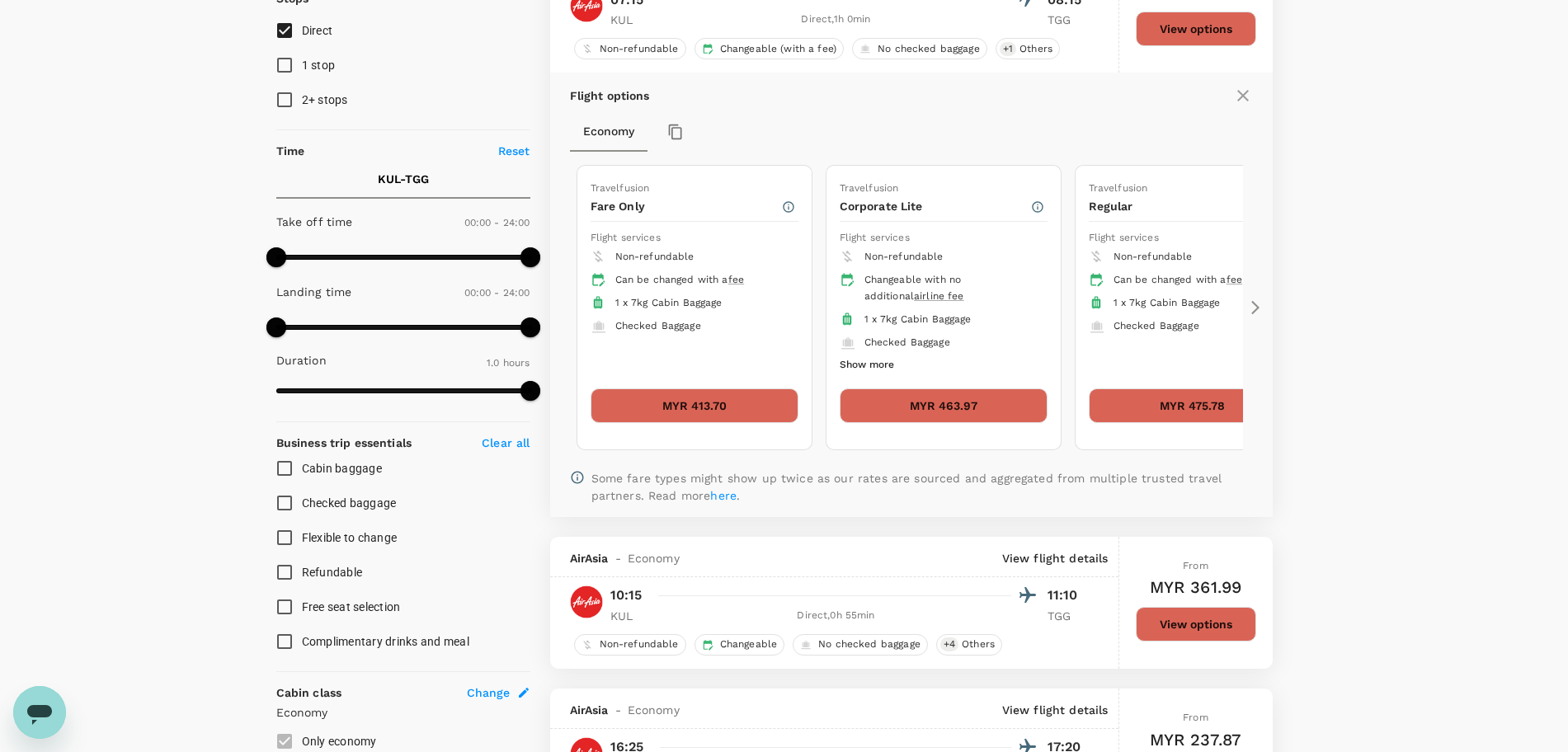 click on "Show more" at bounding box center [867, 365] 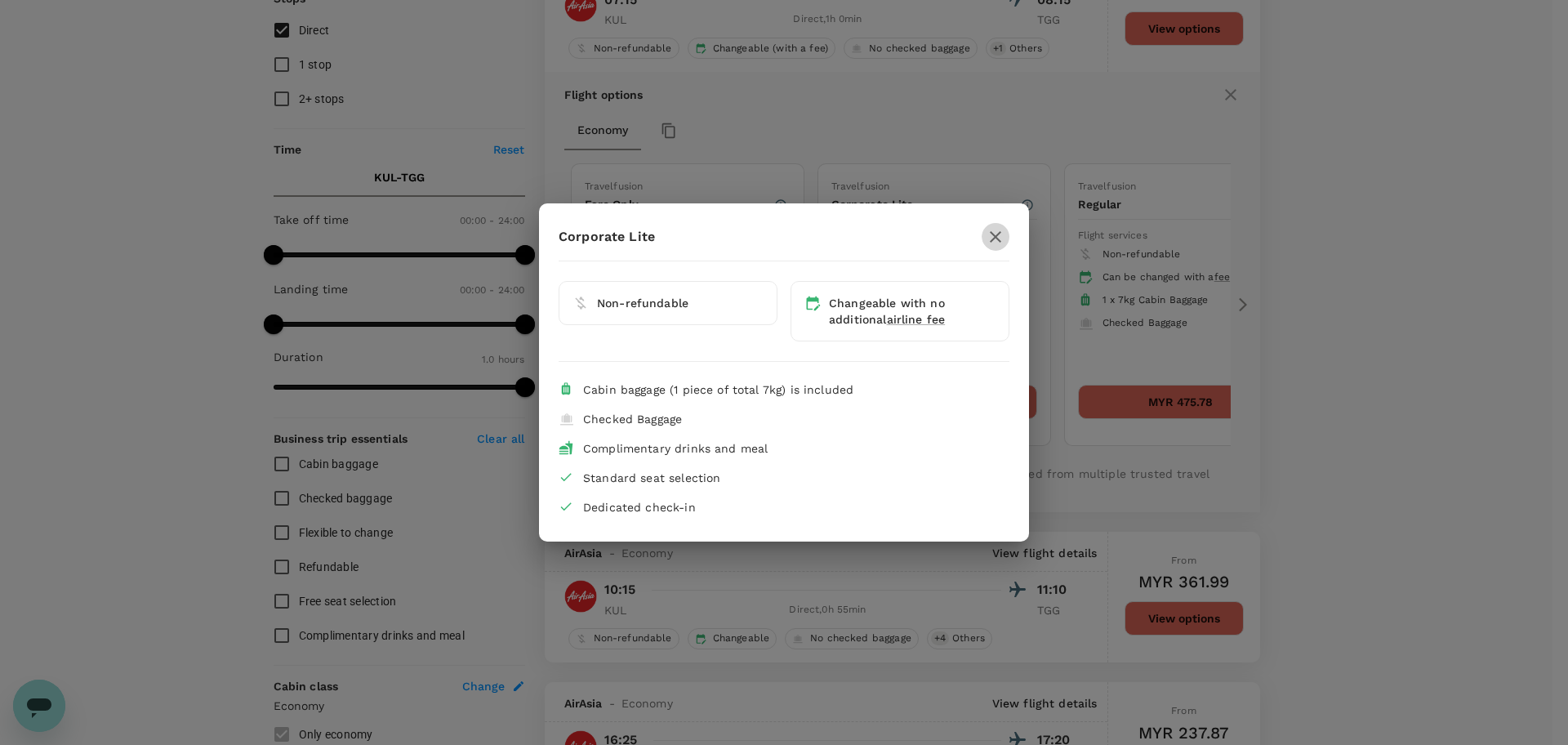 click at bounding box center [996, 237] 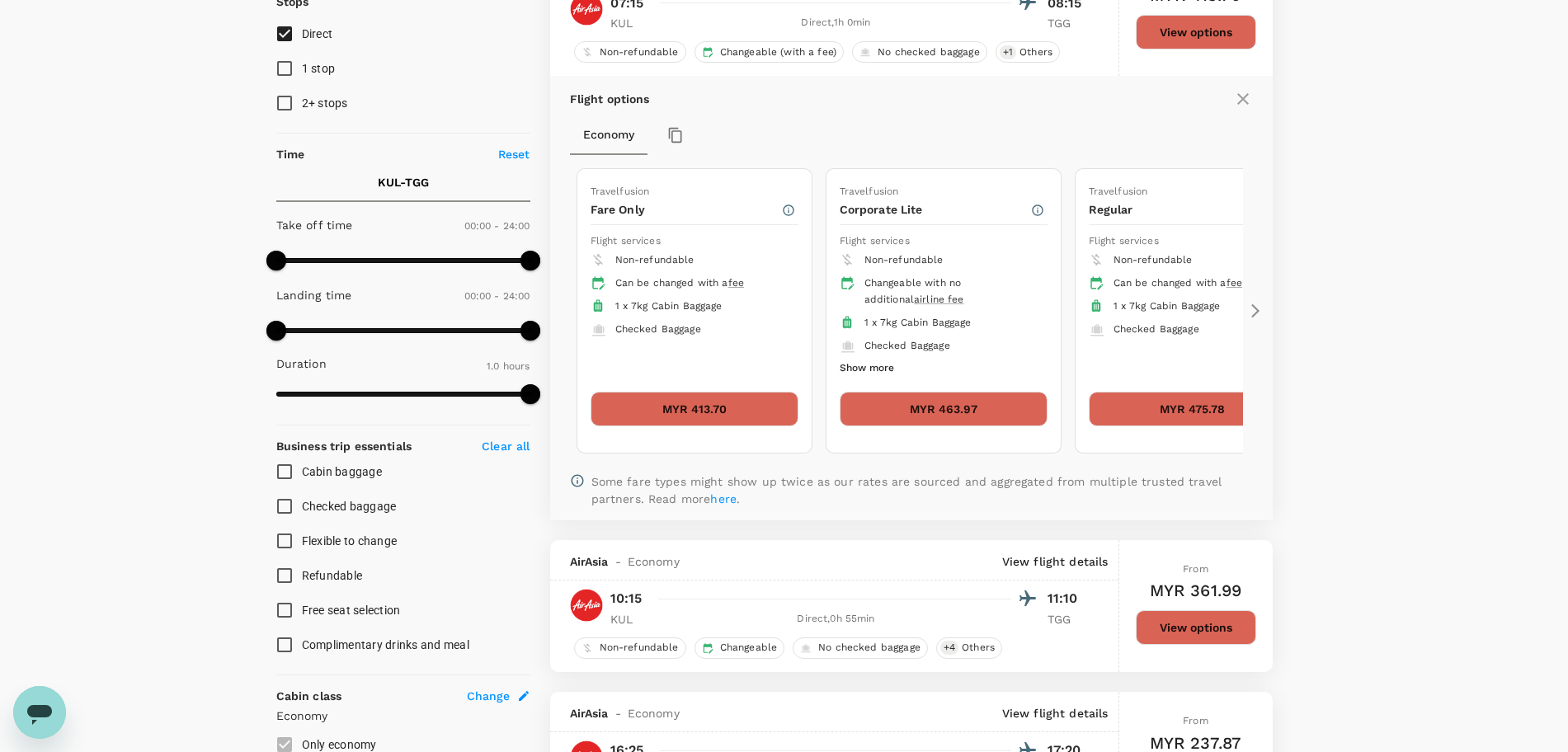 scroll, scrollTop: 233, scrollLeft: 0, axis: vertical 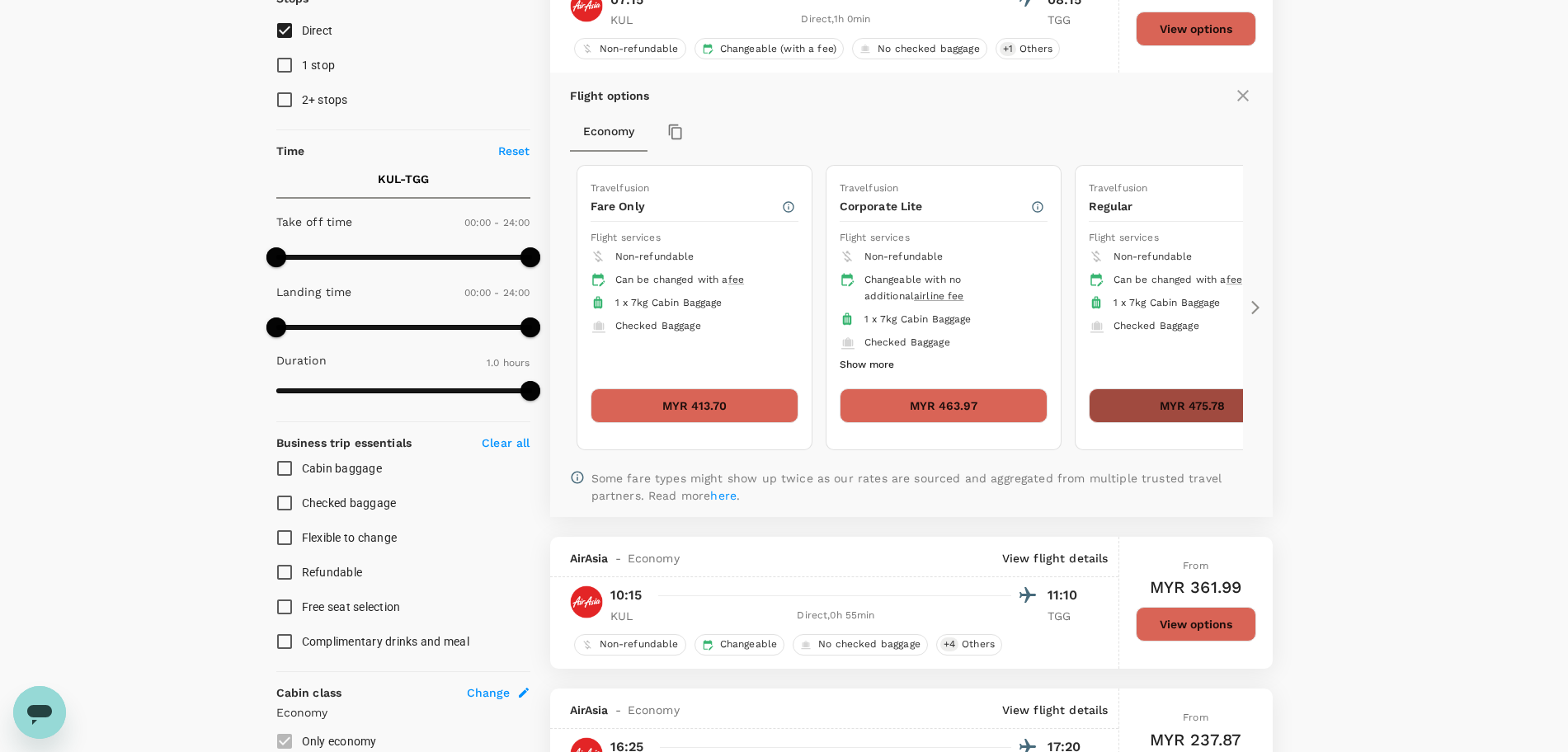 click on "MYR 475.78" at bounding box center (1193, 406) 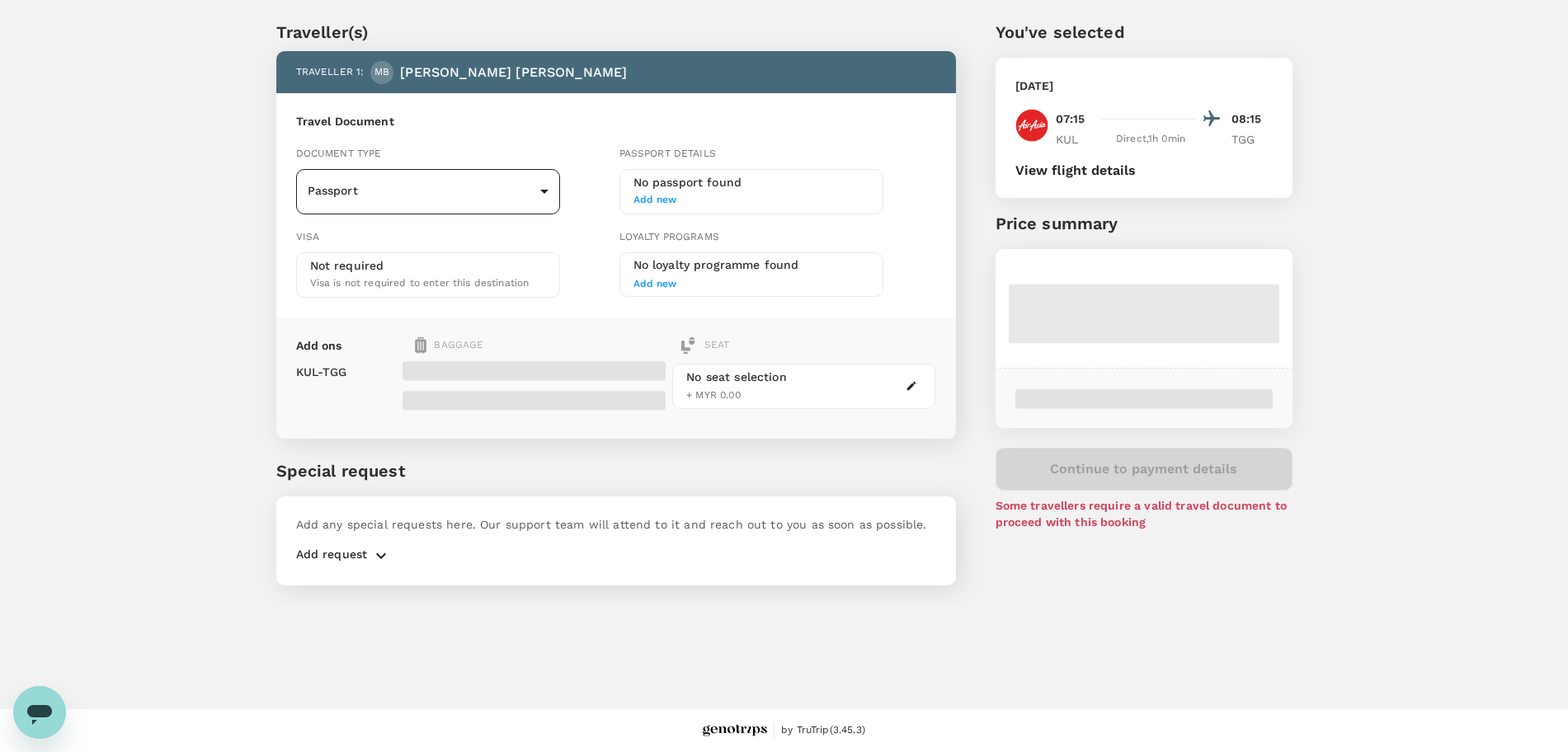 scroll, scrollTop: 0, scrollLeft: 0, axis: both 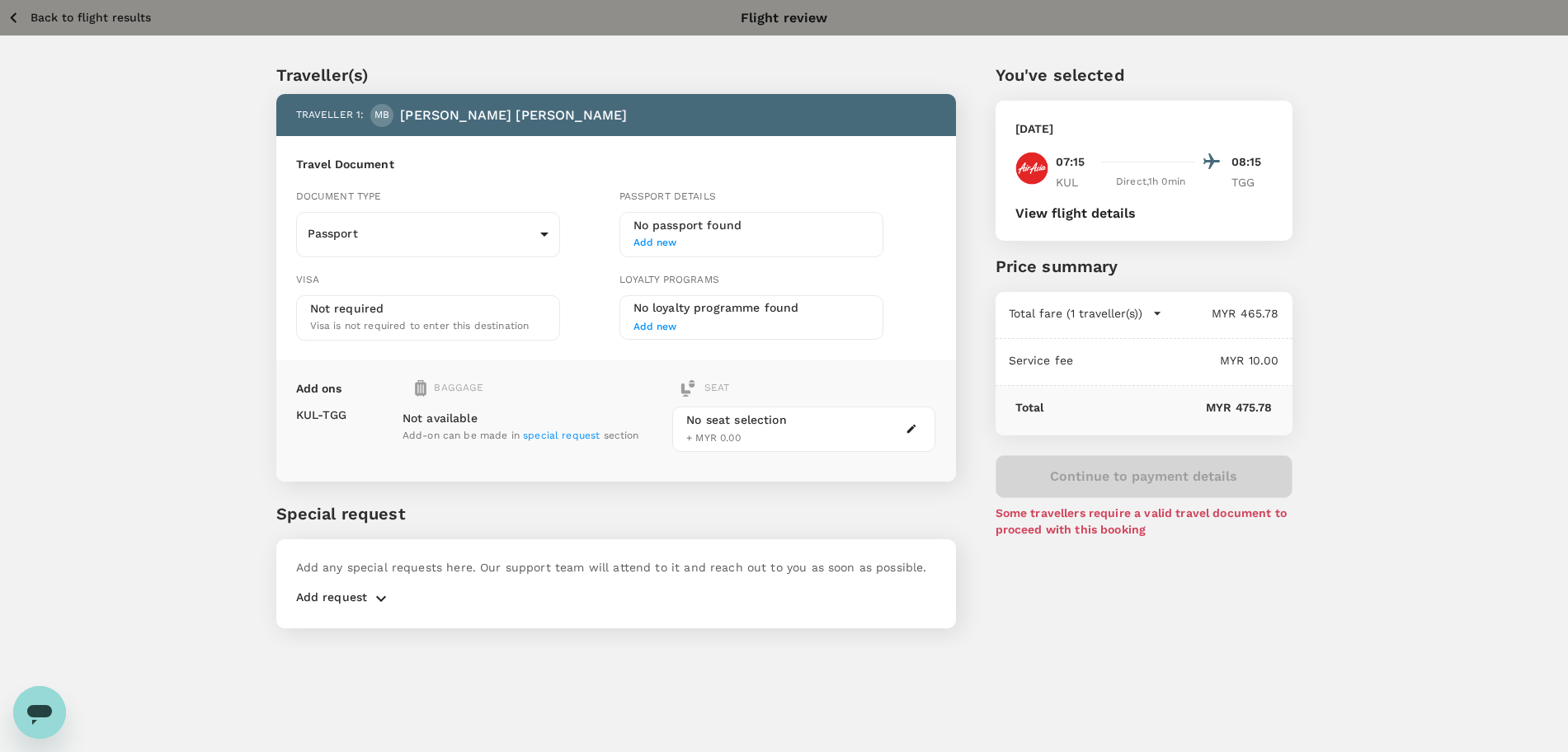 click on "Back to flight results" at bounding box center [91, 17] 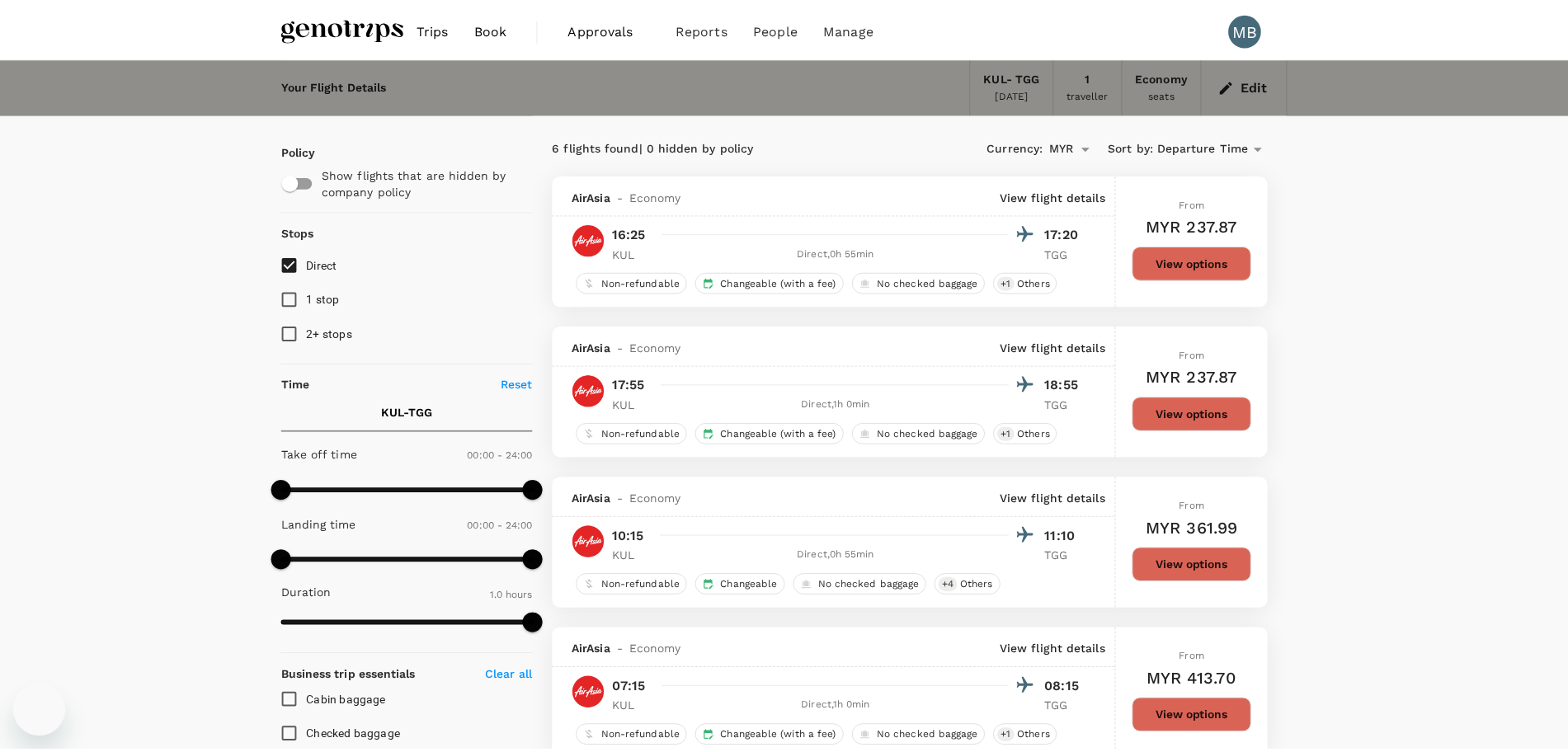 scroll, scrollTop: 0, scrollLeft: 0, axis: both 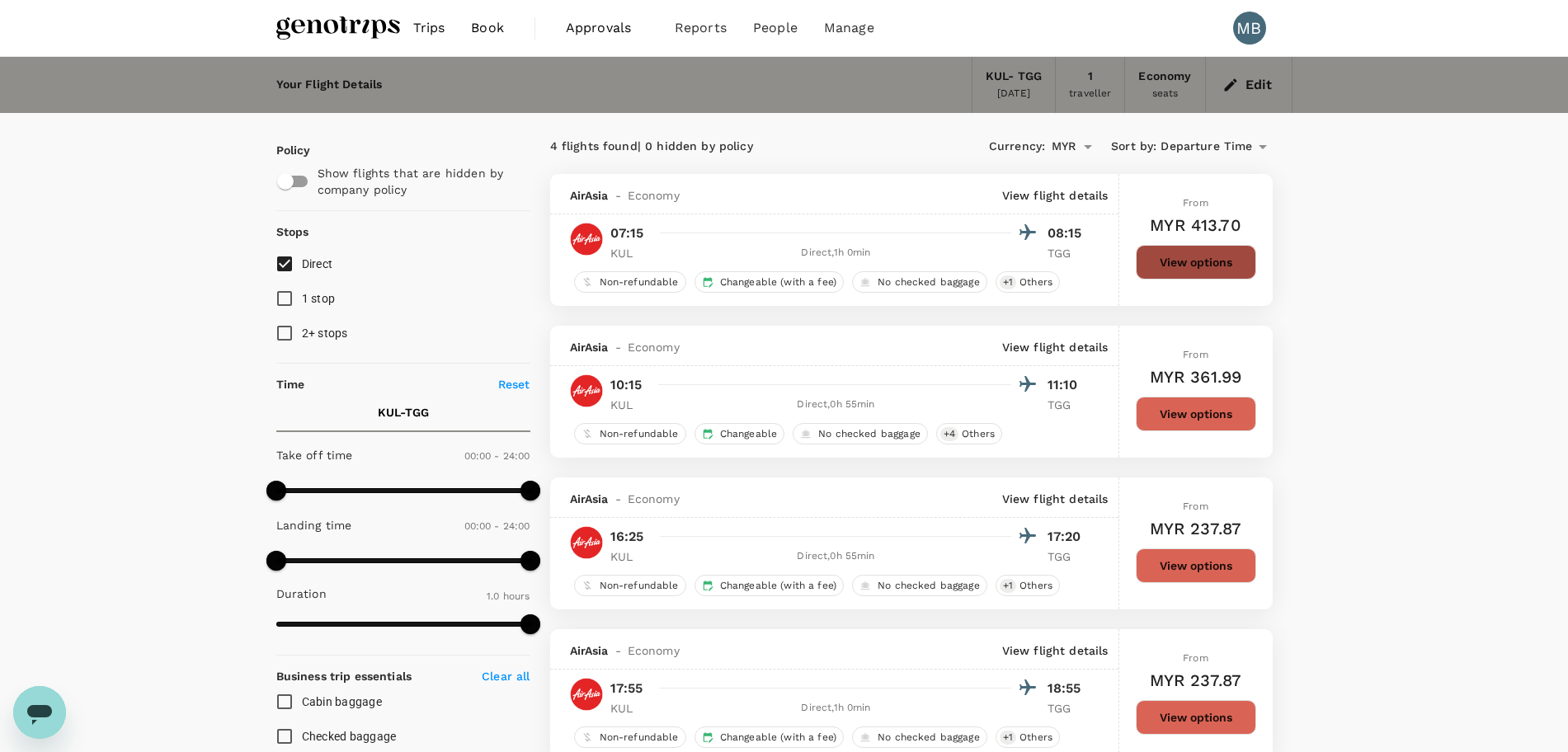 click on "View options" at bounding box center (1196, 262) 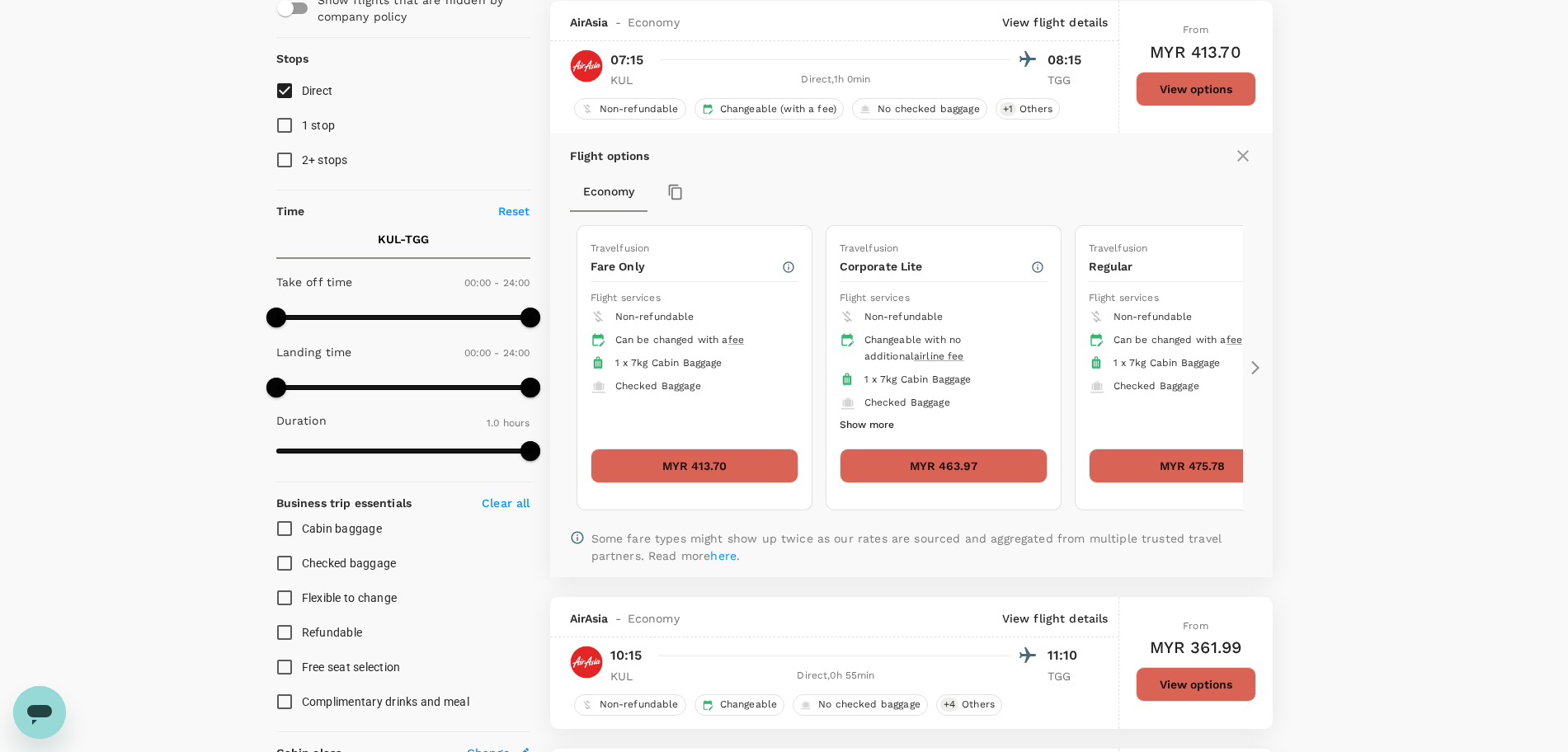 scroll, scrollTop: 174, scrollLeft: 0, axis: vertical 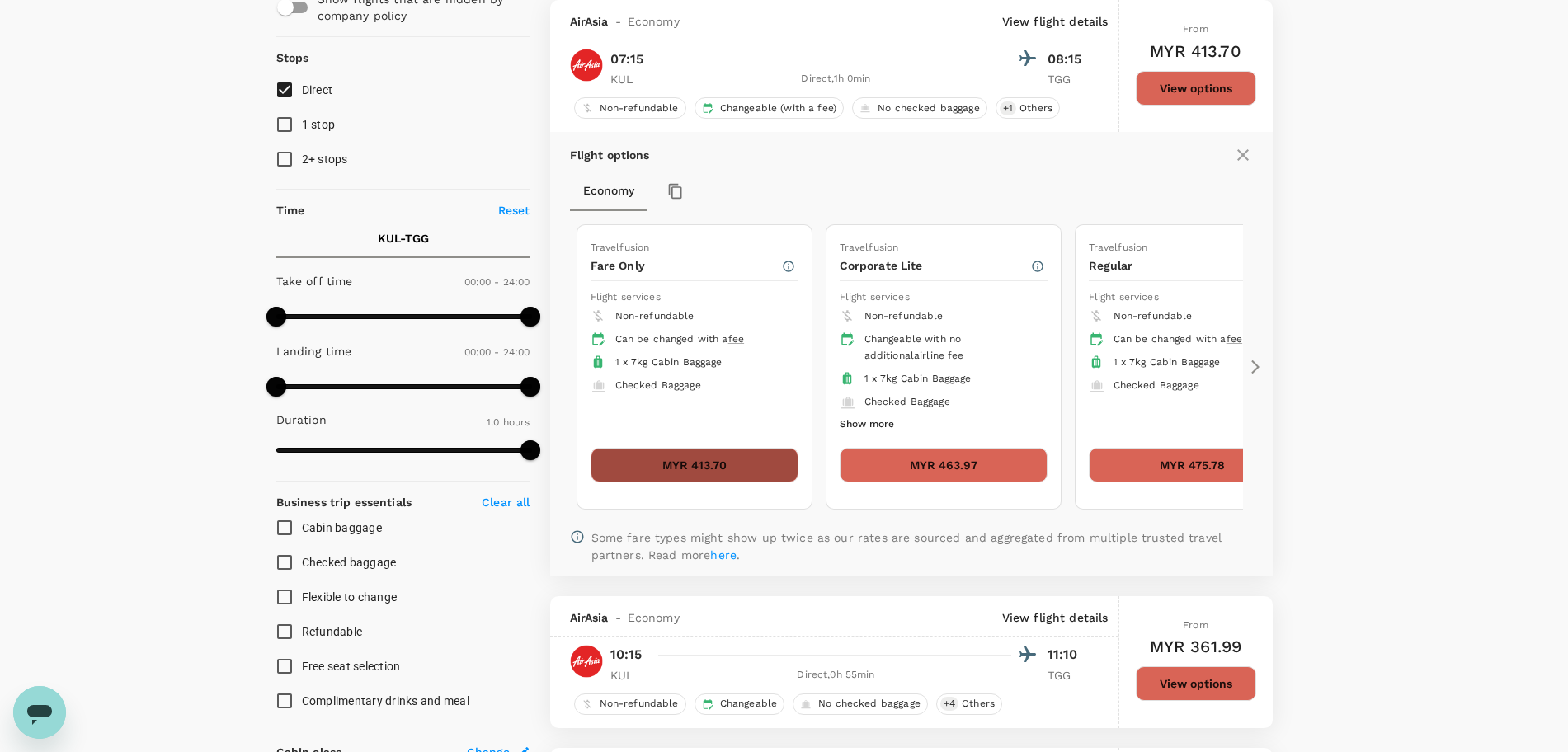 click on "MYR 413.70" at bounding box center [695, 465] 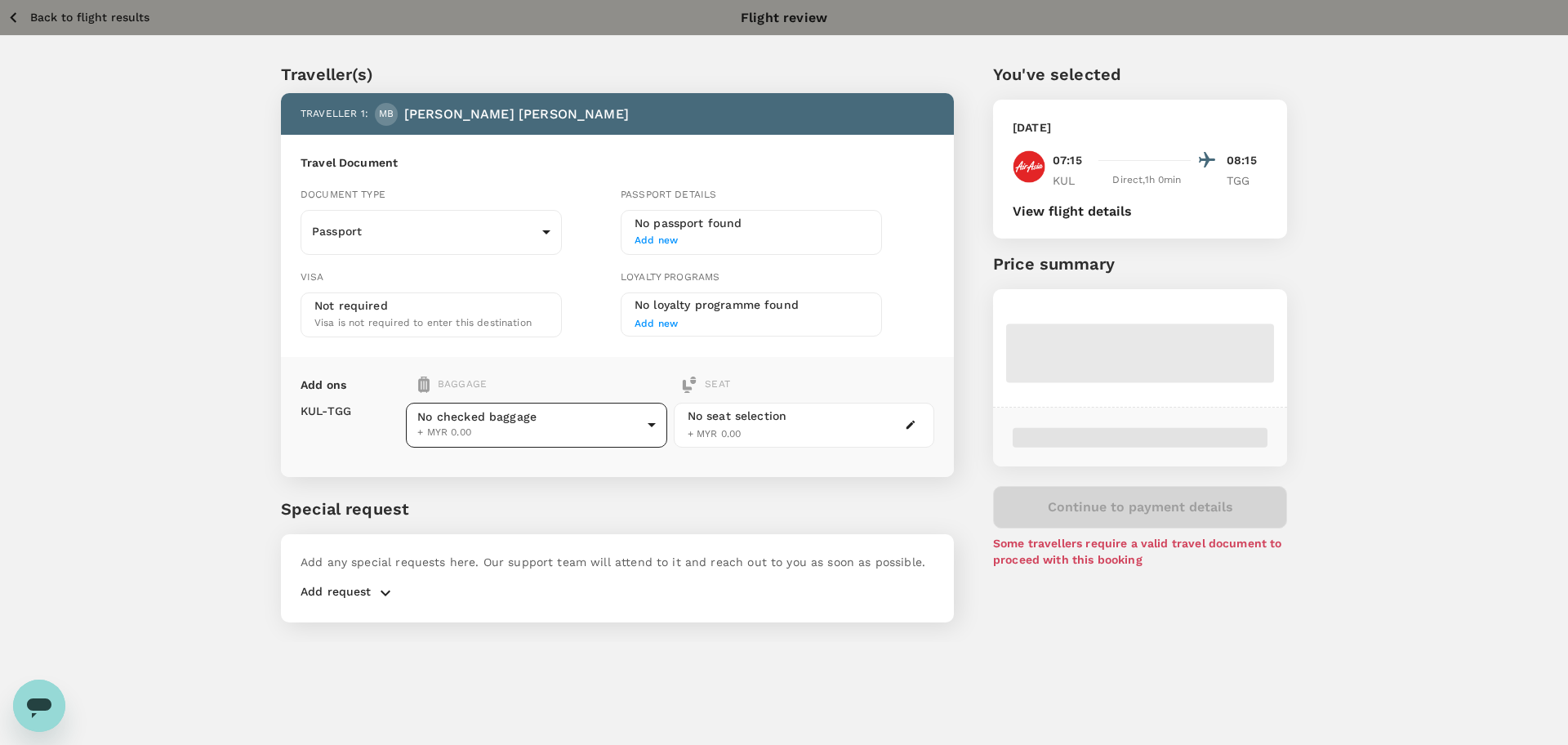 click on "Back to flight results Flight review Traveller(s) Traveller   1 : MB Muhammad Akhimullah   bin Rostam Travel Document Document type Passport Passport ​ Passport details No passport found Add new Visa Not required Visa is not required to enter this destination Loyalty programs No loyalty programme found Add new Add ons Baggage Seat KUL  -  TGG No checked baggage + MYR 0.00 ​ No seat selection + MYR 0.00 Special request Add any special requests here. Our support team will attend to it and reach out to you as soon as possible. Add request You've selected Saturday, 05 Jul 2025 07:15 08:15 KUL Direct ,  1h 0min TGG View flight details Price summary Continue to payment details Some travellers require a valid travel document to proceed with this booking by TruTrip  ( 3.45.3   ) View details Edit Add new" at bounding box center [784, 394] 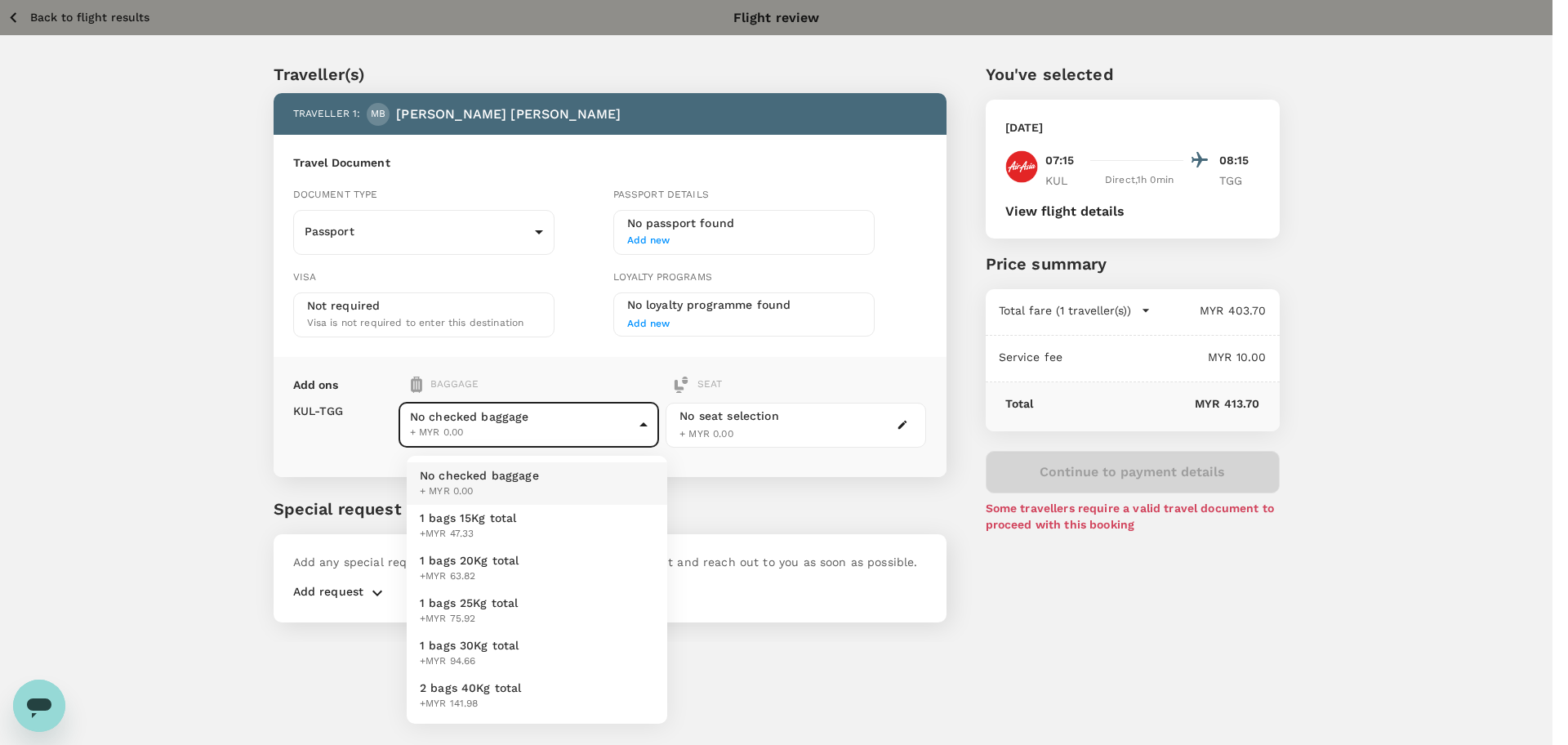 click at bounding box center (784, 372) 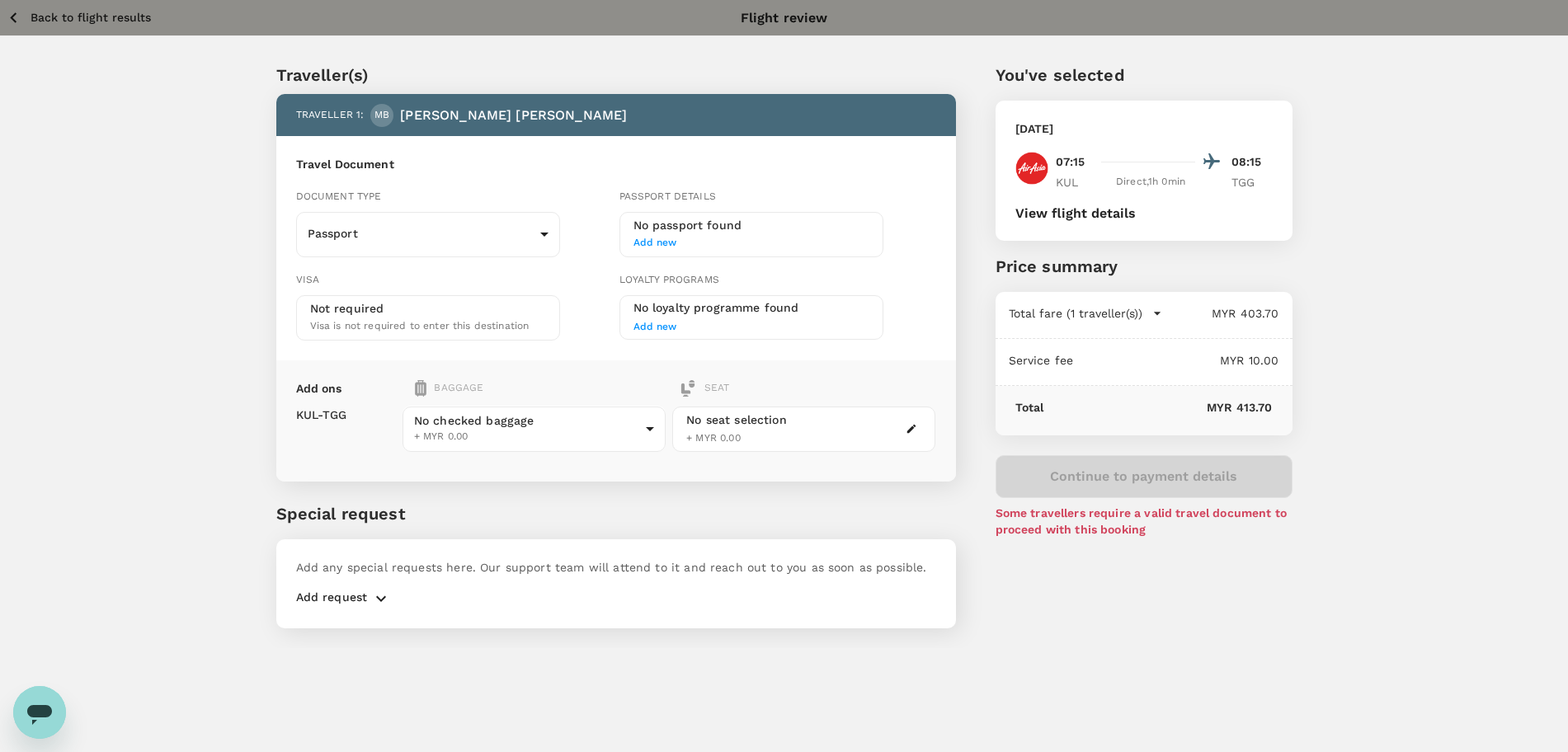 click 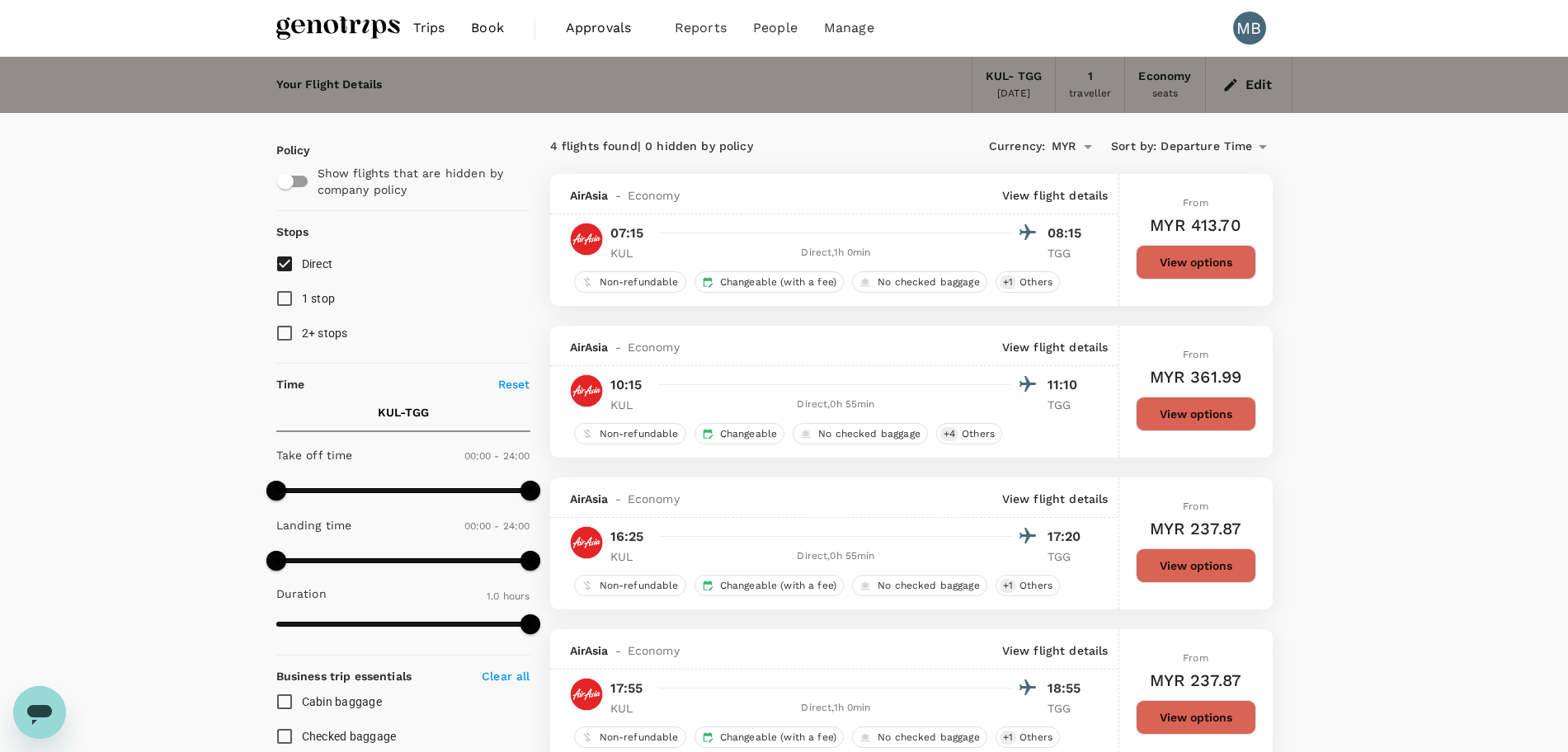click on "View options" at bounding box center (1196, 262) 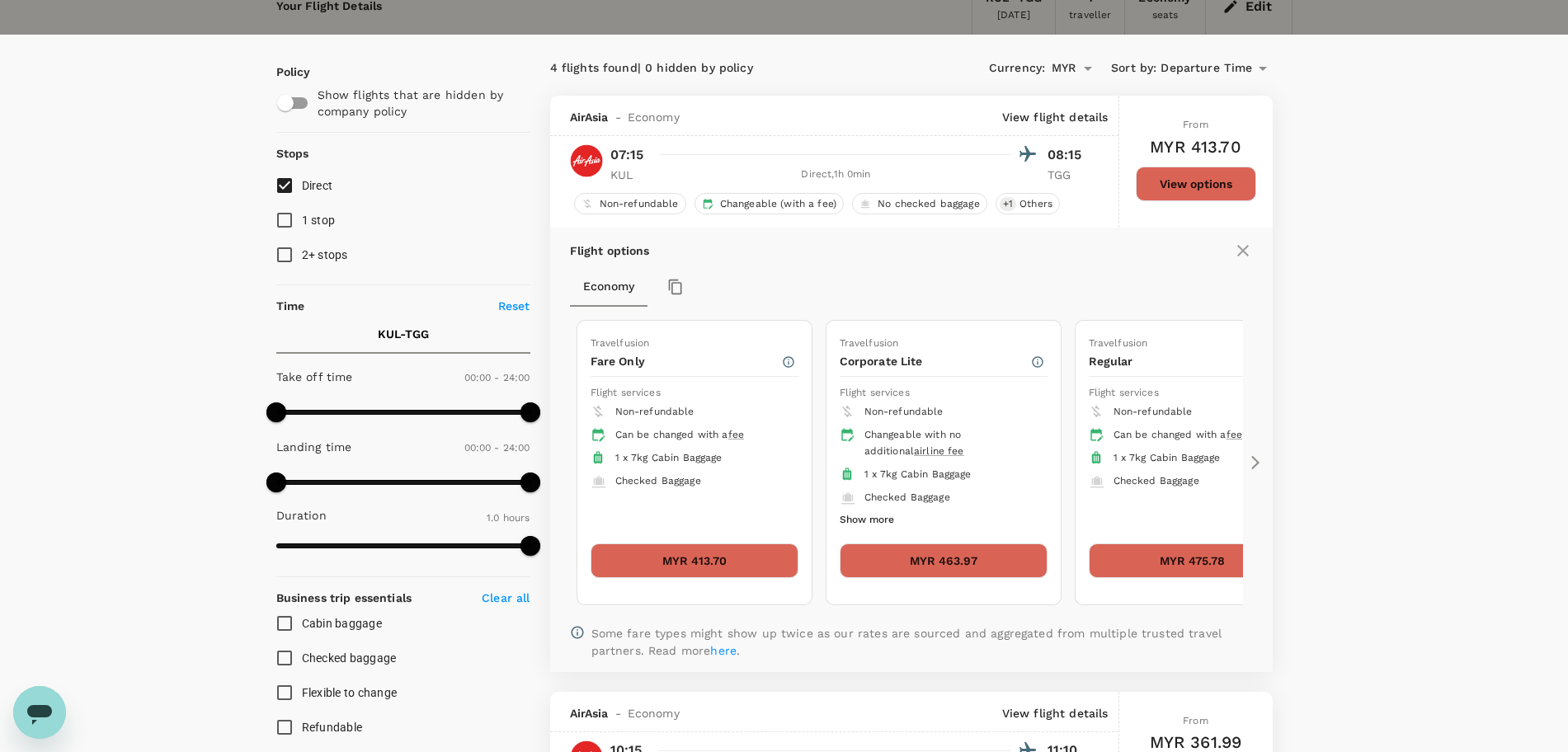 scroll, scrollTop: 0, scrollLeft: 0, axis: both 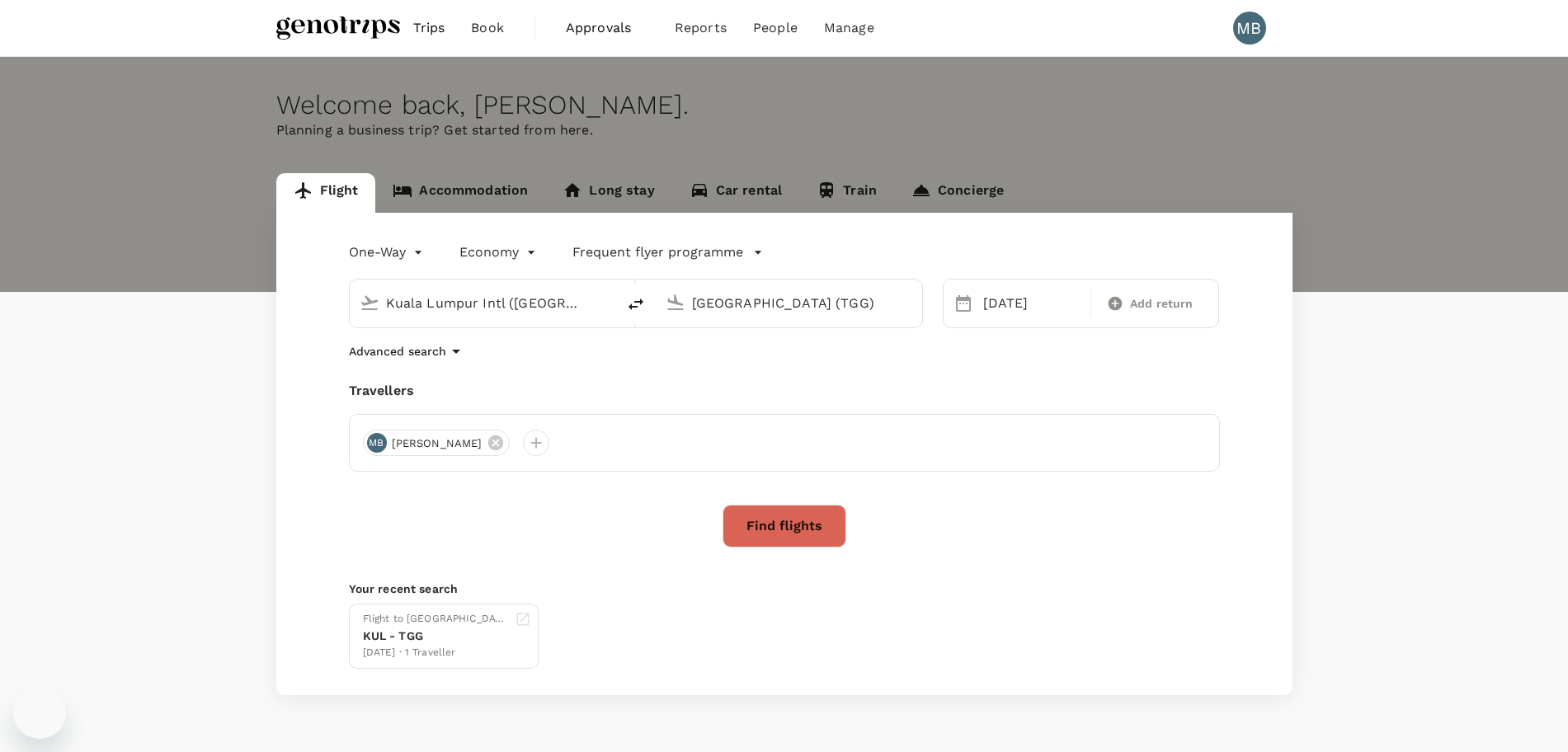 type 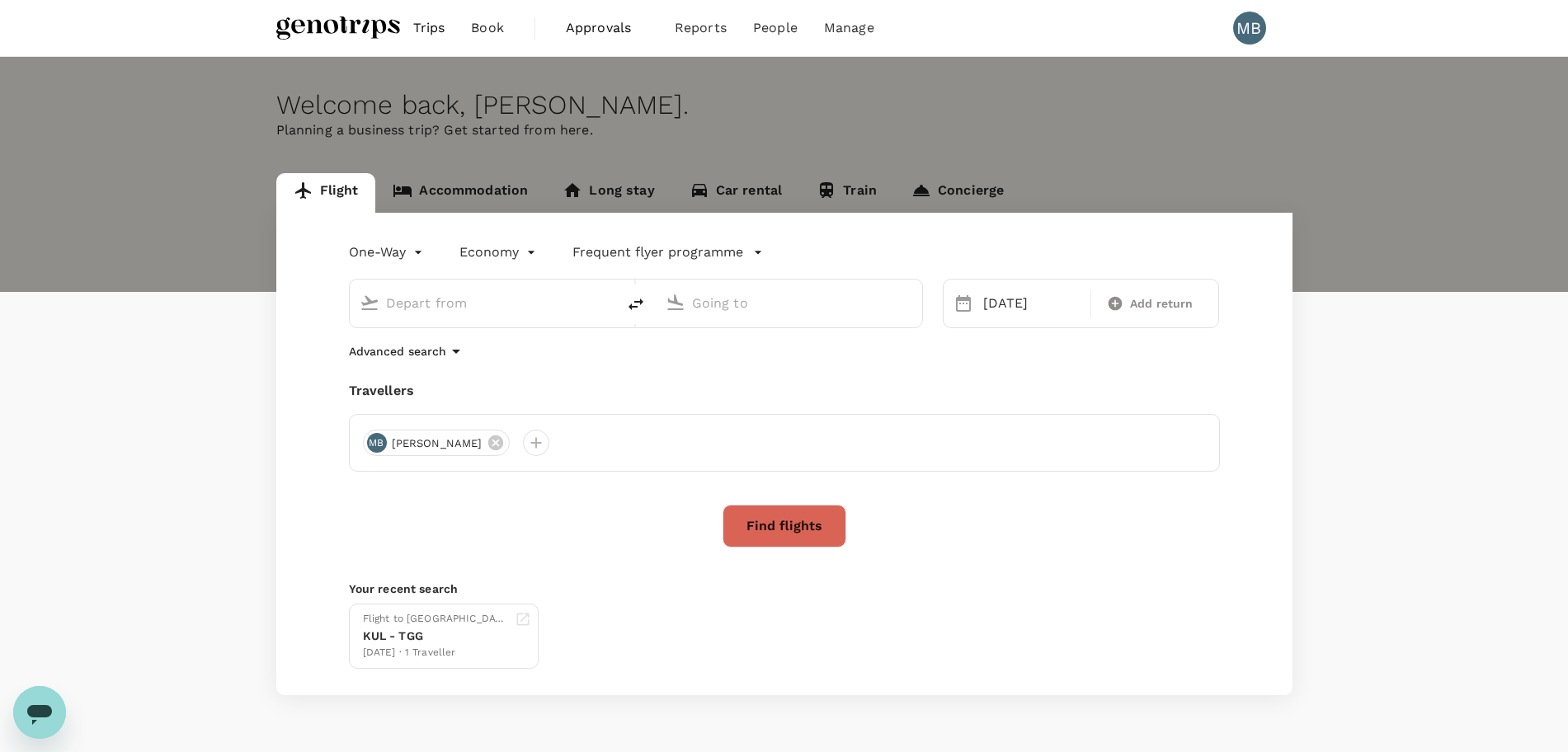 scroll, scrollTop: 0, scrollLeft: 0, axis: both 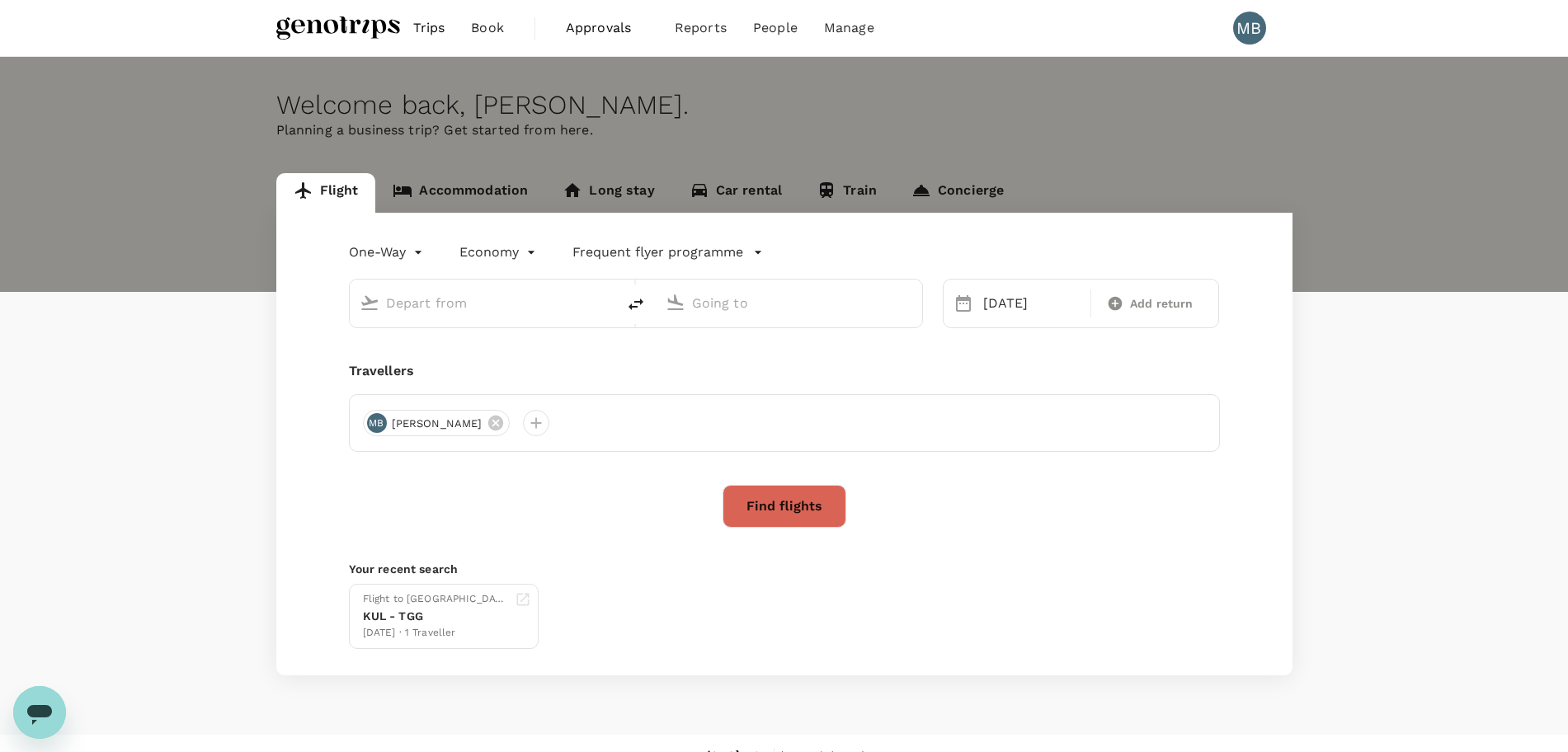 type on "Kuala Lumpur Intl ([GEOGRAPHIC_DATA])" 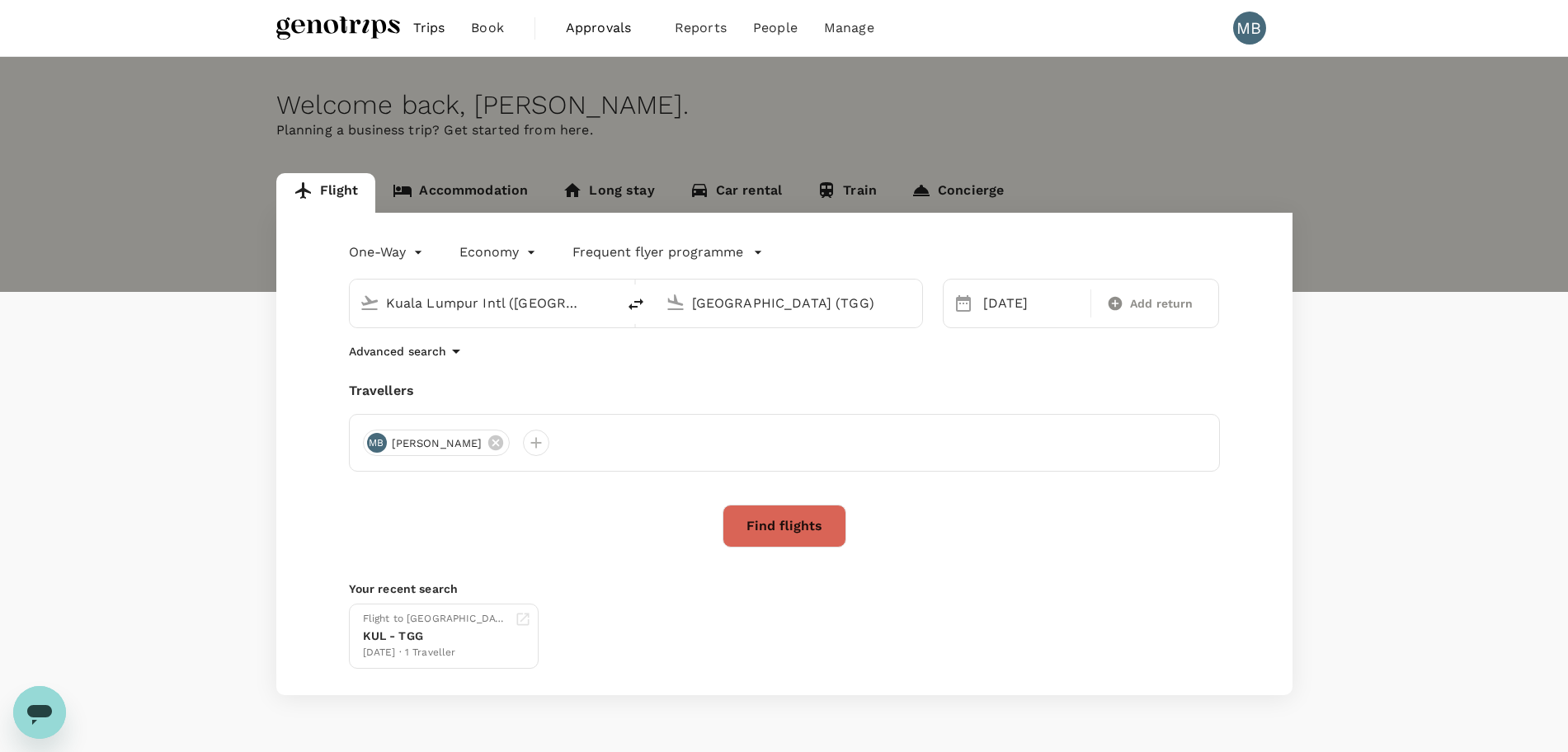 click on "Find flights" at bounding box center [784, 526] 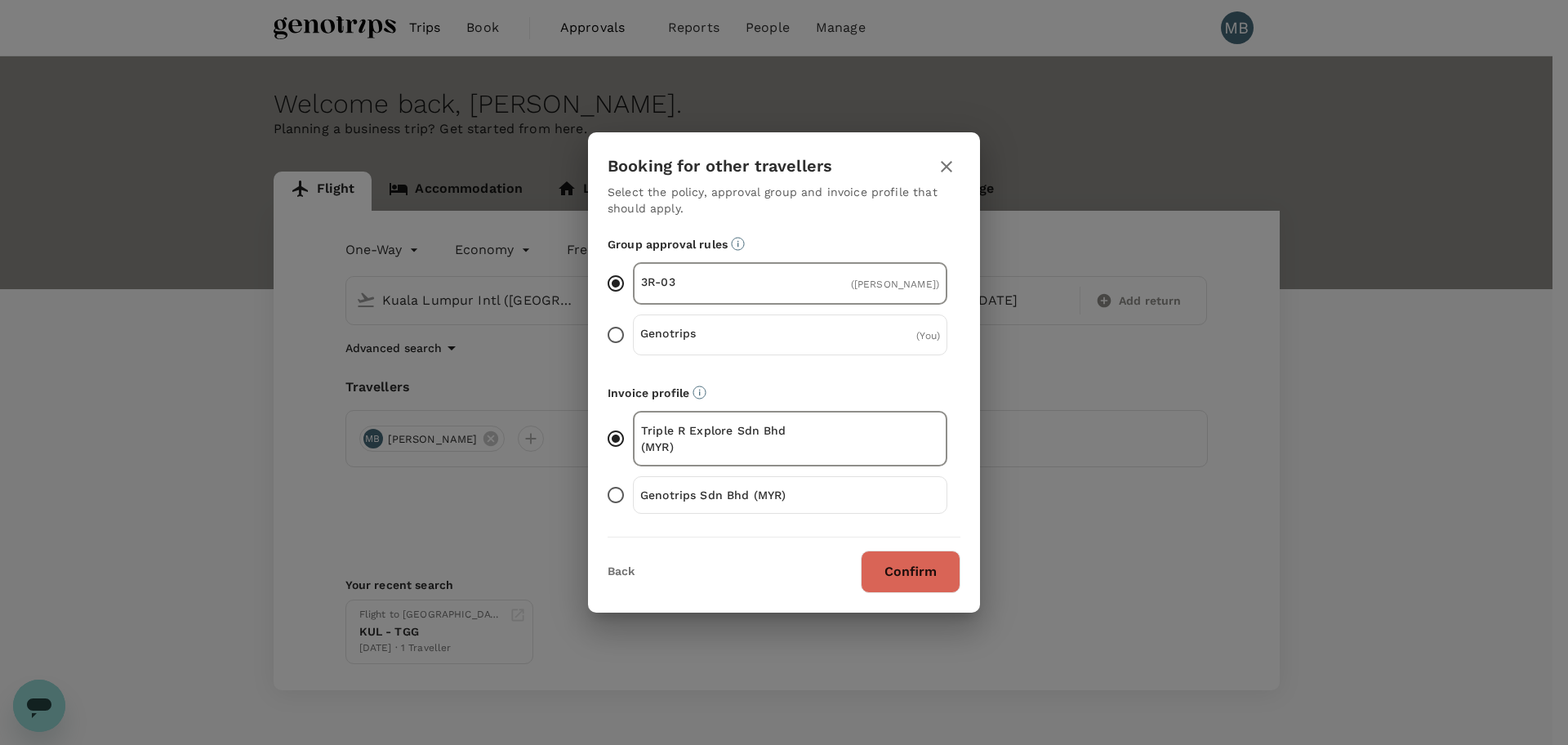 click on "Genotrips ( You )" at bounding box center (616, 335) 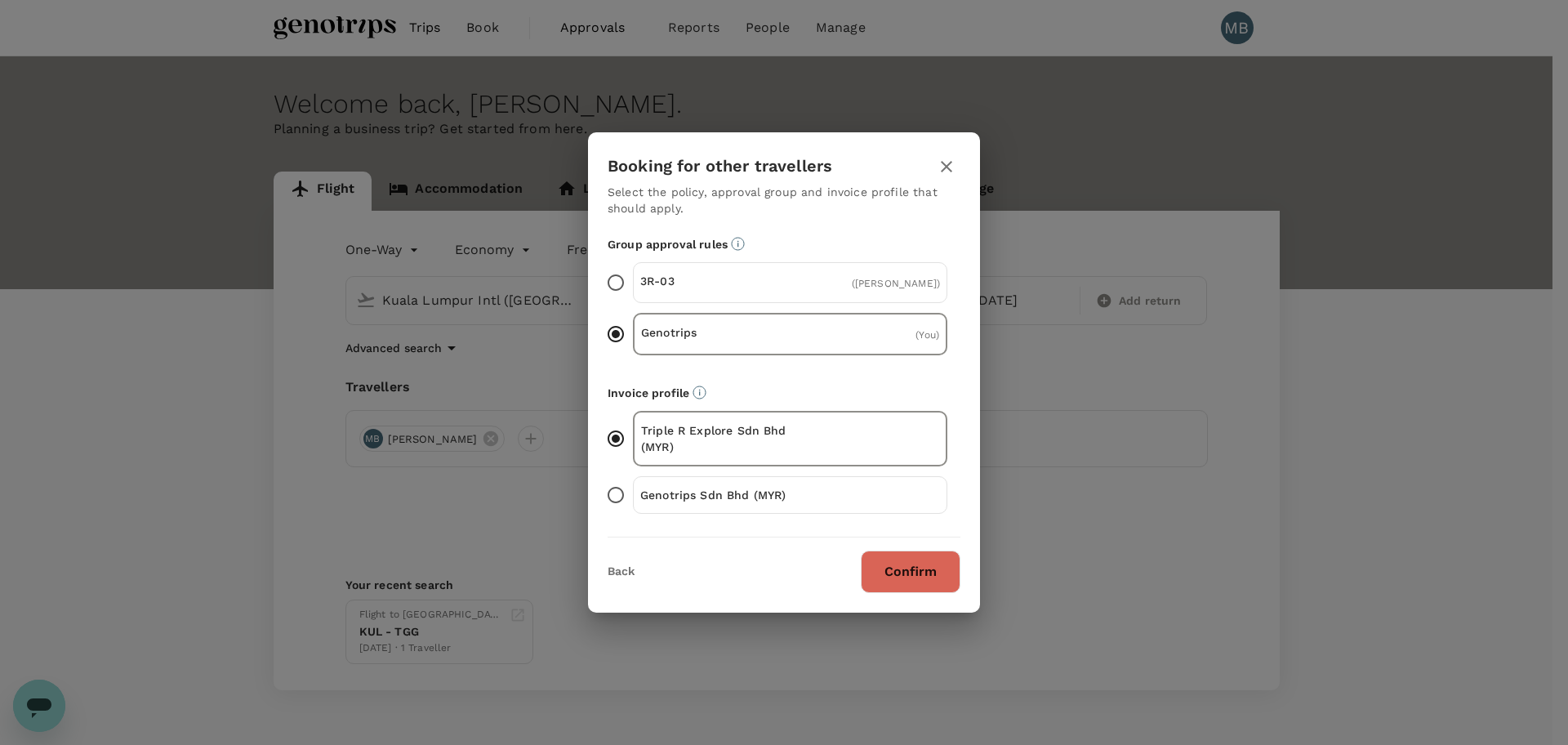 click on "Genotrips Sdn Bhd (MYR)" at bounding box center (616, 495) 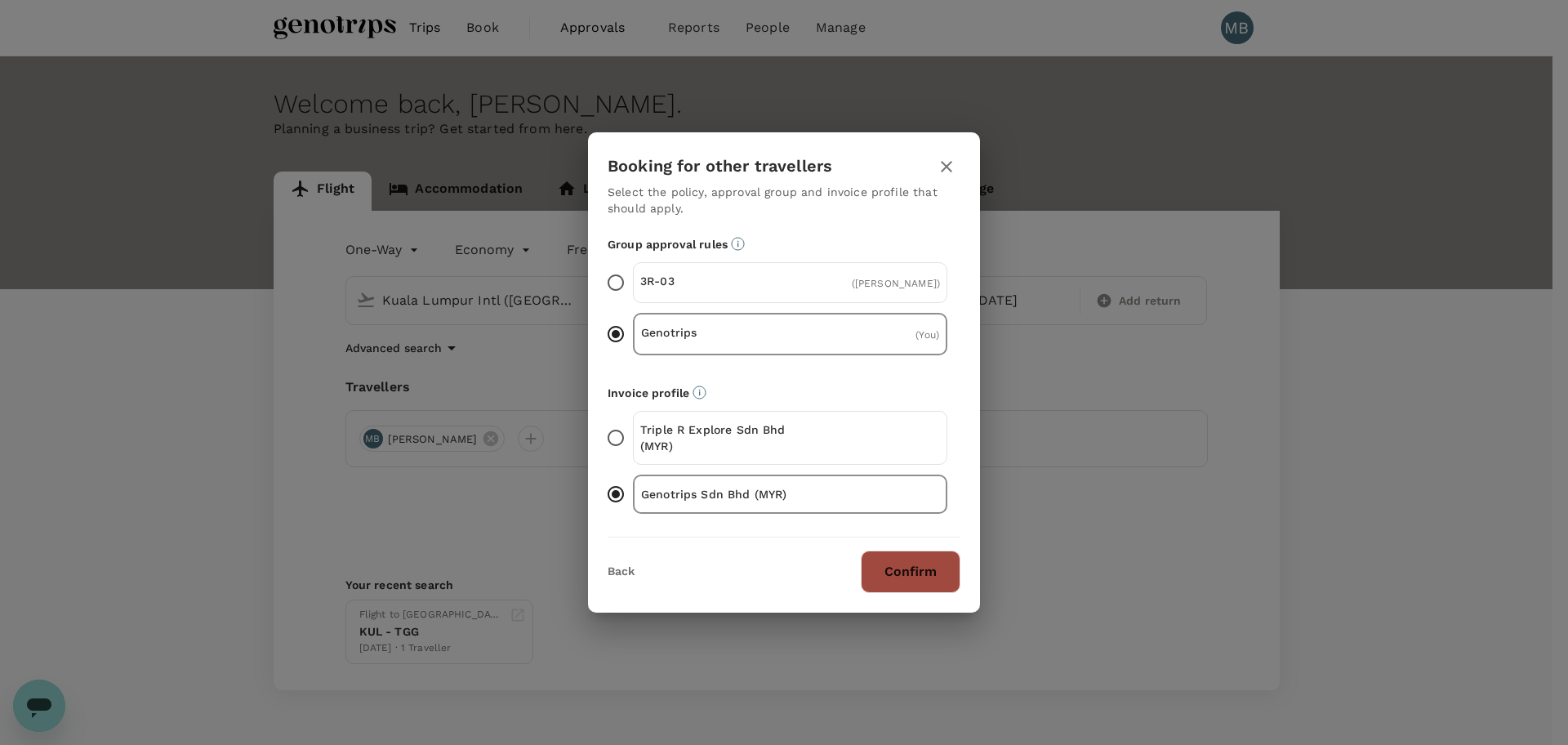 click on "Confirm" at bounding box center [911, 572] 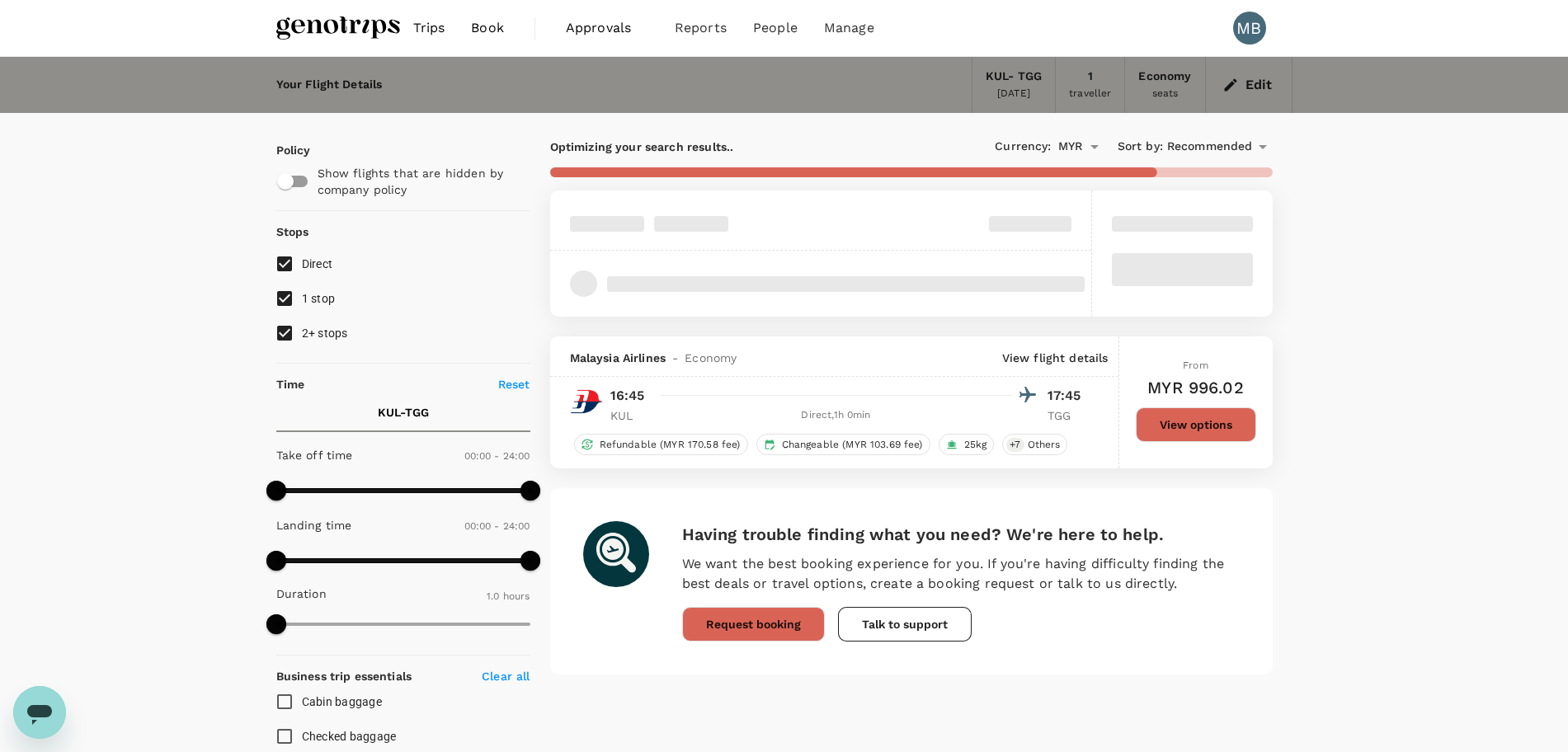 click on "1 stop" at bounding box center (285, 298) 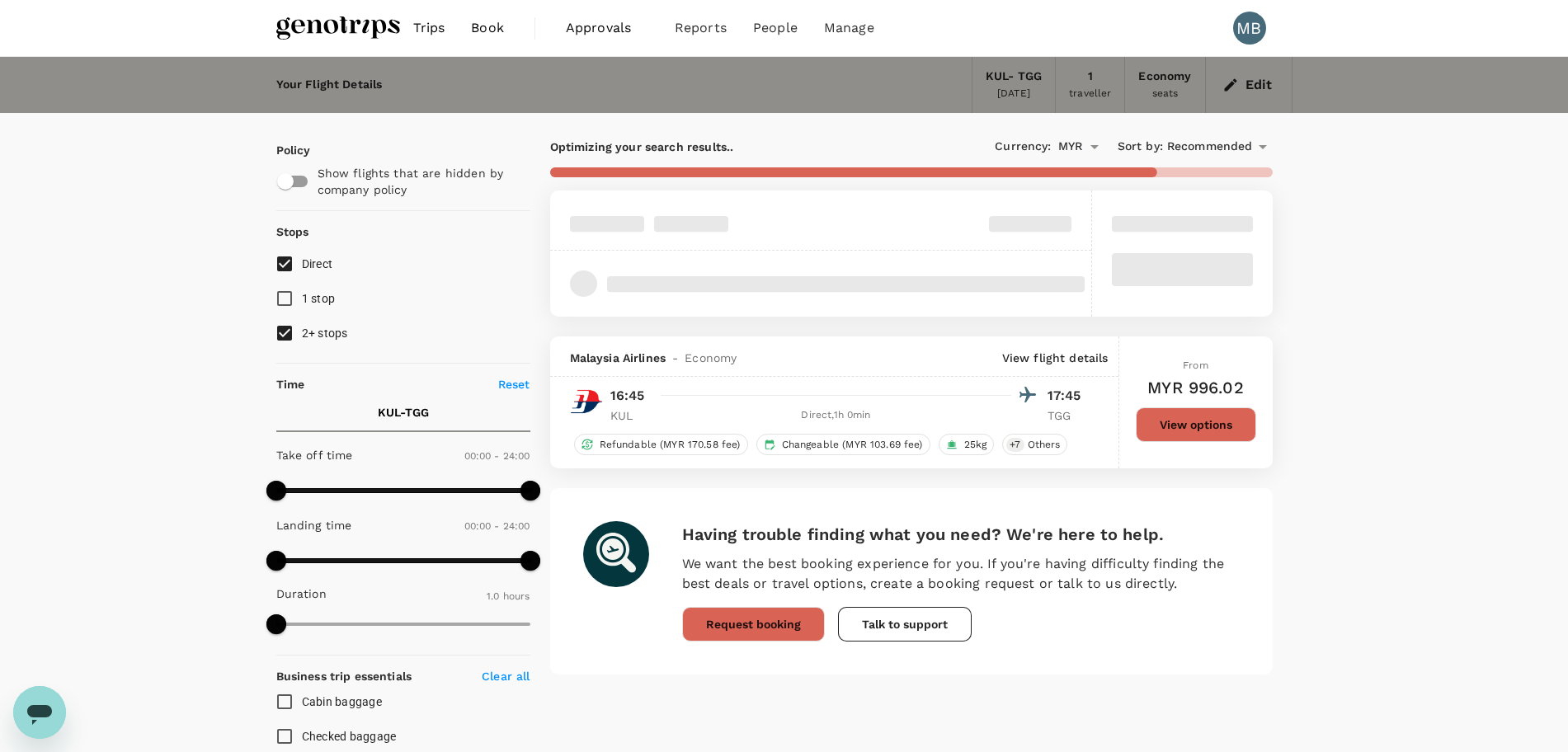 click on "2+ stops" at bounding box center [285, 333] 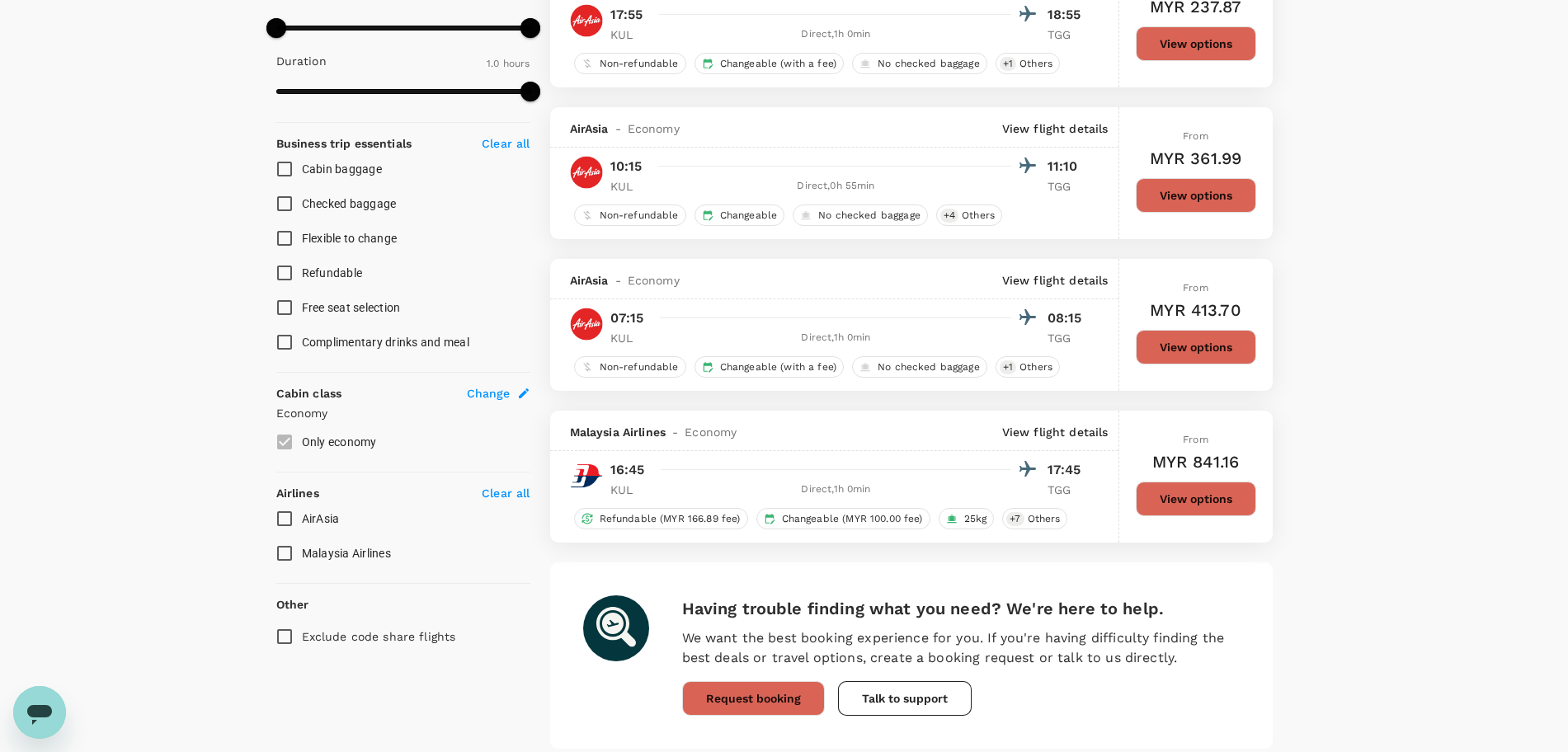scroll, scrollTop: 632, scrollLeft: 0, axis: vertical 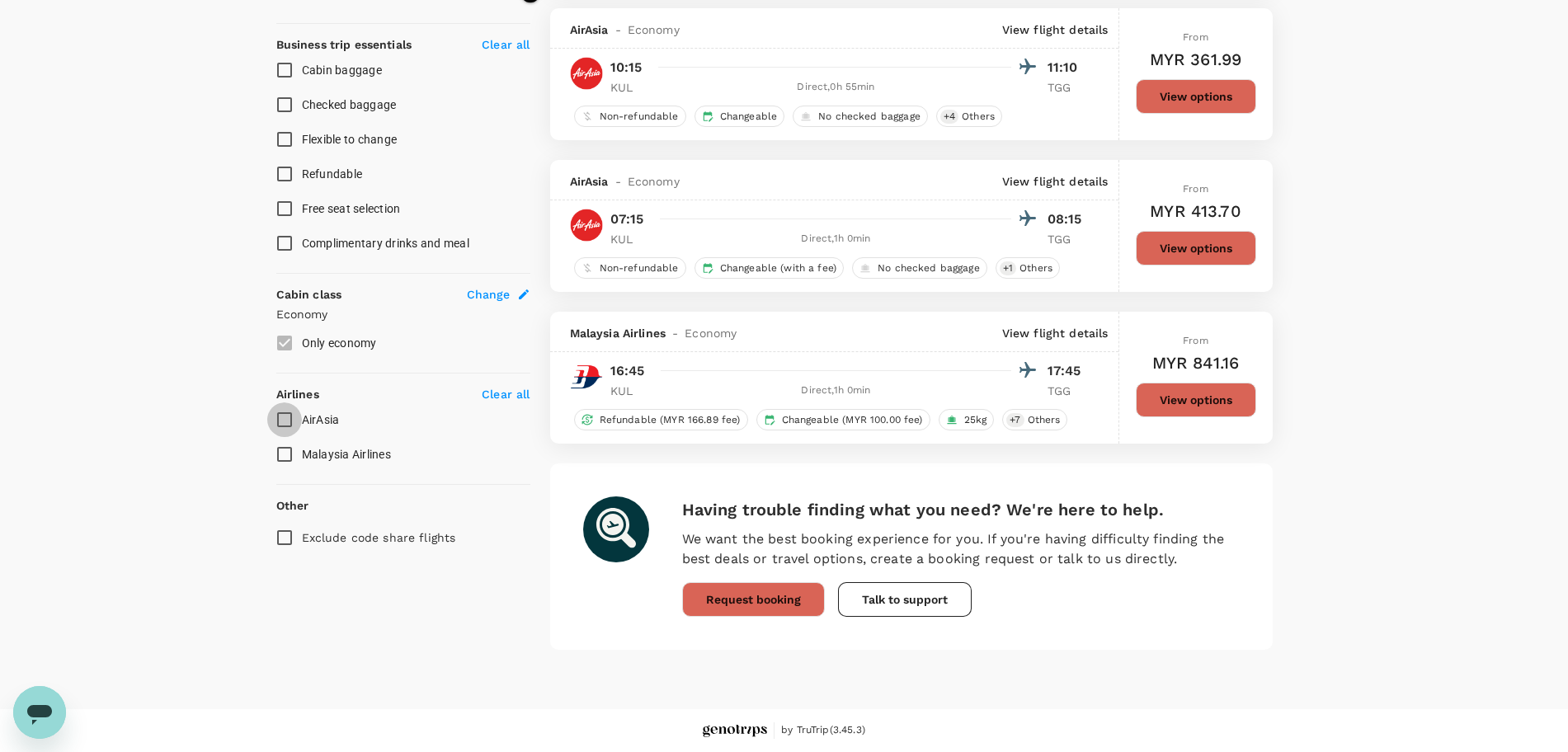 click on "AirAsia" at bounding box center (285, 420) 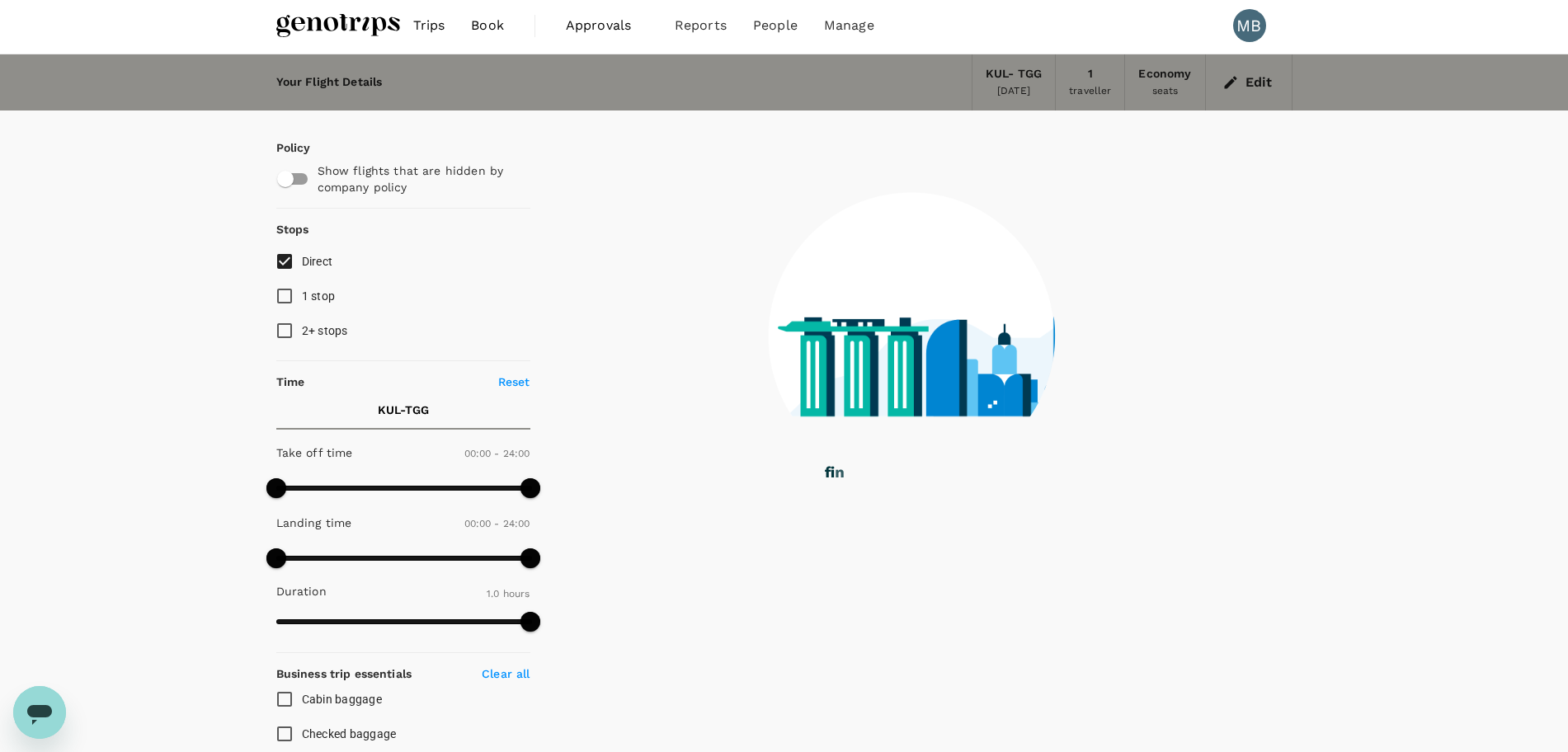 scroll, scrollTop: 0, scrollLeft: 0, axis: both 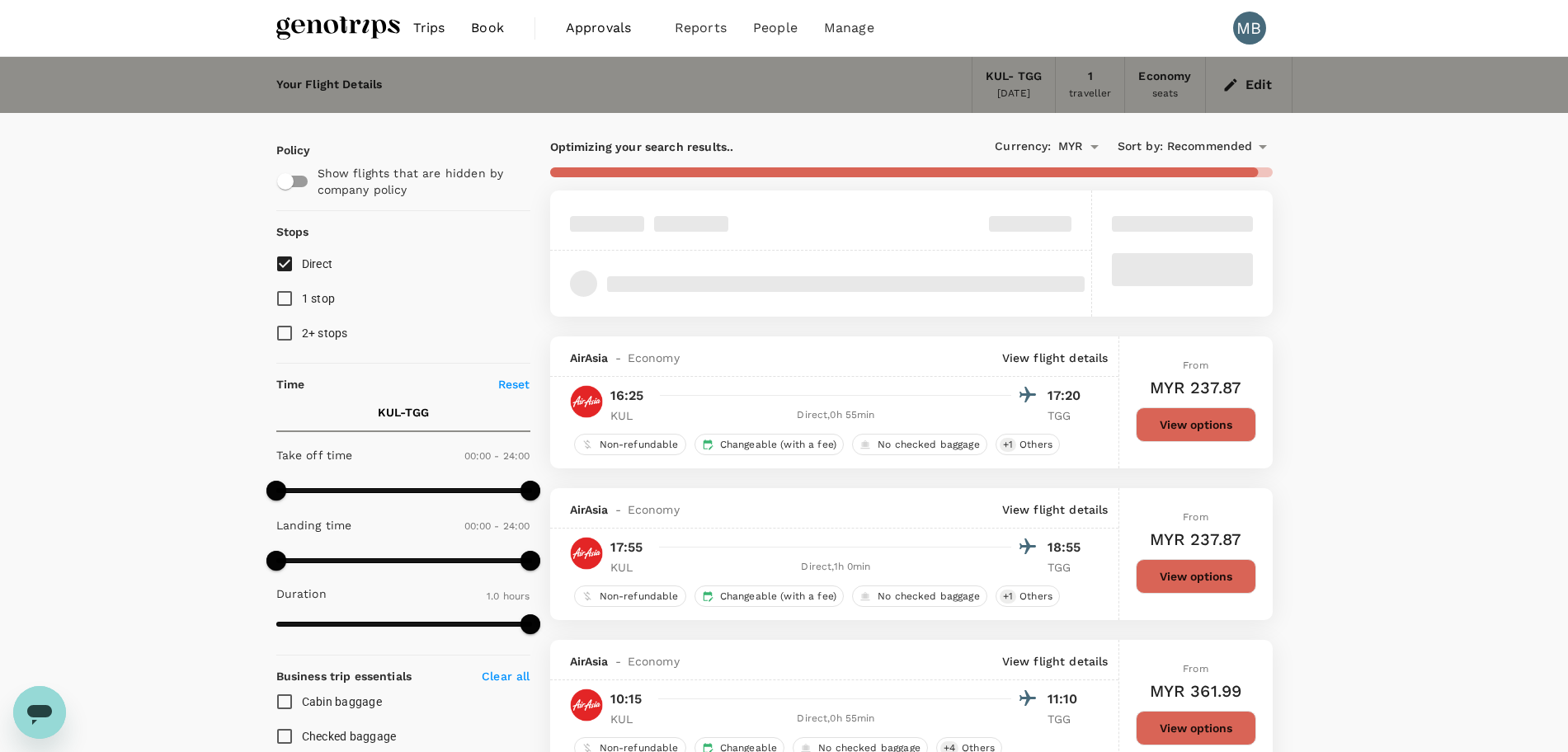 click on "Recommended" at bounding box center [1210, 147] 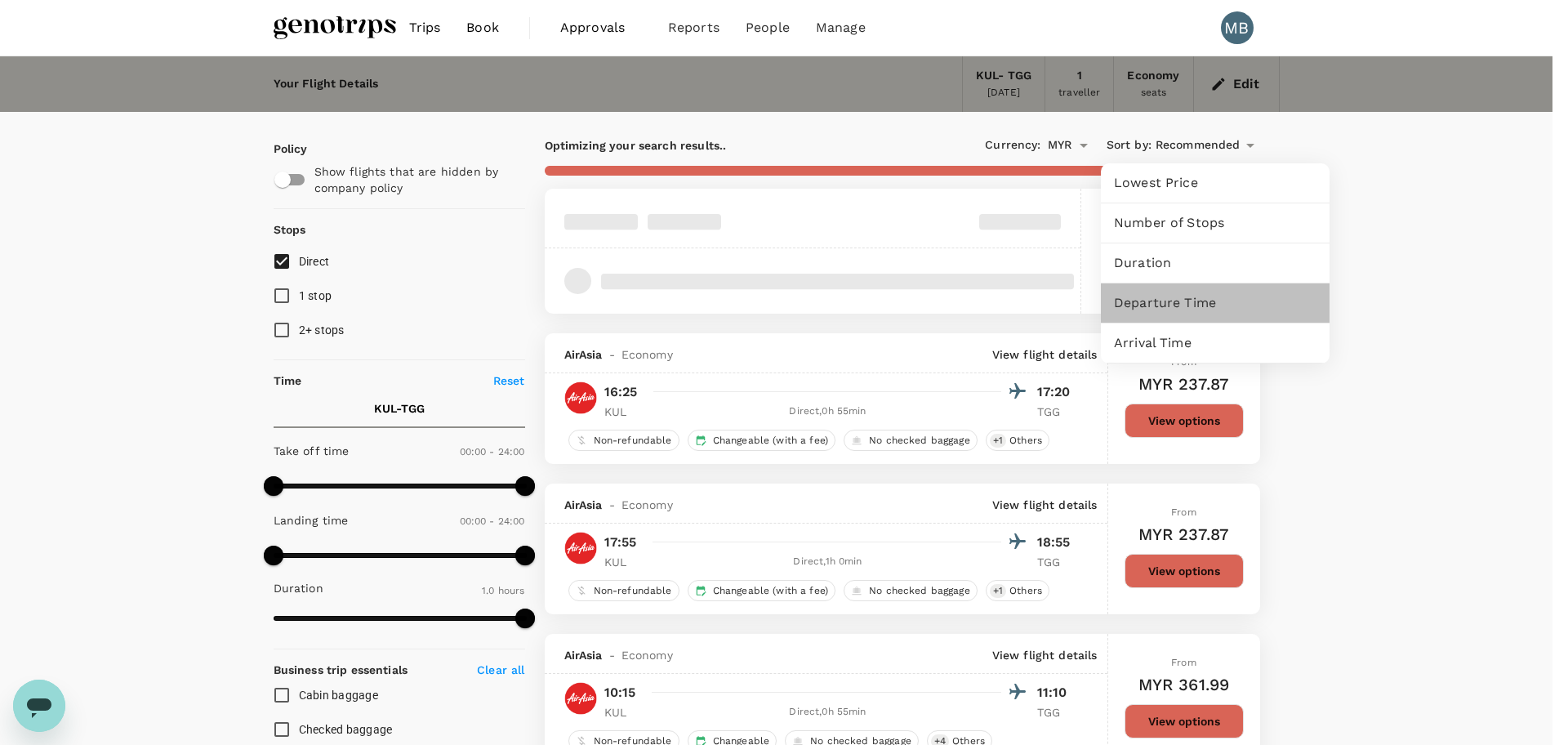 click on "Departure Time" at bounding box center (1215, 303) 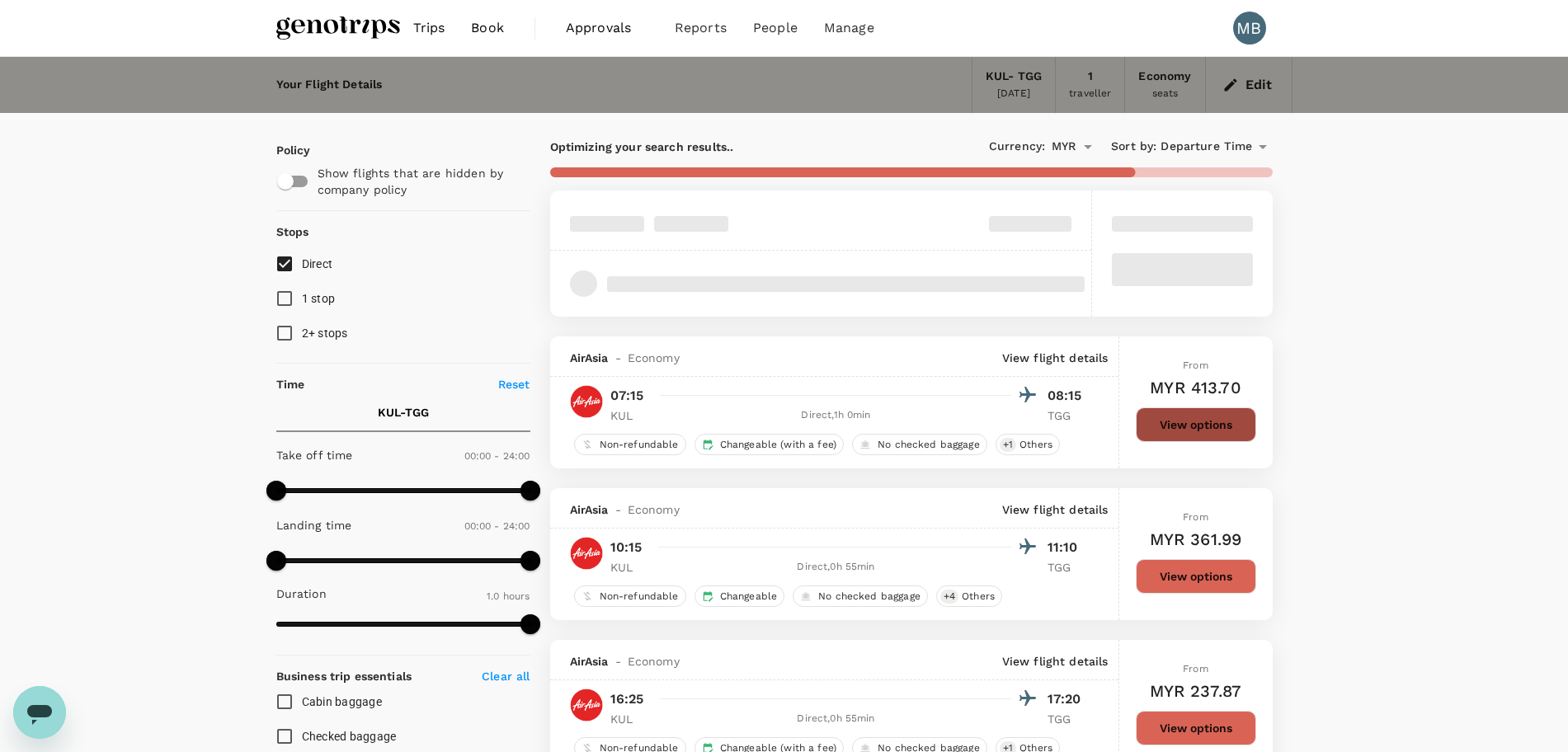 click on "View options" at bounding box center [1196, 425] 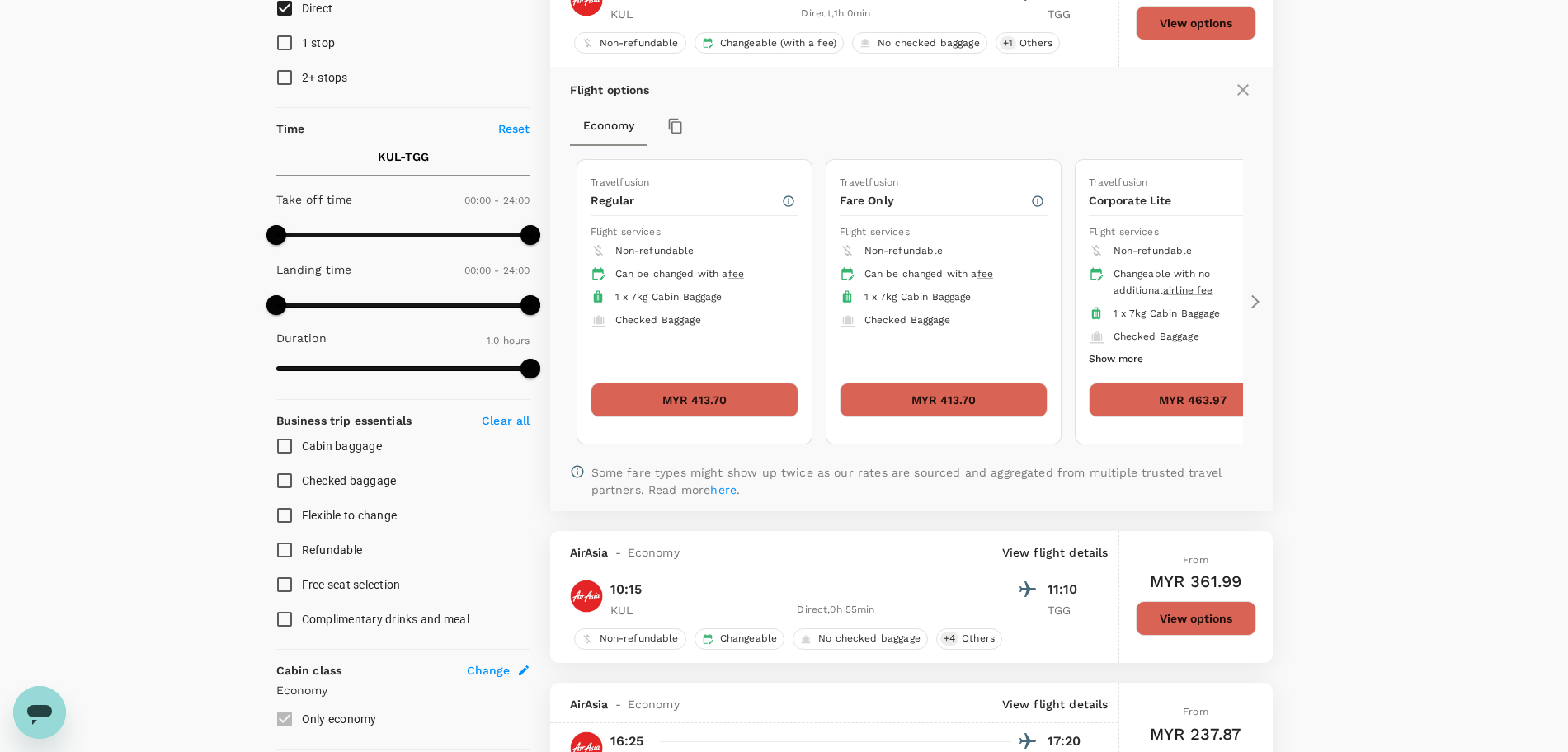 scroll, scrollTop: 130, scrollLeft: 0, axis: vertical 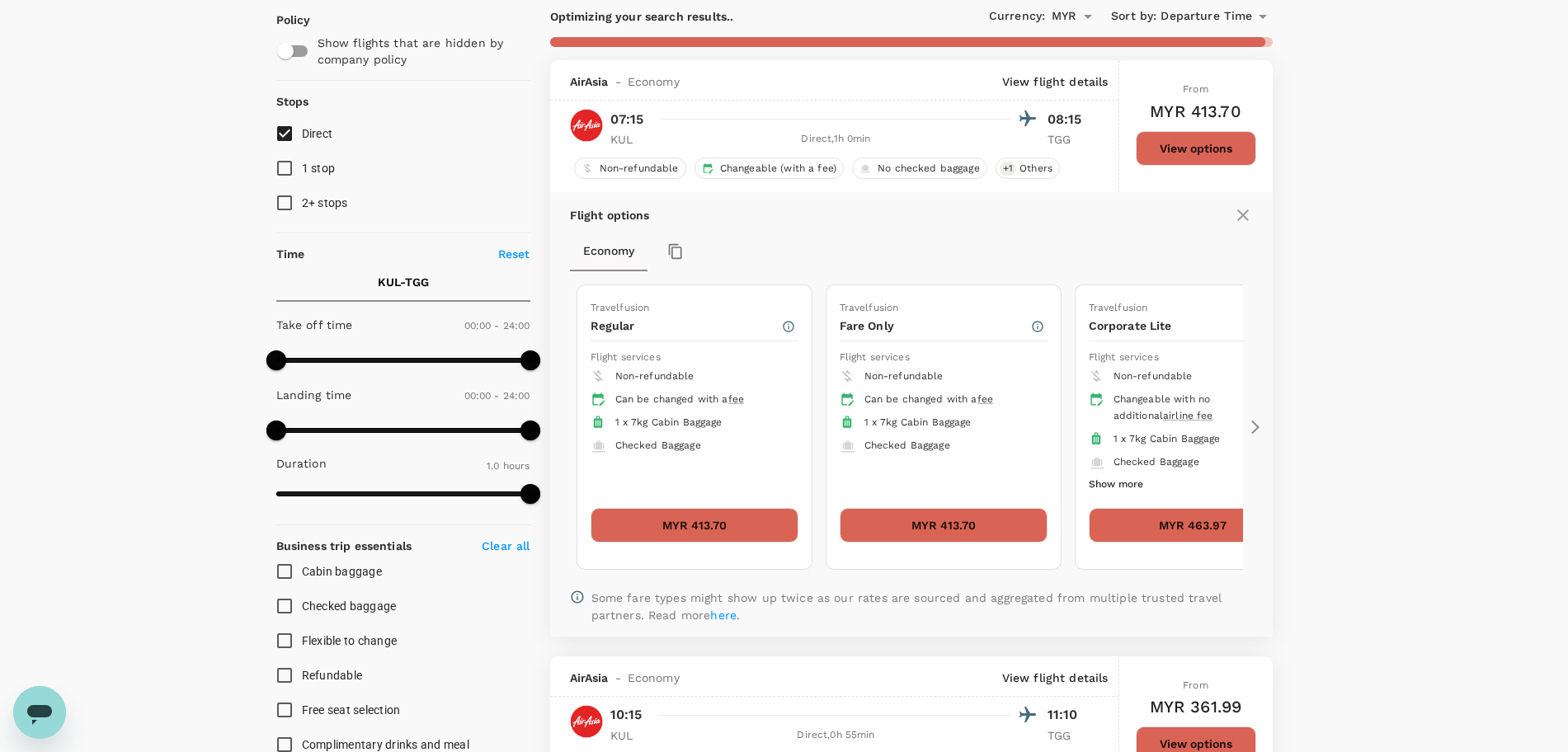 click on "MYR 413.70" at bounding box center (695, 525) 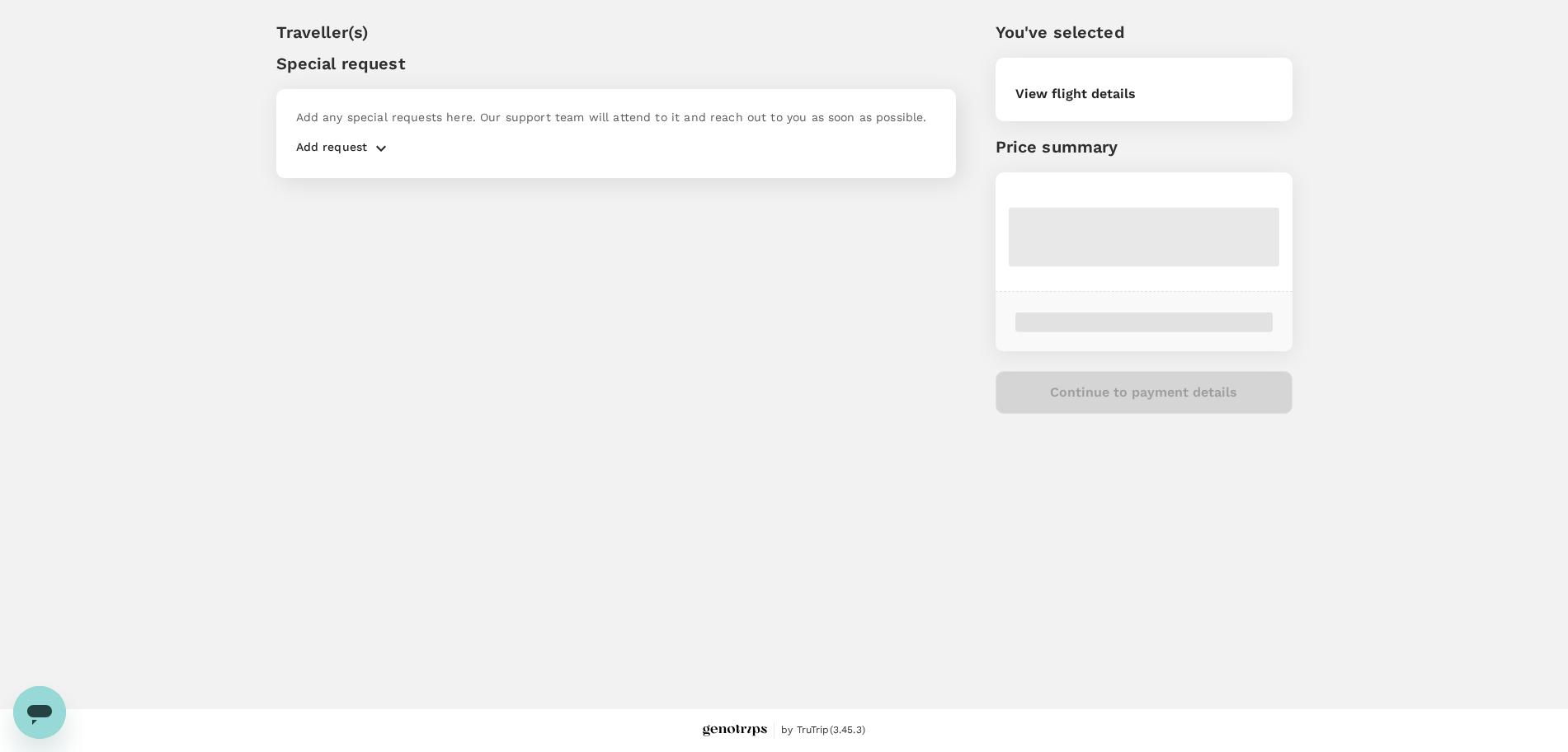 scroll, scrollTop: 0, scrollLeft: 0, axis: both 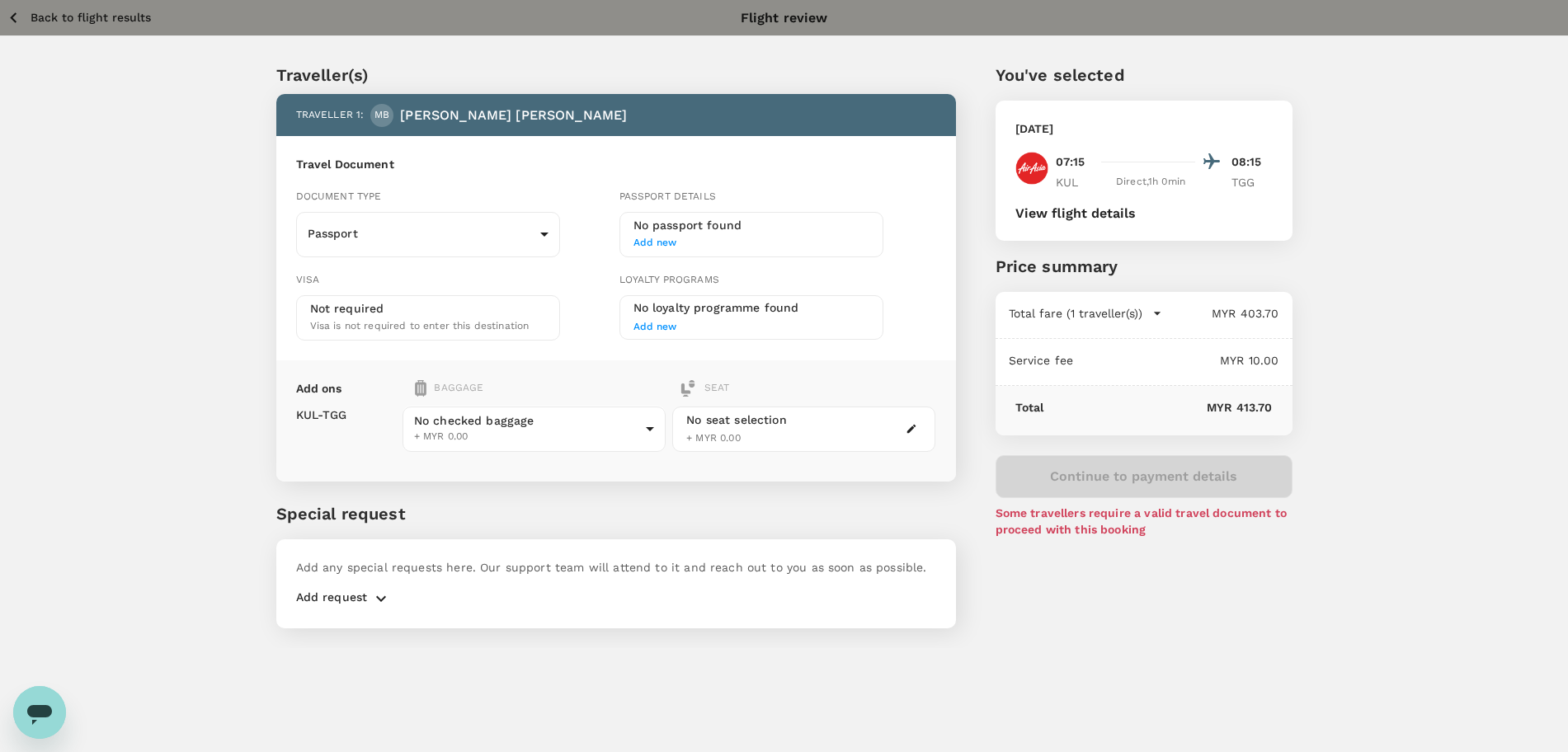 click on "Back to flight results" at bounding box center (91, 17) 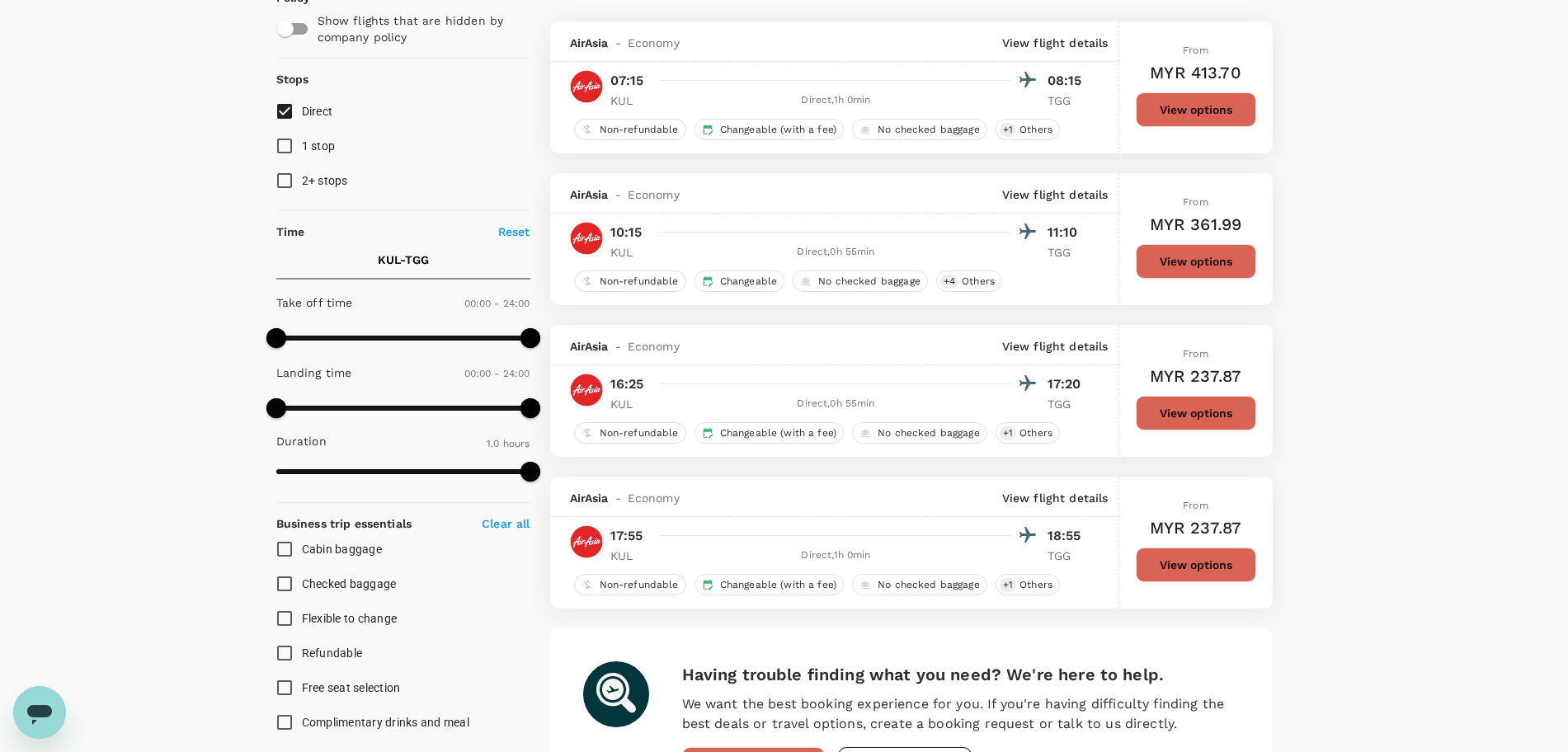 scroll, scrollTop: 0, scrollLeft: 0, axis: both 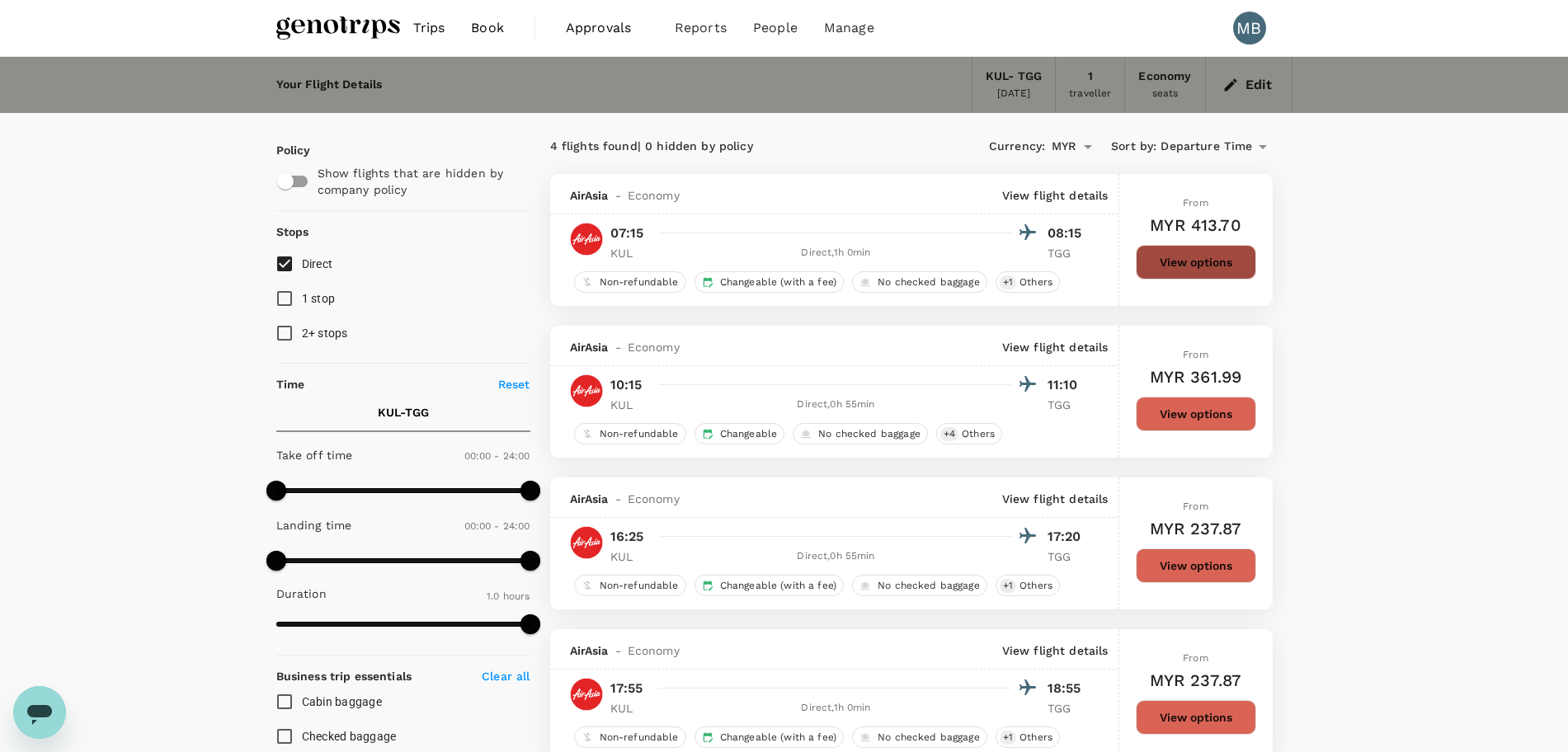 click on "View options" at bounding box center [1196, 262] 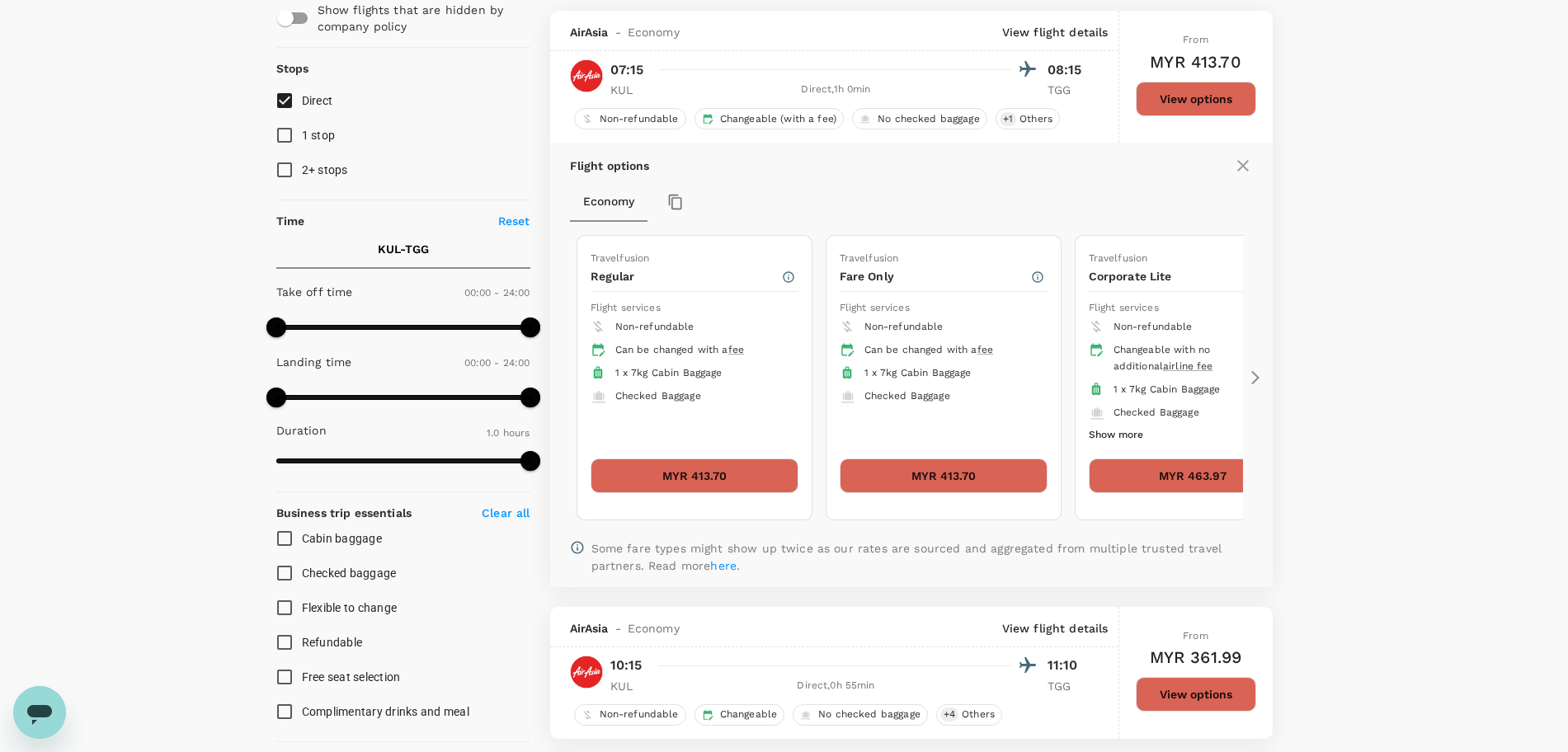 scroll, scrollTop: 174, scrollLeft: 0, axis: vertical 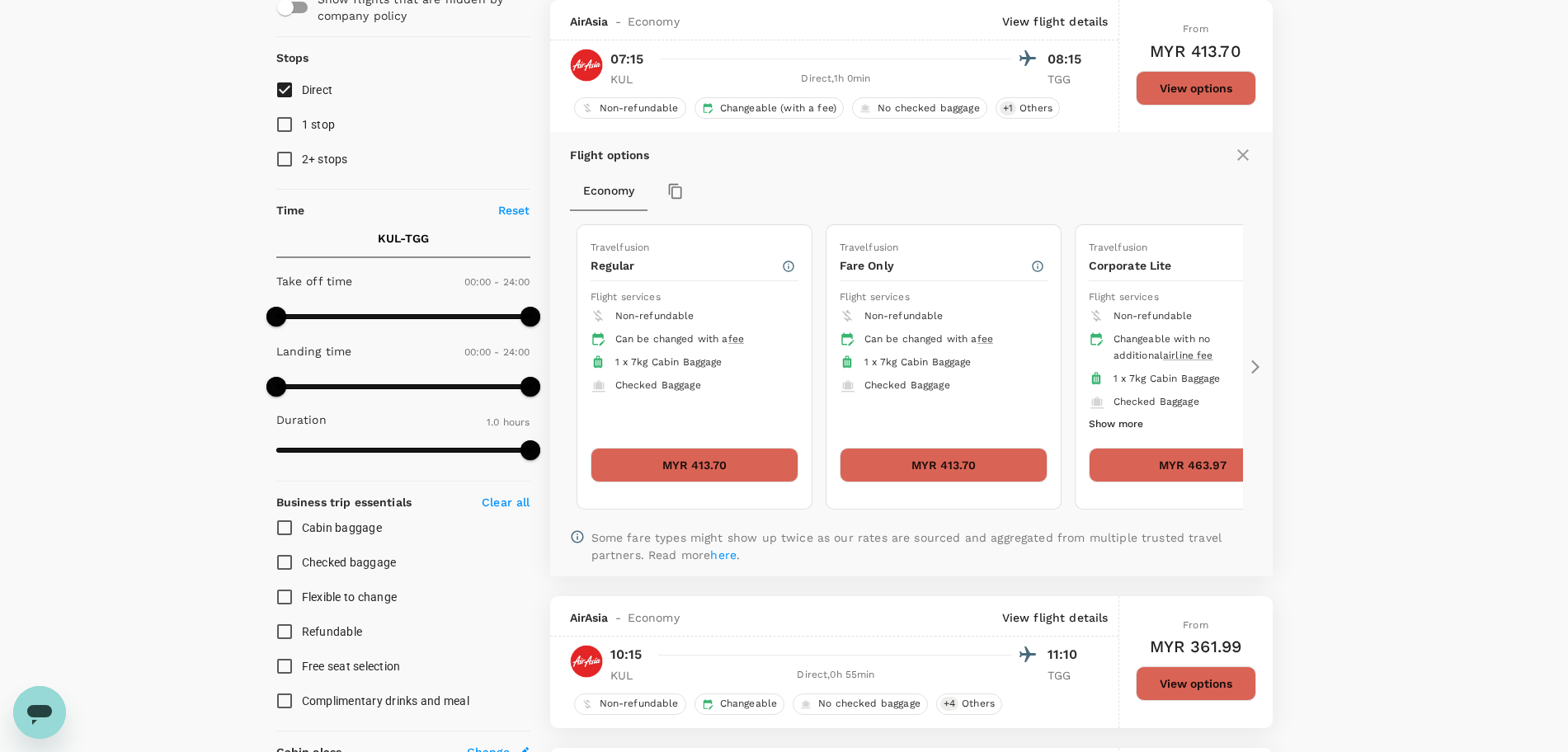 click on "MYR 413.70" at bounding box center (695, 465) 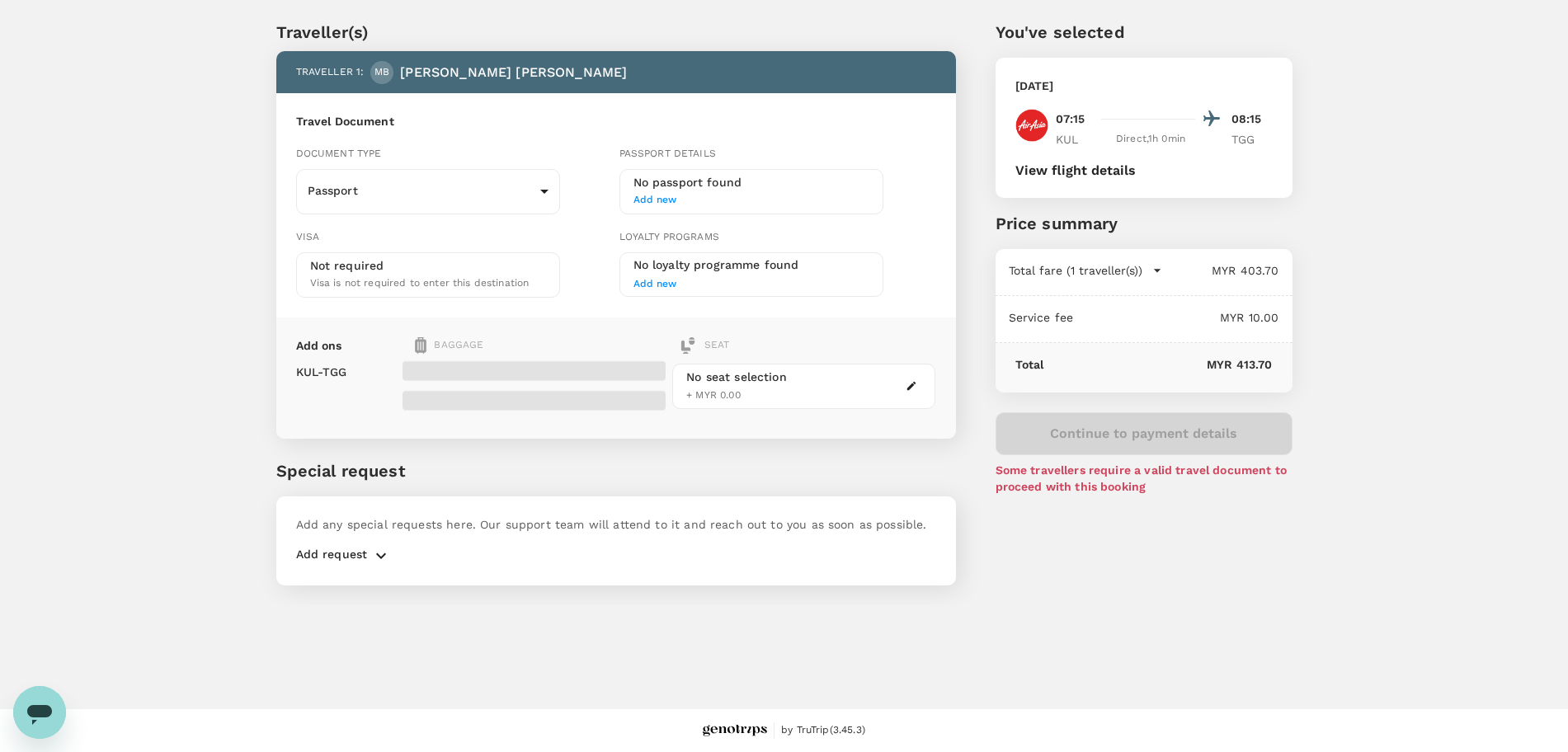 scroll, scrollTop: 0, scrollLeft: 0, axis: both 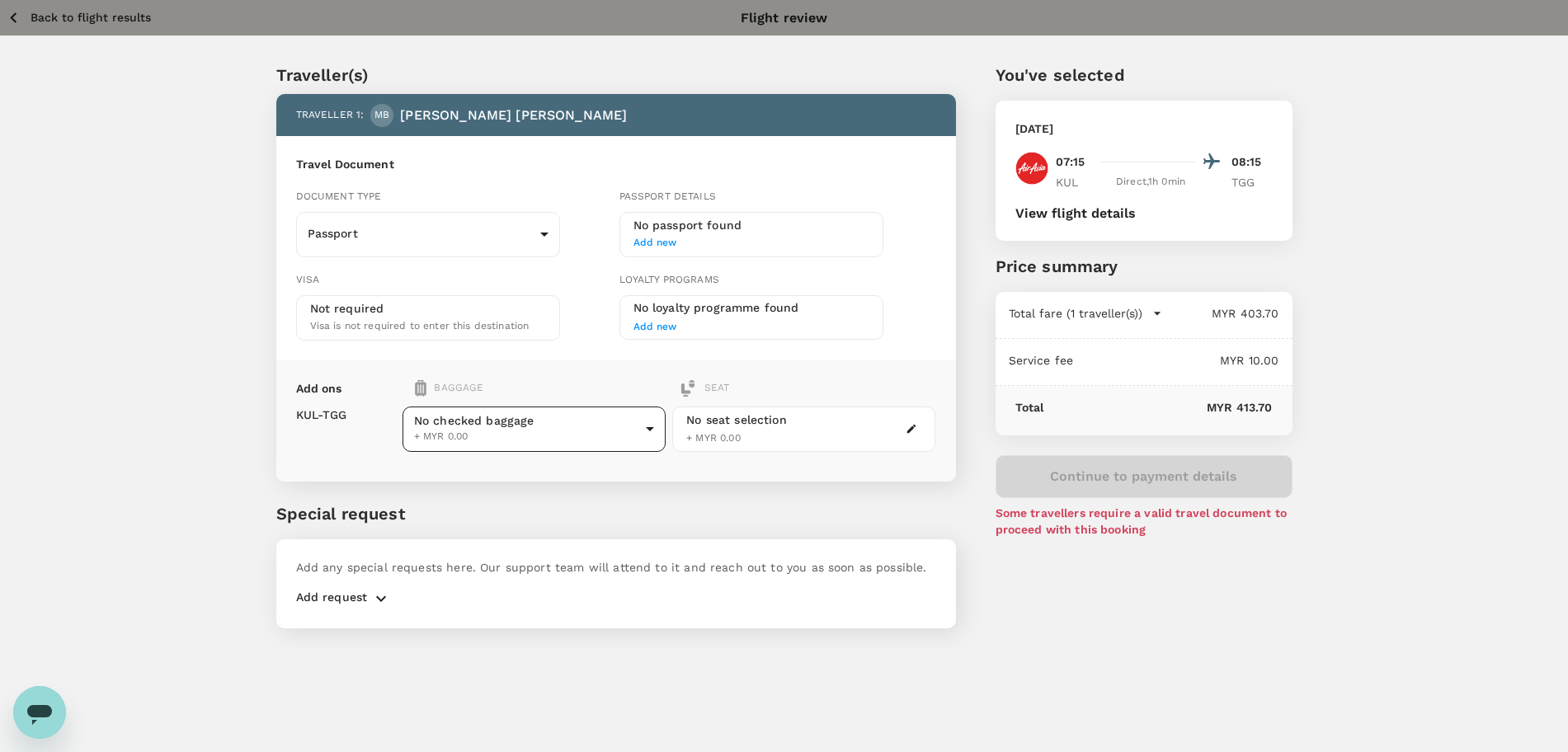 click on "Back to flight results Flight review Traveller(s) Traveller   1 : MB Muhammad Akhimullah   bin Rostam Travel Document Document type Passport Passport ​ Passport details No passport found Add new Visa Not required Visa is not required to enter this destination Loyalty programs No loyalty programme found Add new Add ons Baggage Seat KUL  -  TGG No checked baggage + MYR 0.00 ​ No seat selection + MYR 0.00 Special request Add any special requests here. Our support team will attend to it and reach out to you as soon as possible. Add request You've selected Saturday, 05 Jul 2025 07:15 08:15 KUL Direct ,  1h 0min TGG View flight details Price summary Total fare (1 traveller(s)) MYR 403.70 Air fare MYR 403.70 Baggage fee MYR 0.00 Seat fee MYR 0.00 Service fee MYR 10.00 Total MYR 413.70 Continue to payment details Some travellers require a valid travel document to proceed with this booking by TruTrip  ( 3.45.3   ) View details Edit Add new" at bounding box center (784, 397) 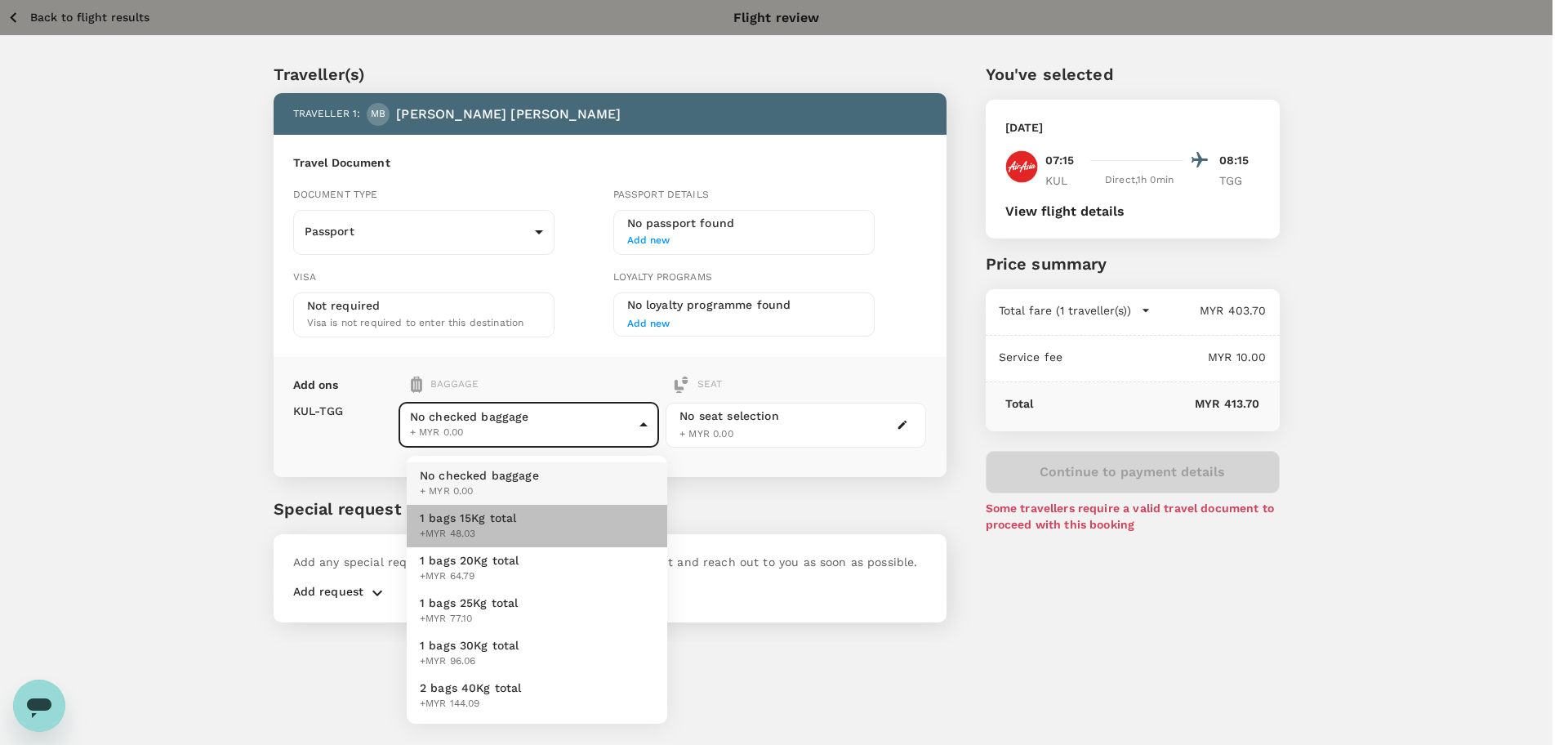 click on "1 bags 15Kg total +MYR 48.03" at bounding box center [537, 526] 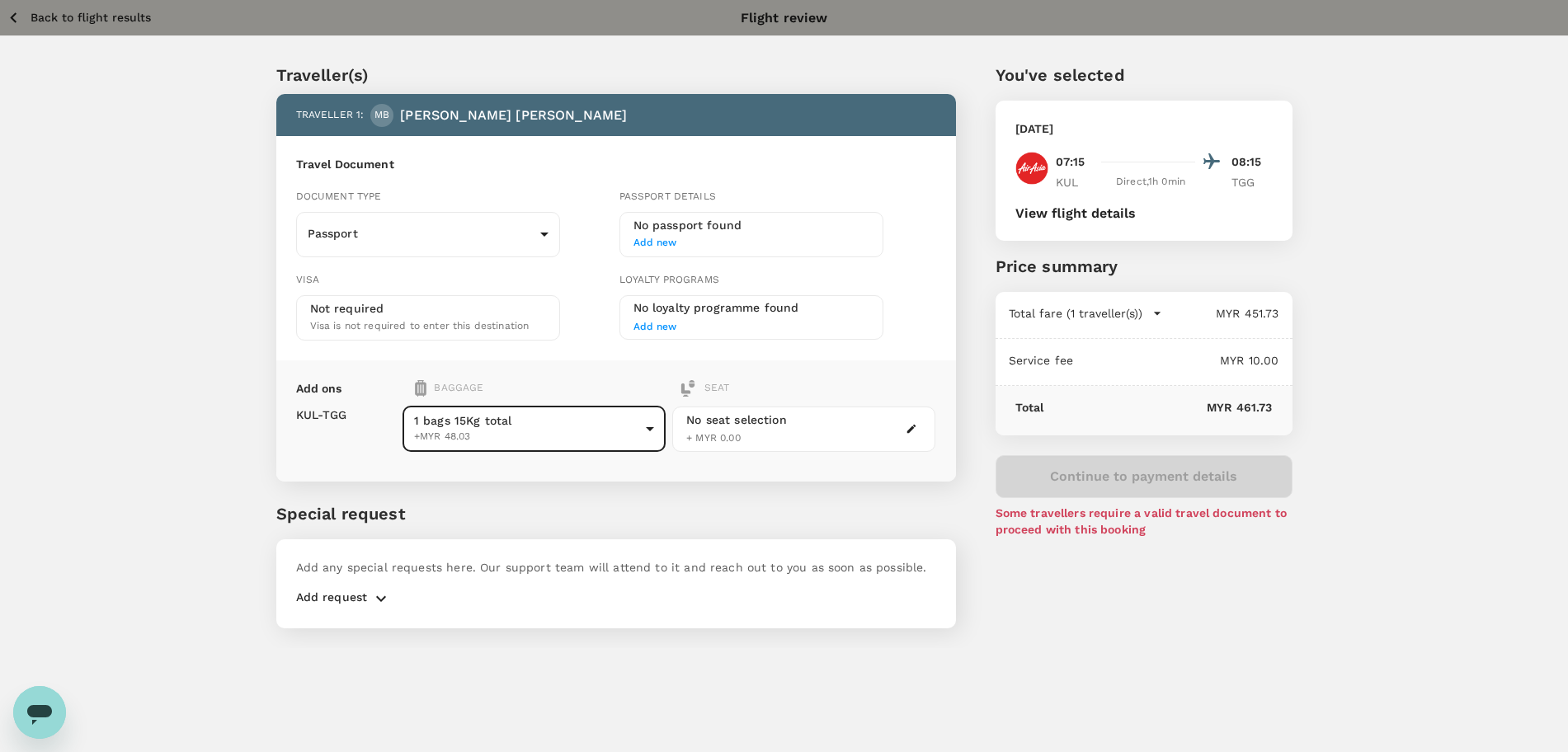 click on "Total fare (1 traveller(s)) MYR 451.73 Air fare MYR 403.70 Baggage fee MYR 48.03 Seat fee MYR 0.00" at bounding box center (1144, 315) 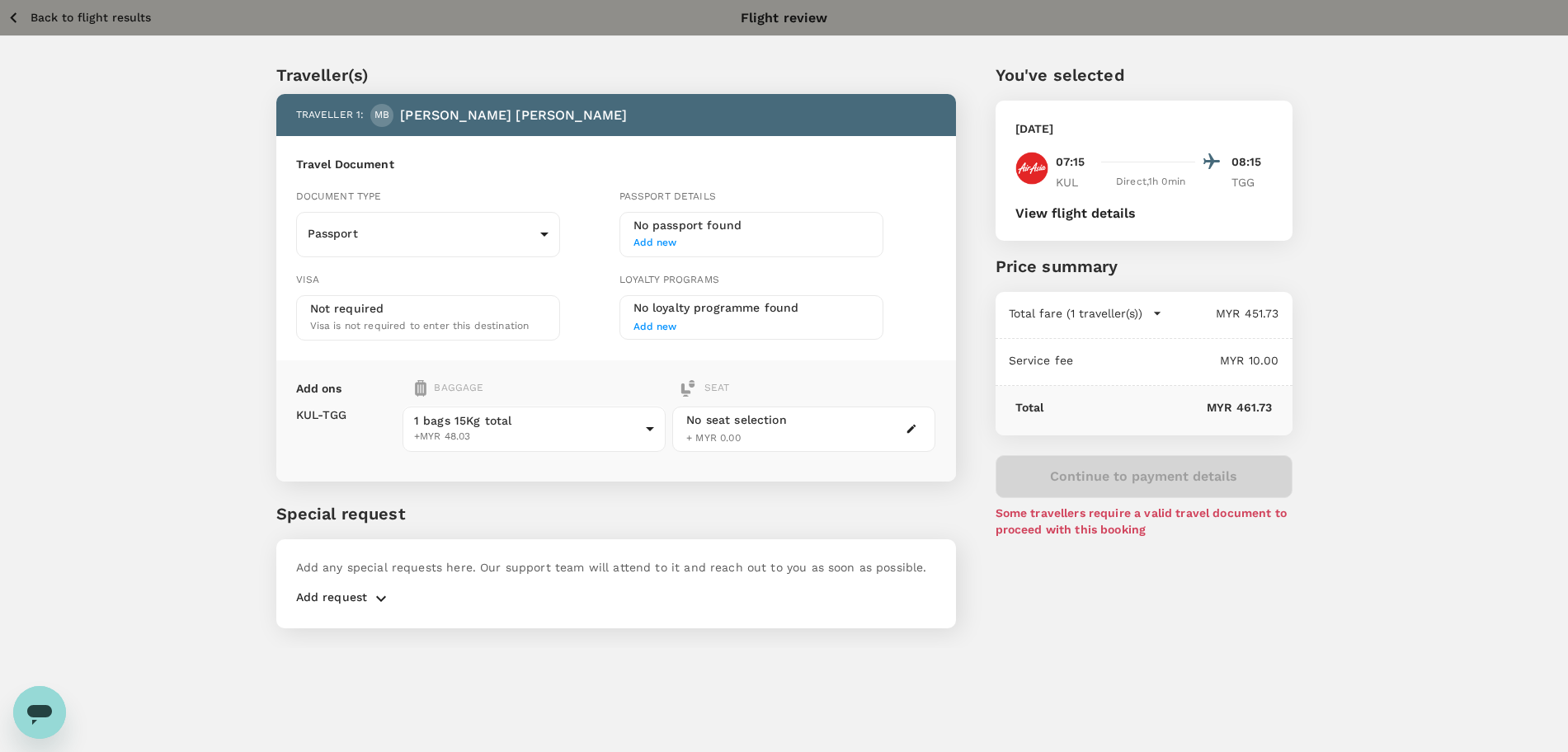 click on "Total fare (1 traveller(s))" at bounding box center (1076, 313) 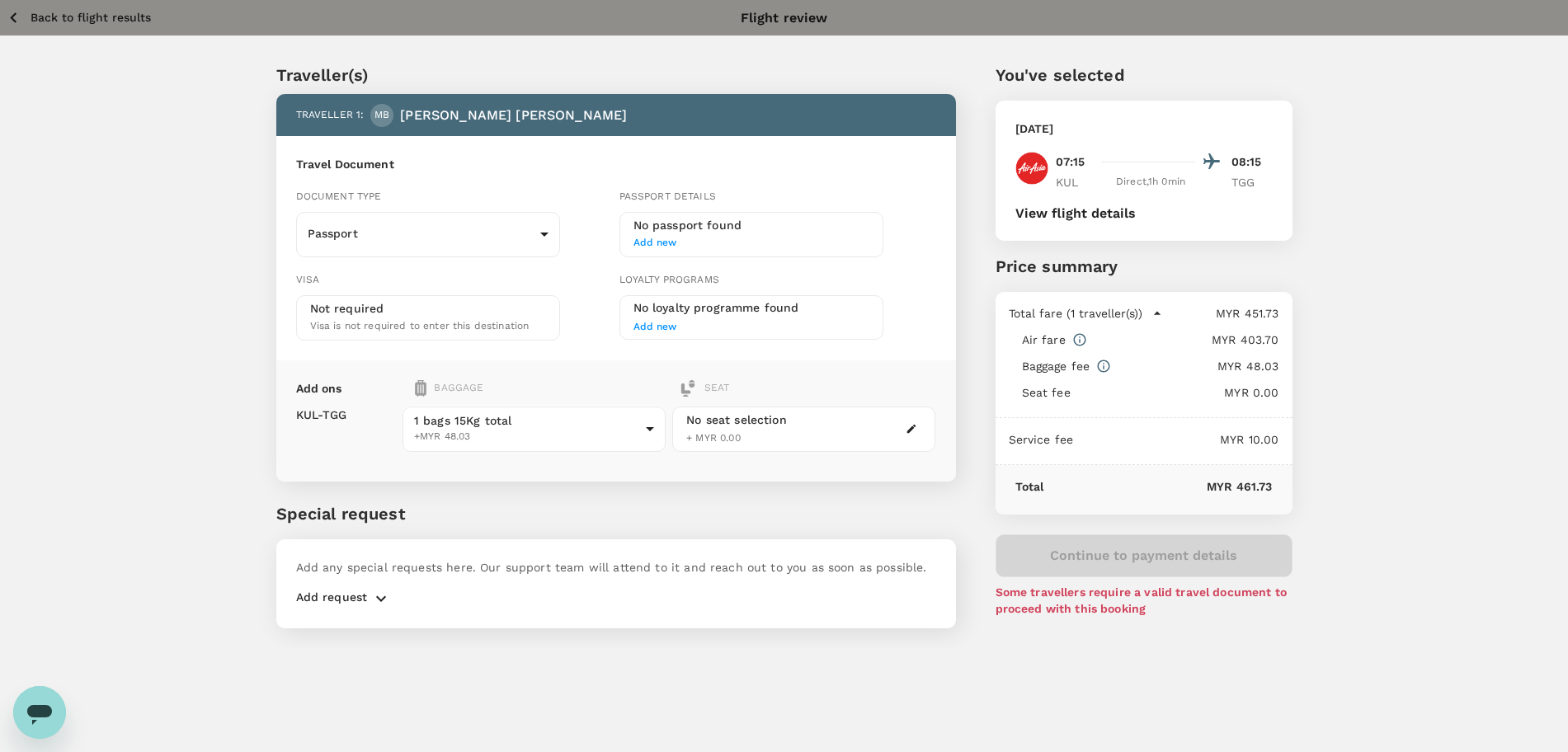 click on "Back to flight results" at bounding box center [91, 17] 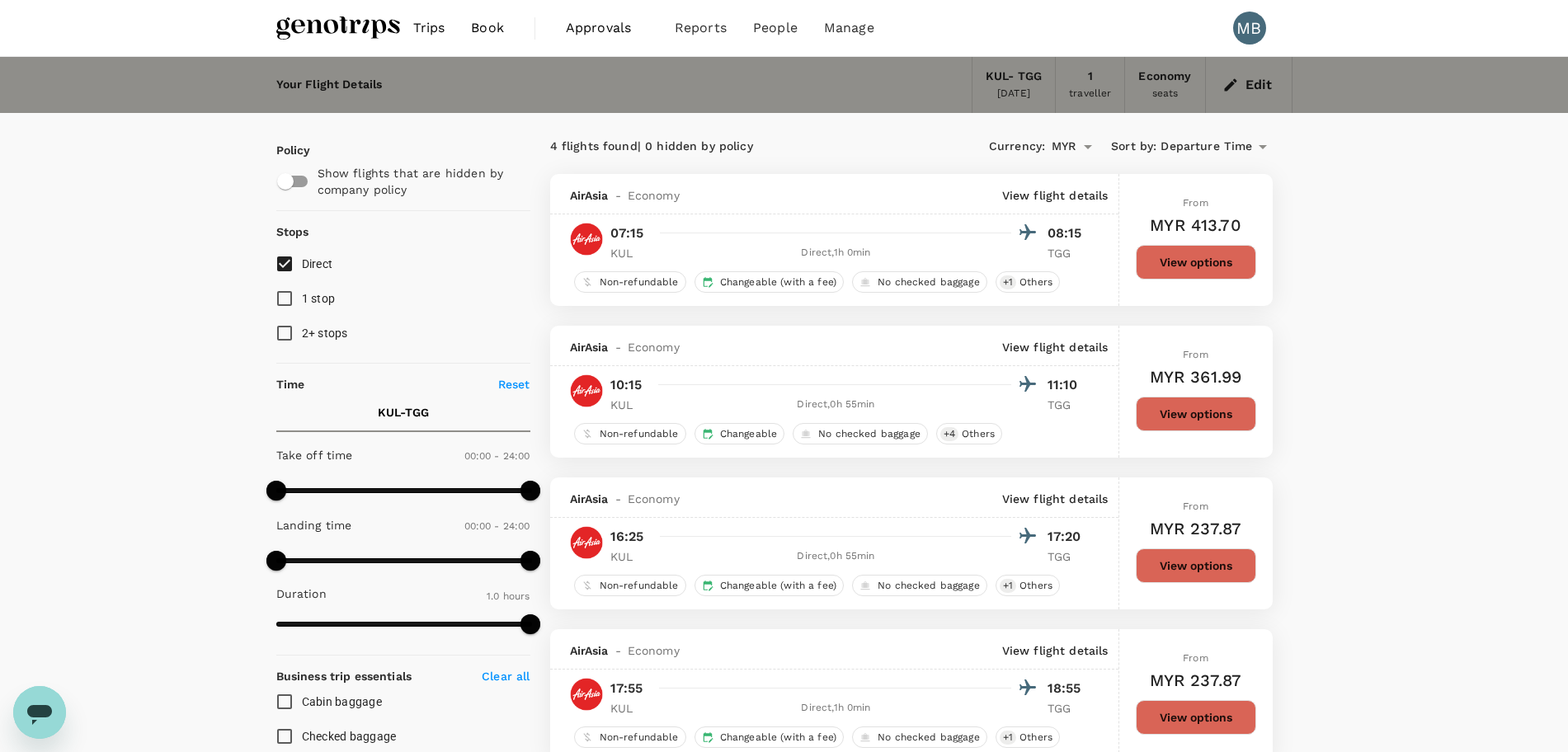 click on "View options" at bounding box center [1196, 262] 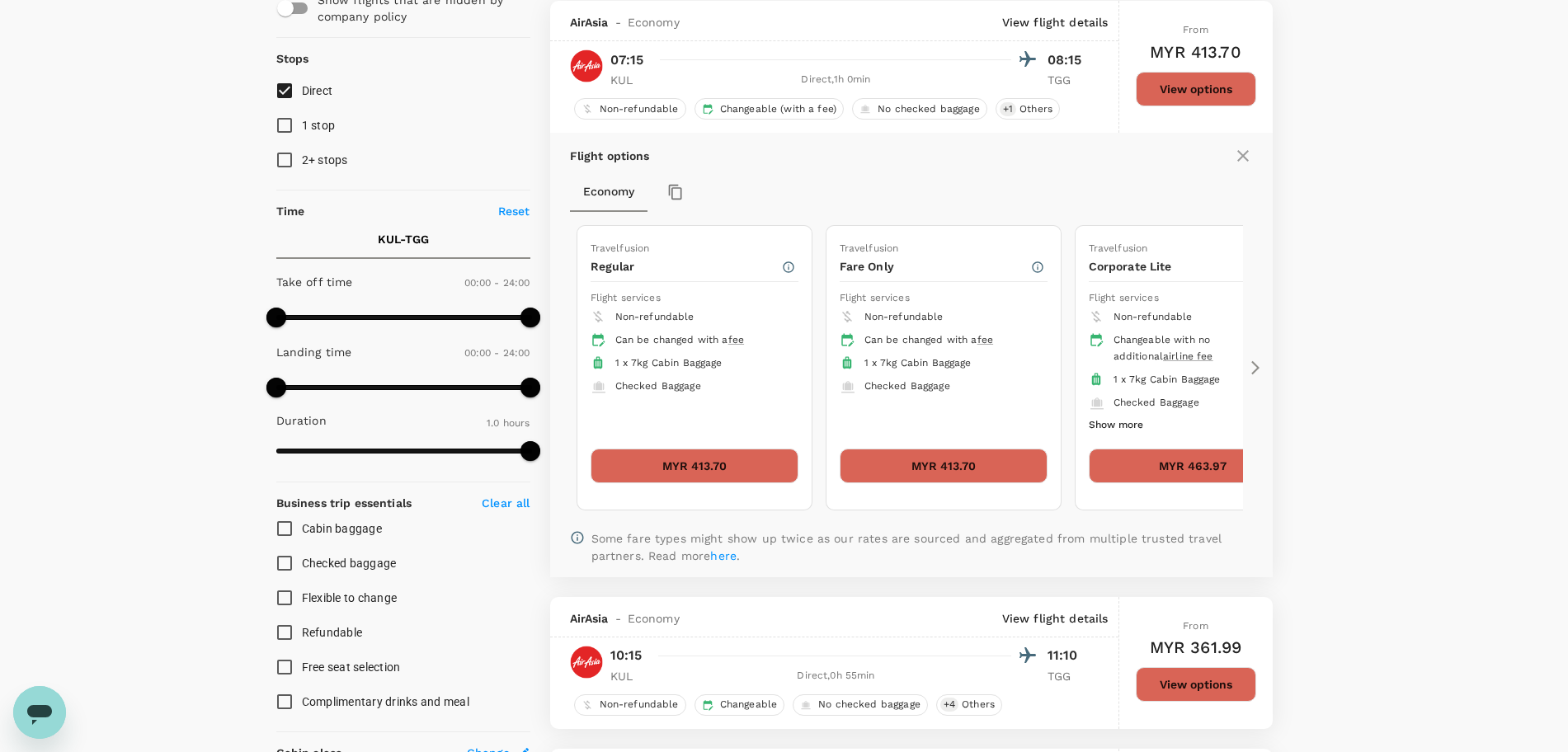 scroll, scrollTop: 174, scrollLeft: 0, axis: vertical 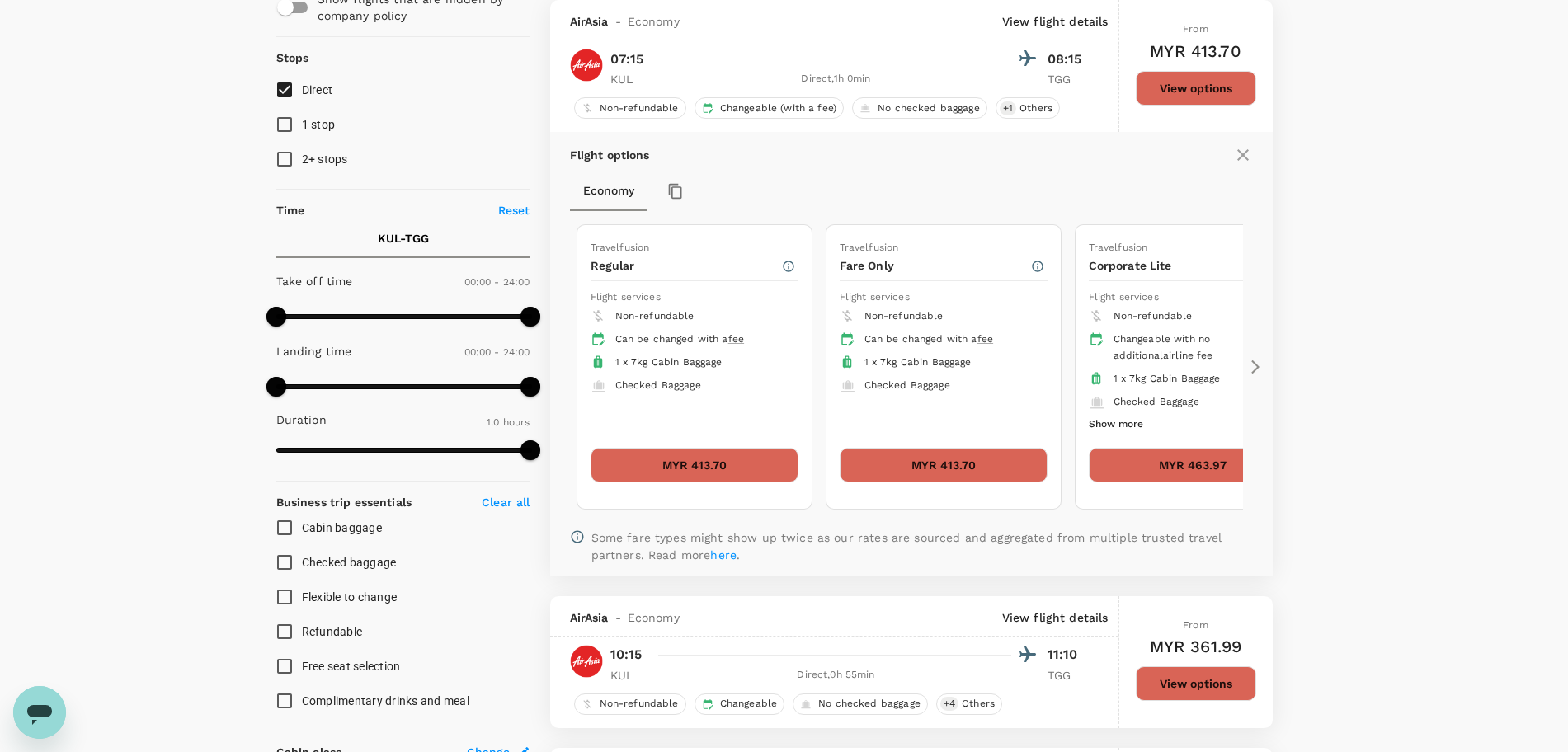 click 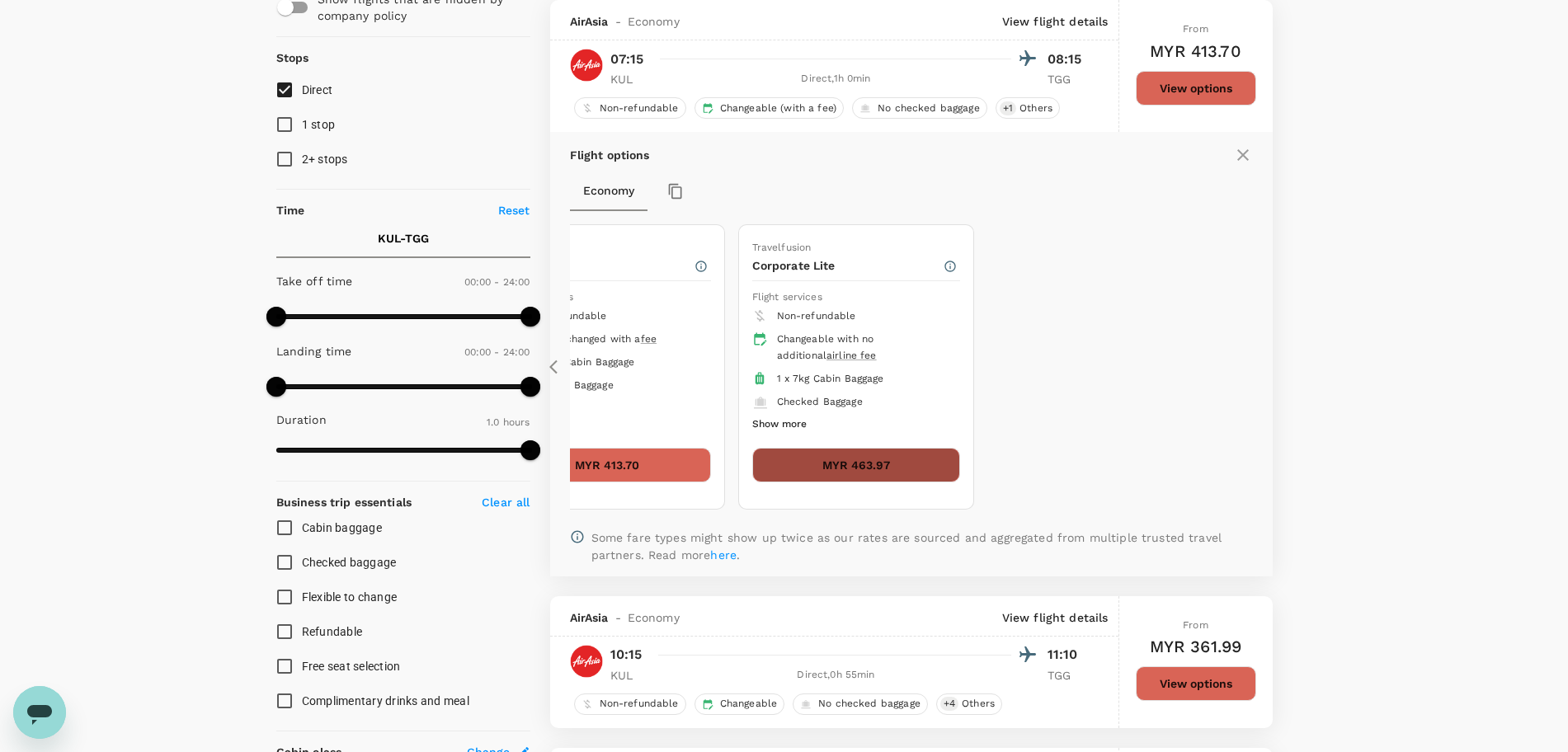 click on "MYR 463.97" at bounding box center [856, 465] 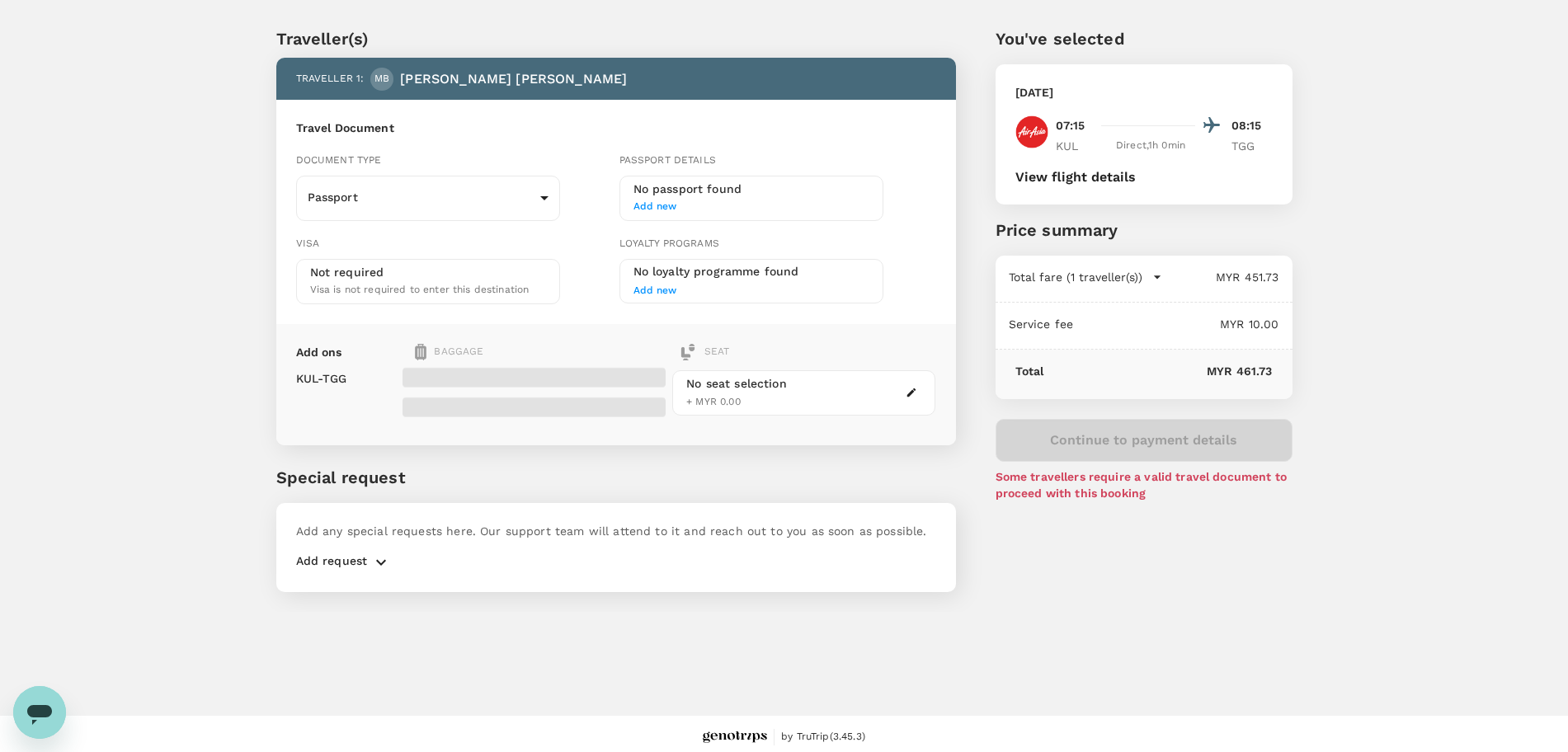 scroll, scrollTop: 0, scrollLeft: 0, axis: both 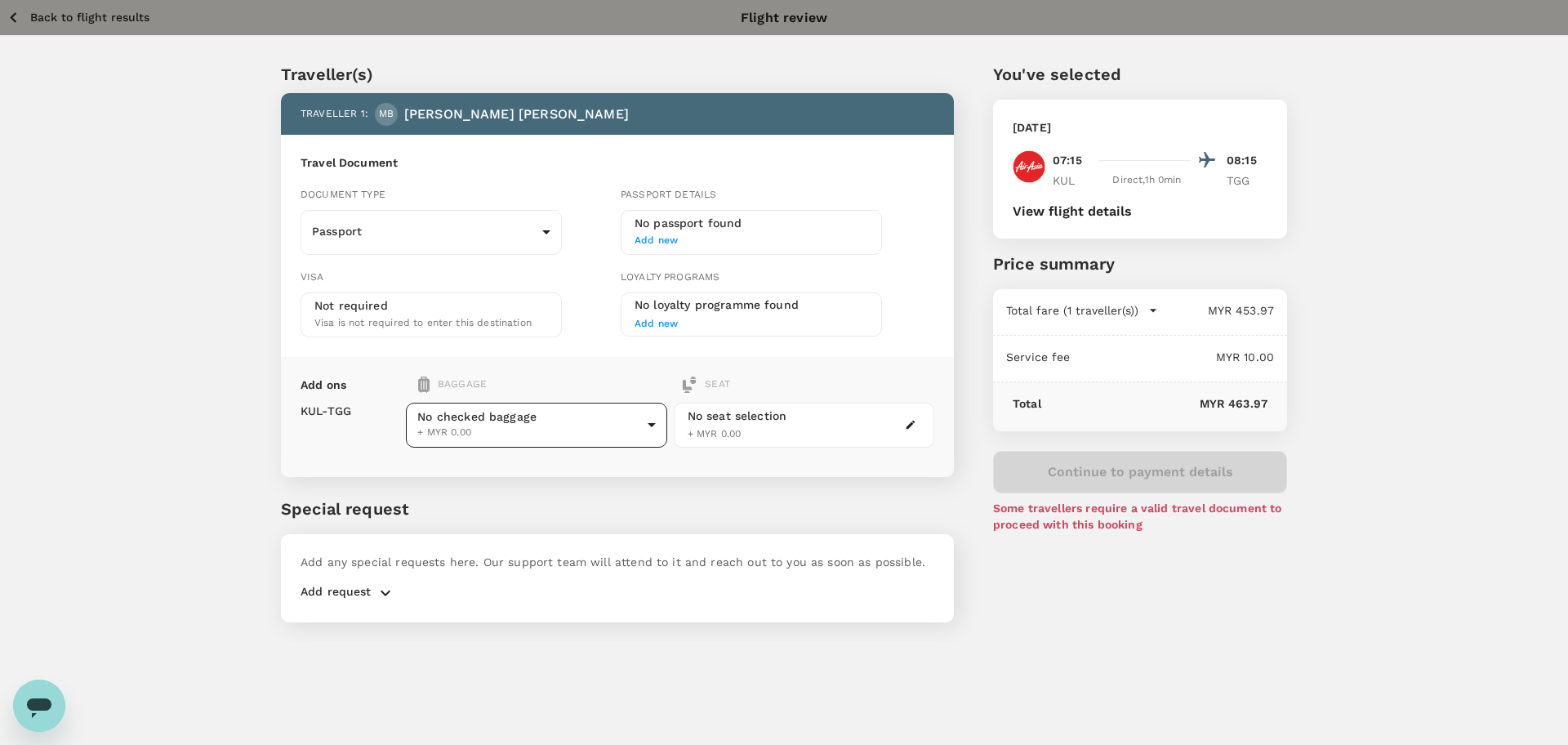 click on "Back to flight results Flight review Traveller(s) Traveller   1 : MB Muhammad Akhimullah   bin Rostam Travel Document Document type Passport Passport ​ Passport details No passport found Add new Visa Not required Visa is not required to enter this destination Loyalty programs No loyalty programme found Add new Add ons Baggage Seat KUL  -  TGG No checked baggage + MYR 0.00 ​ No seat selection + MYR 0.00 Special request Add any special requests here. Our support team will attend to it and reach out to you as soon as possible. Add request You've selected Saturday, 05 Jul 2025 07:15 08:15 KUL Direct ,  1h 0min TGG View flight details Price summary Total fare (1 traveller(s)) MYR 453.97 Air fare MYR 453.97 Baggage fee MYR 0.00 Seat fee MYR 0.00 Service fee MYR 10.00 Total MYR 463.97 Continue to payment details Some travellers require a valid travel document to proceed with this booking by TruTrip  ( 3.45.3   ) View details Edit Add new" at bounding box center [784, 394] 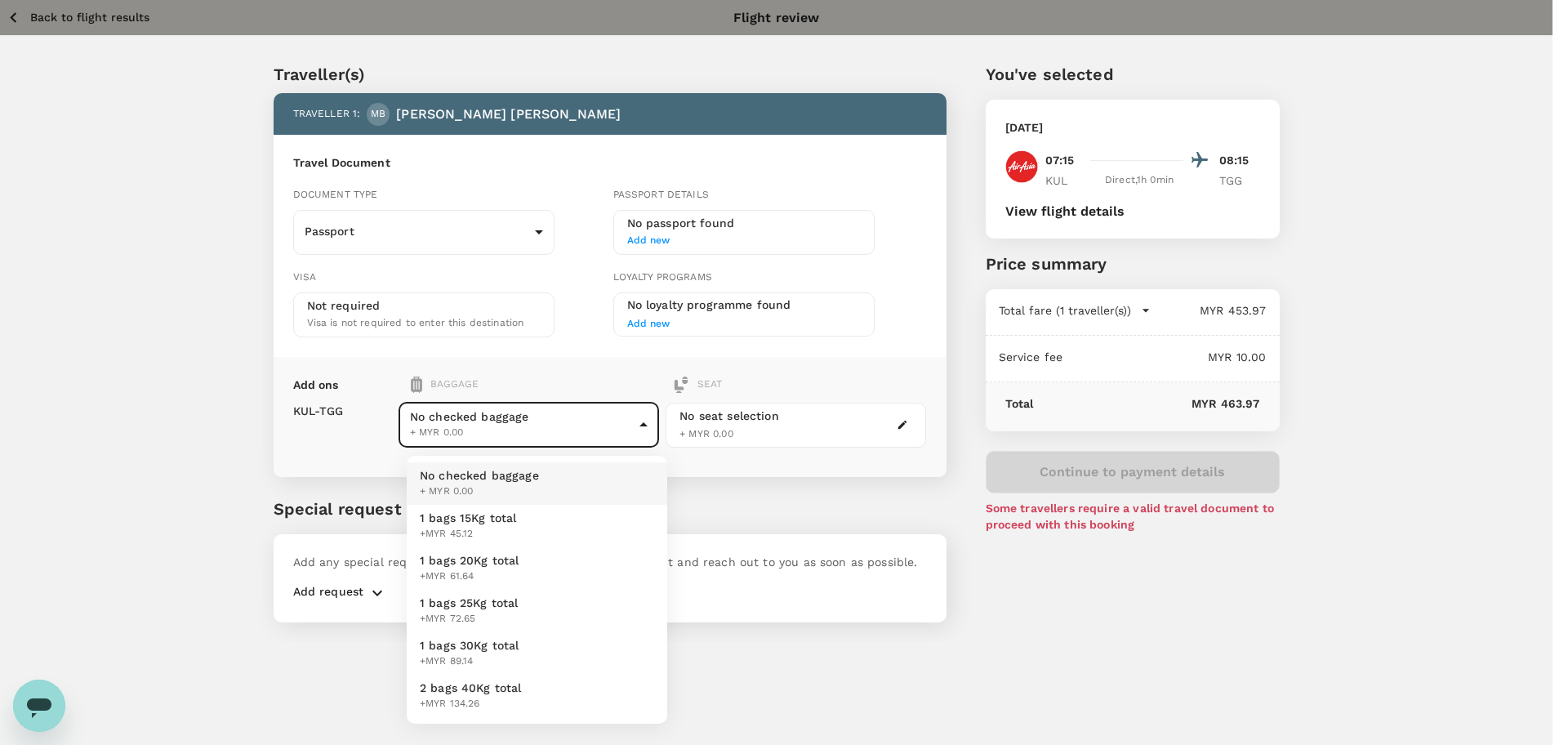 click on "1 bags 25Kg total +MYR 72.65" at bounding box center [537, 611] 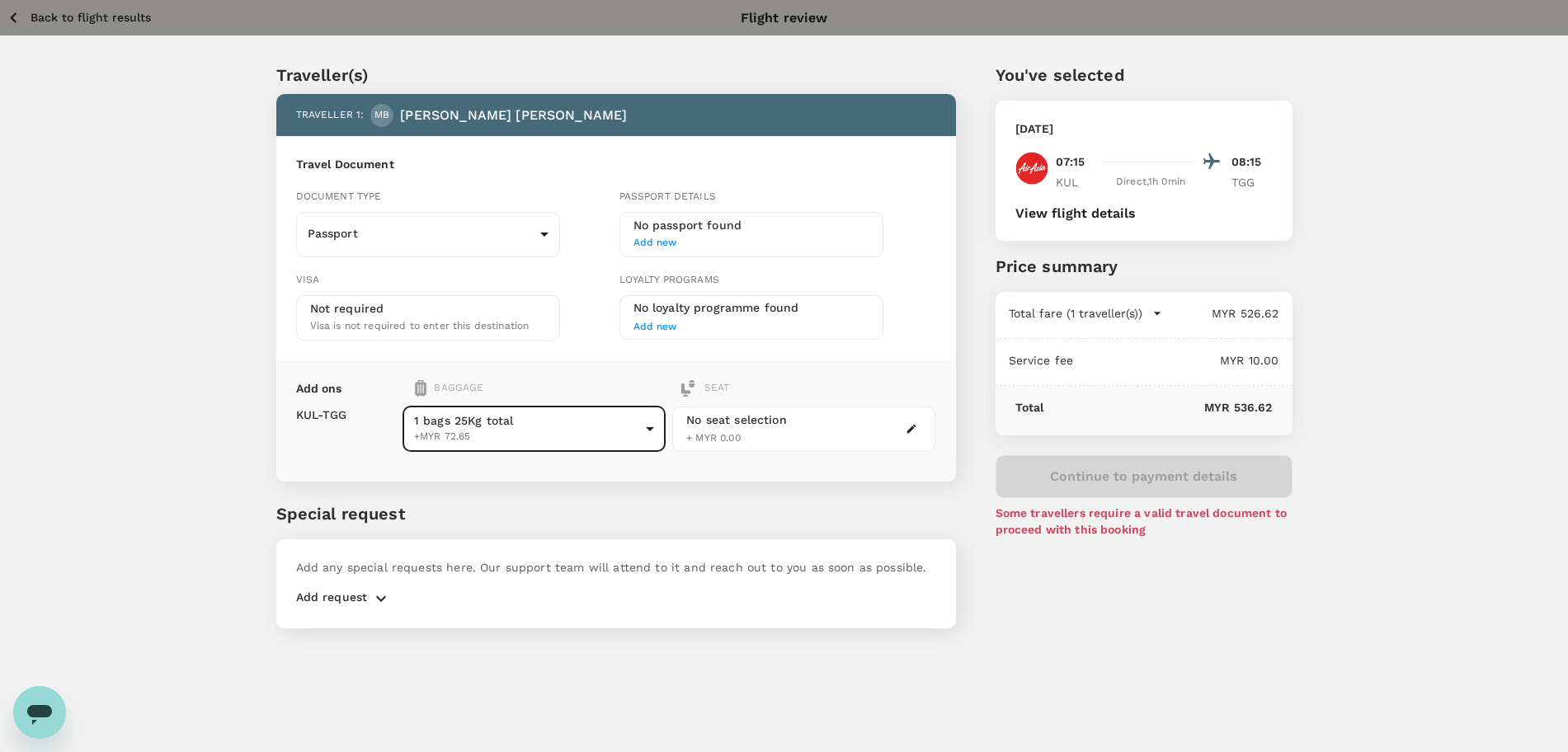 click 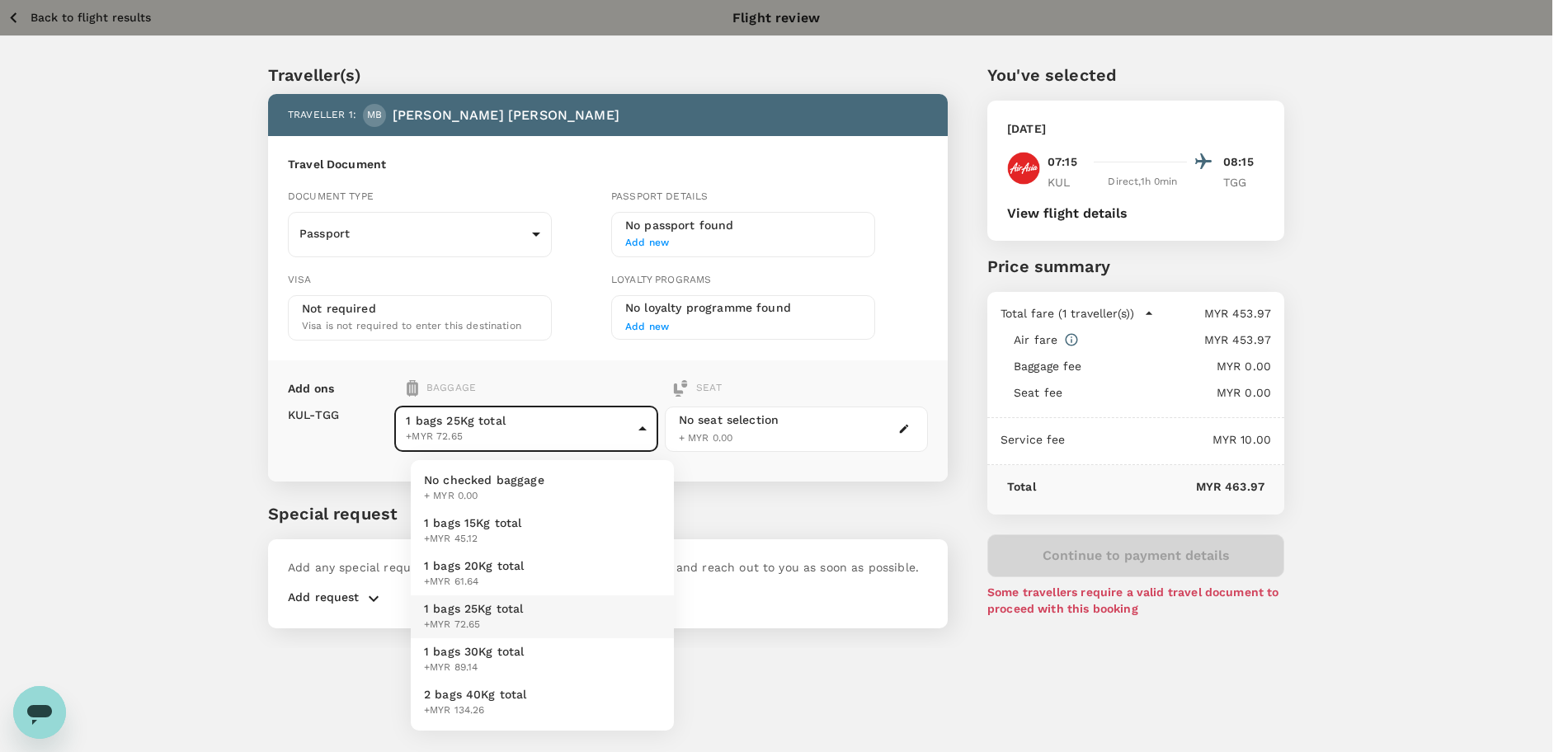 click on "Back to flight results Flight review Traveller(s) Traveller   1 : MB Muhammad Akhimullah   bin Rostam Travel Document Document type Passport Passport ​ Passport details No passport found Add new Visa Not required Visa is not required to enter this destination Loyalty programs No loyalty programme found Add new Add ons Baggage Seat KUL  -  TGG 1 bags 25Kg total +MYR 72.65 3 - 72.65 ​ No seat selection + MYR 0.00 Special request Add any special requests here. Our support team will attend to it and reach out to you as soon as possible. Add request You've selected Saturday, 05 Jul 2025 07:15 08:15 KUL Direct ,  1h 0min TGG View flight details Price summary Total fare (1 traveller(s)) MYR 453.97 Air fare MYR 453.97 Baggage fee MYR 0.00 Seat fee MYR 0.00 Service fee MYR 10.00 Total MYR 463.97 Continue to payment details Some travellers require a valid travel document to proceed with this booking by TruTrip  ( 3.45.3   ) View details Edit Add new No checked baggage + MYR 0.00 1 bags 15Kg total +MYR 45.12" at bounding box center [784, 397] 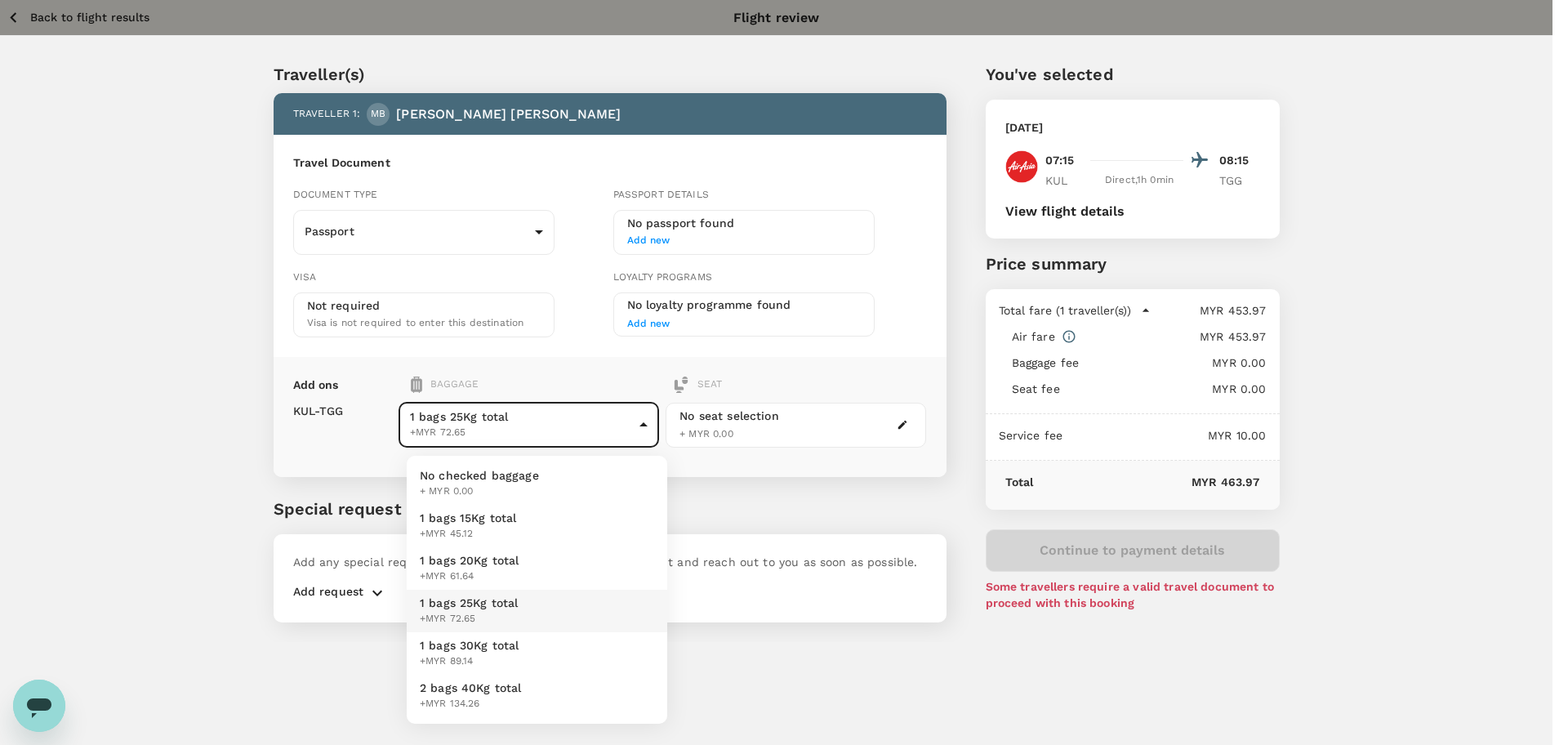 click on "No checked baggage" at bounding box center (479, 475) 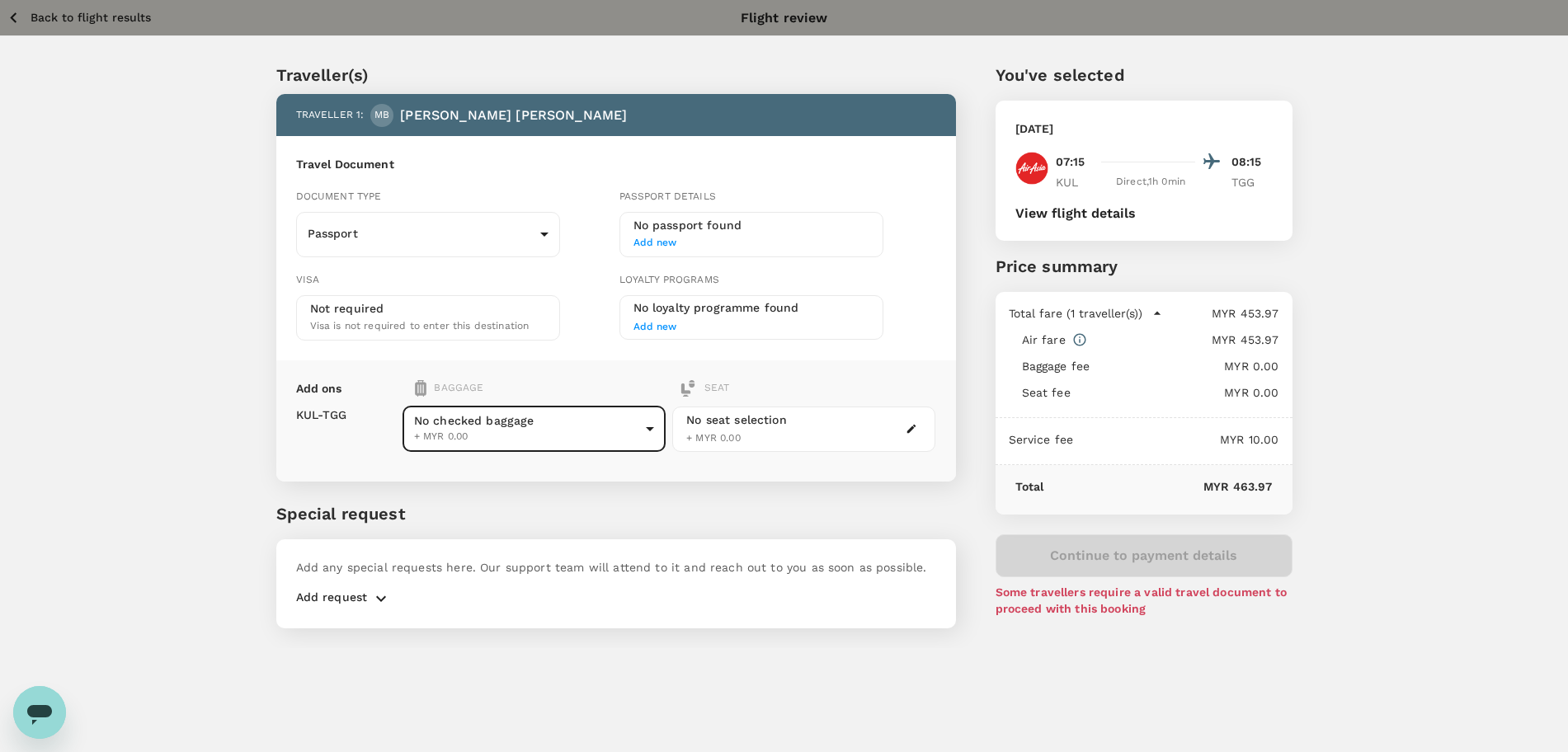 click on "Back to flight results Flight review Traveller(s) Traveller   1 : MB Muhammad Akhimullah   bin Rostam Travel Document Document type Passport Passport ​ Passport details No passport found Add new Visa Not required Visa is not required to enter this destination Loyalty programs No loyalty programme found Add new Add ons Baggage Seat KUL  -  TGG No checked baggage + MYR 0.00 ​ No seat selection + MYR 0.00 Special request Add any special requests here. Our support team will attend to it and reach out to you as soon as possible. Add request You've selected Saturday, 05 Jul 2025 07:15 08:15 KUL Direct ,  1h 0min TGG View flight details Price summary Total fare (1 traveller(s)) MYR 453.97 Air fare MYR 453.97 Baggage fee MYR 0.00 Seat fee MYR 0.00 Service fee MYR 10.00 Total MYR 463.97 Continue to payment details Some travellers require a valid travel document to proceed with this booking by TruTrip  ( 3.45.3   ) View details Edit Add new No checked baggage + MYR 0.00 1 bags 15Kg total +MYR 45.12 +MYR 61.64" at bounding box center [784, 397] 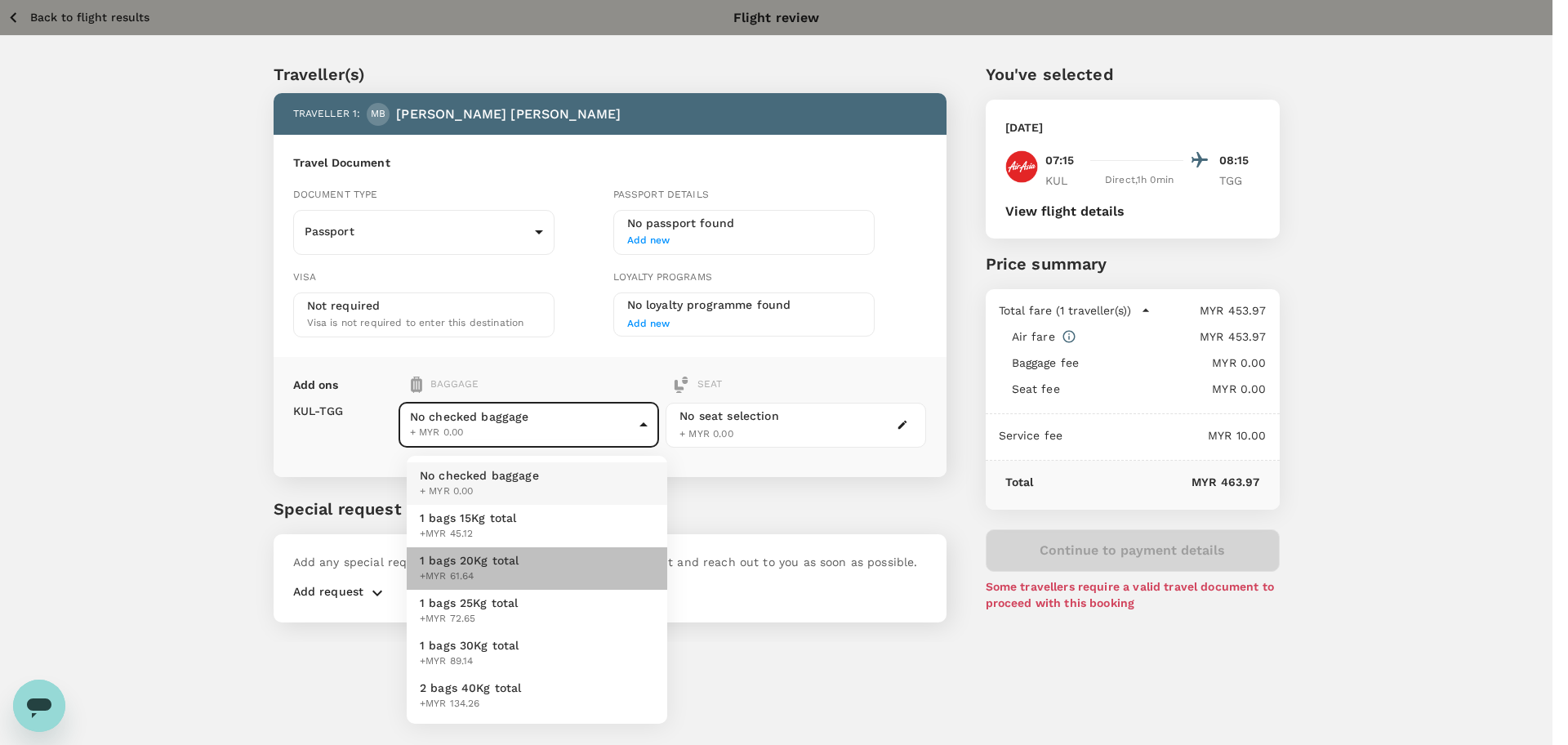 click on "+MYR 61.64" at bounding box center (470, 577) 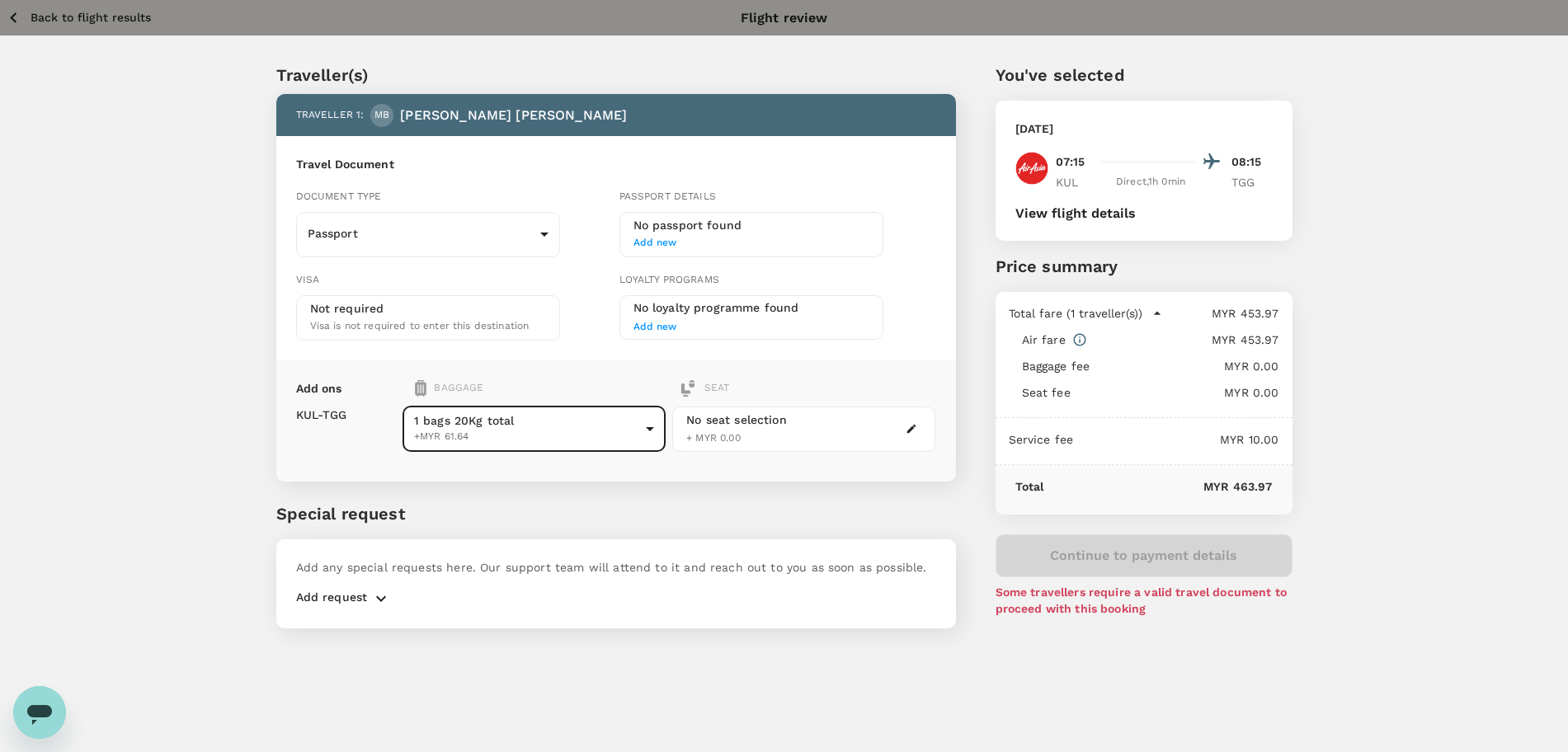 click on "Back to flight results Flight review Traveller(s) Traveller   1 : MB Muhammad Akhimullah   bin Rostam Travel Document Document type Passport Passport ​ Passport details No passport found Add new Visa Not required Visa is not required to enter this destination Loyalty programs No loyalty programme found Add new Add ons Baggage Seat KUL  -  TGG 1 bags 20Kg total +MYR 61.64 2 - 61.64 ​ No seat selection + MYR 0.00 Special request Add any special requests here. Our support team will attend to it and reach out to you as soon as possible. Add request You've selected Saturday, 05 Jul 2025 07:15 08:15 KUL Direct ,  1h 0min TGG View flight details Price summary Total fare (1 traveller(s)) MYR 453.97 Air fare MYR 453.97 Baggage fee MYR 0.00 Seat fee MYR 0.00 Service fee MYR 10.00 Total MYR 463.97 Continue to payment details Some travellers require a valid travel document to proceed with this booking by TruTrip  ( 3.45.3   ) View details Edit Add new" at bounding box center (784, 397) 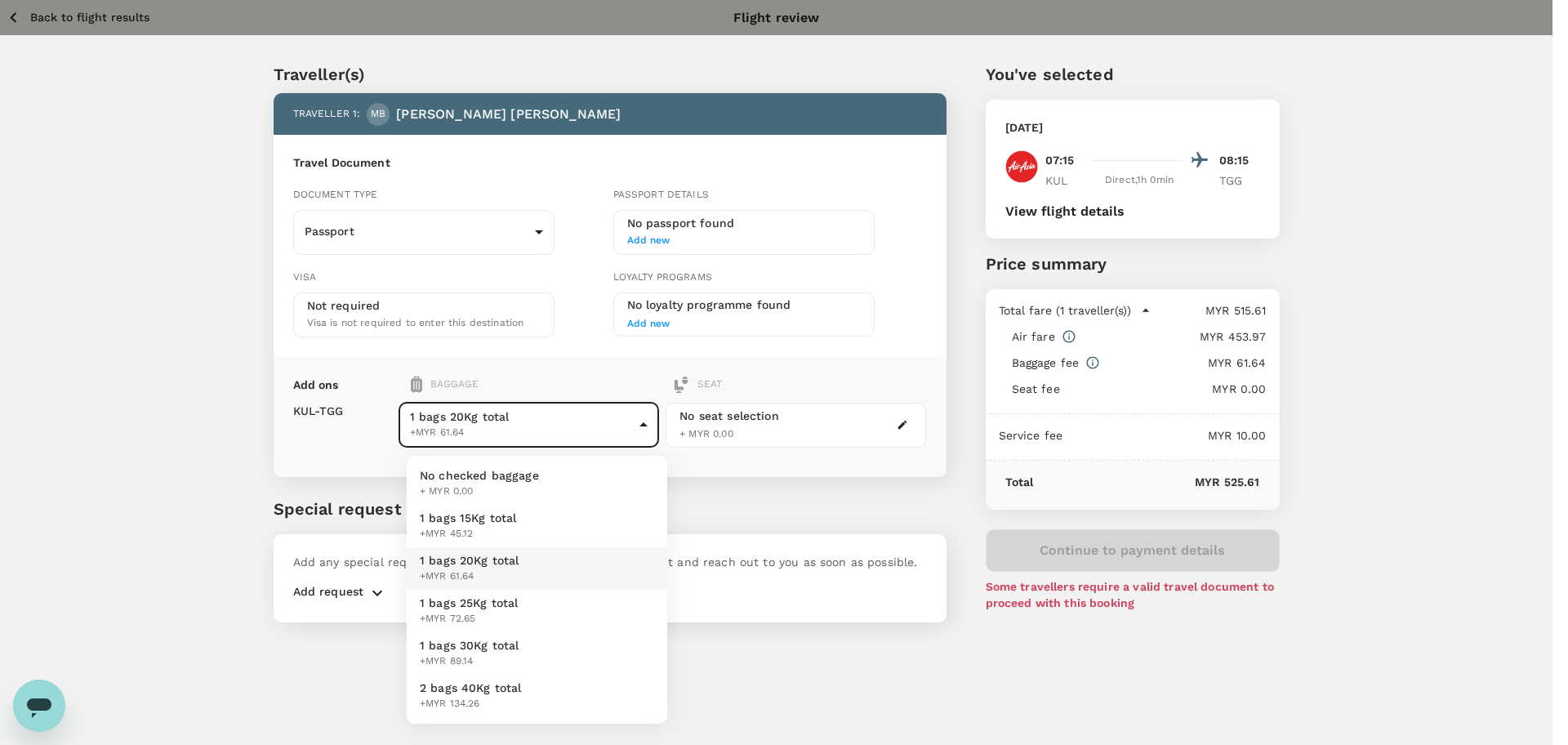 click on "1 bags 25Kg total" at bounding box center (469, 603) 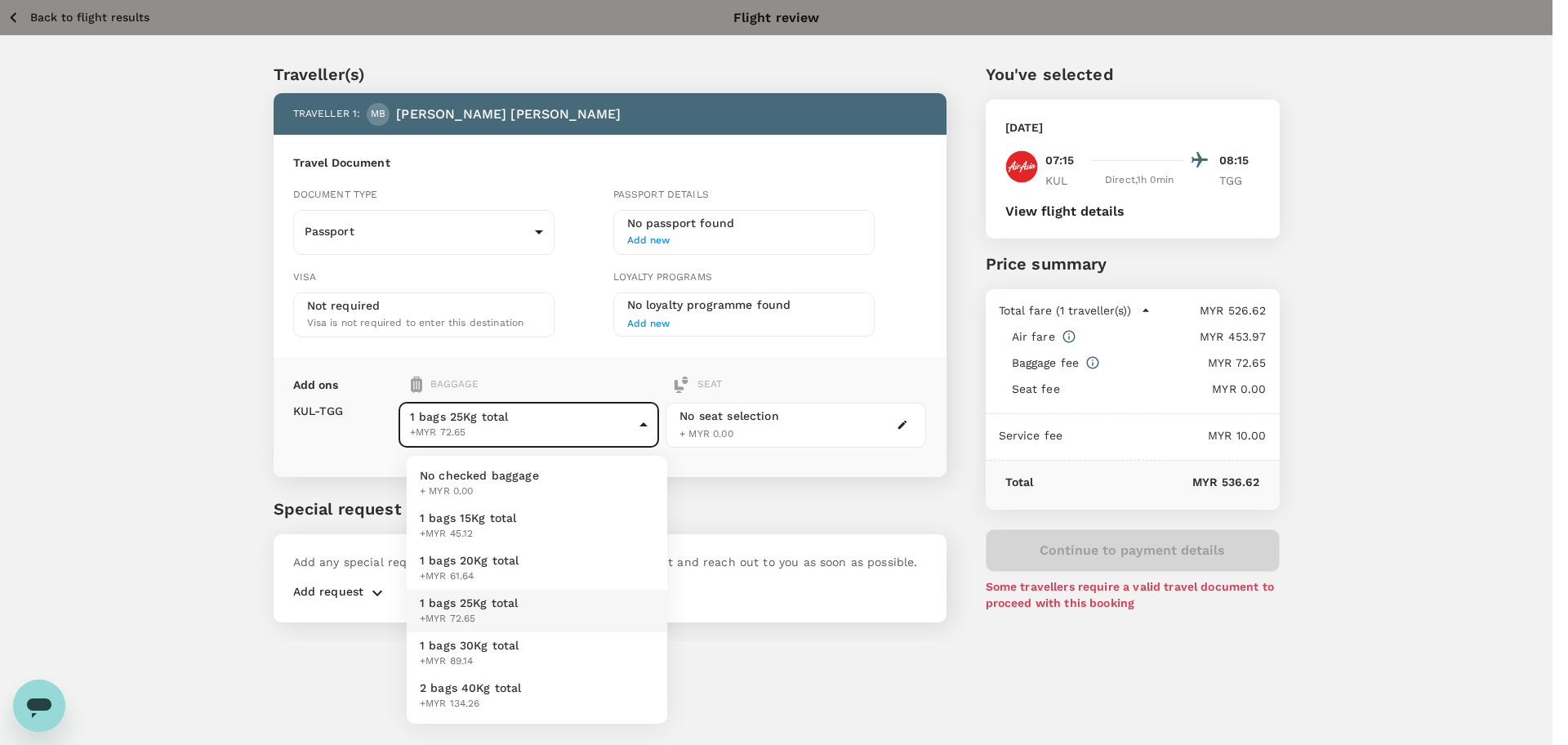 click on "Back to flight results Flight review Traveller(s) Traveller   1 : MB Muhammad Akhimullah   bin Rostam Travel Document Document type Passport Passport ​ Passport details No passport found Add new Visa Not required Visa is not required to enter this destination Loyalty programs No loyalty programme found Add new Add ons Baggage Seat KUL  -  TGG 1 bags 25Kg total +MYR 72.65 3 - 72.65 ​ No seat selection + MYR 0.00 Special request Add any special requests here. Our support team will attend to it and reach out to you as soon as possible. Add request You've selected Saturday, 05 Jul 2025 07:15 08:15 KUL Direct ,  1h 0min TGG View flight details Price summary Total fare (1 traveller(s)) MYR 526.62 Air fare MYR 453.97 Baggage fee MYR 72.65 Seat fee MYR 0.00 Service fee MYR 10.00 Total MYR 536.62 Continue to payment details Some travellers require a valid travel document to proceed with this booking by TruTrip  ( 3.45.3   ) View details Edit Add new No checked baggage + MYR 0.00 1 bags 15Kg total +MYR 45.12" at bounding box center (784, 394) 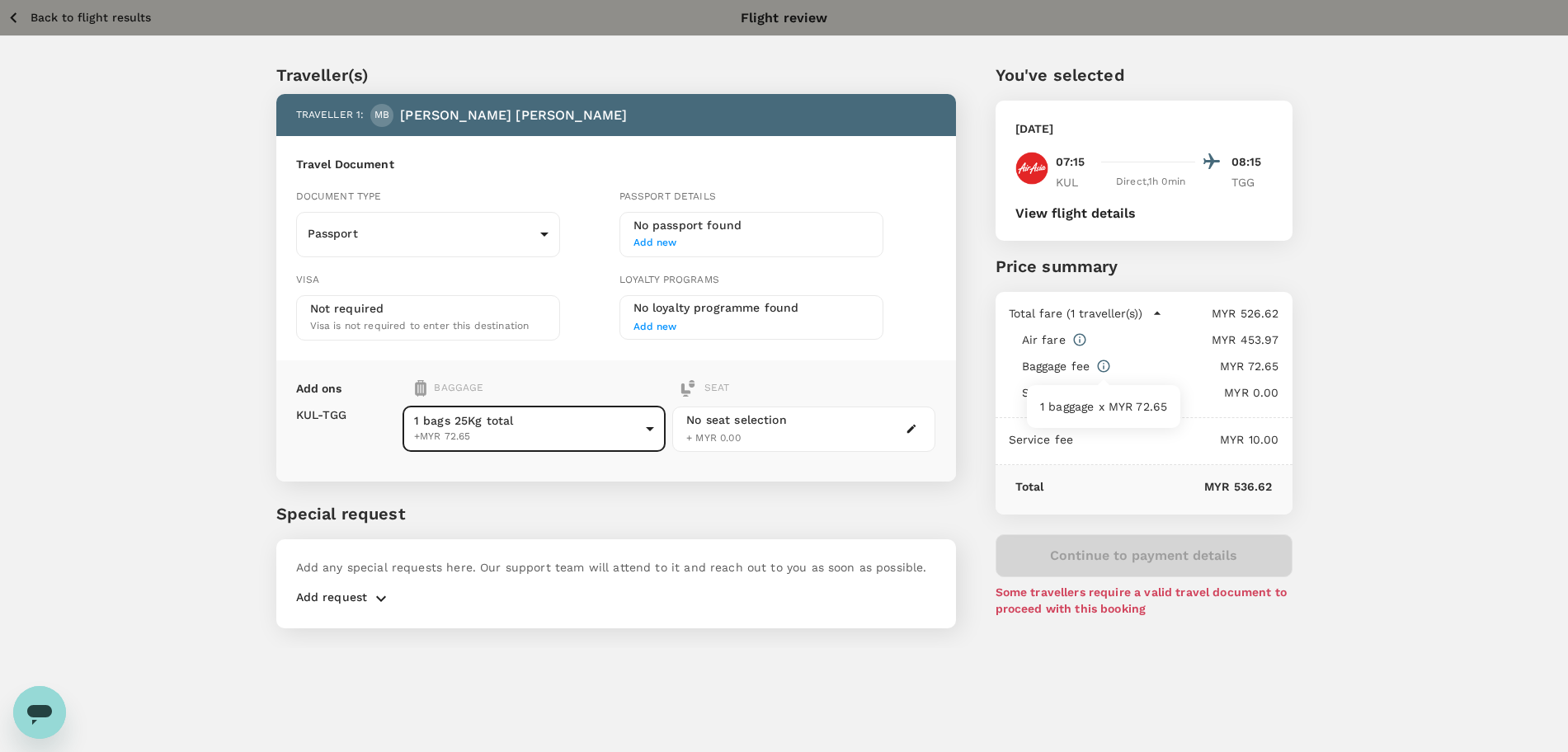 click 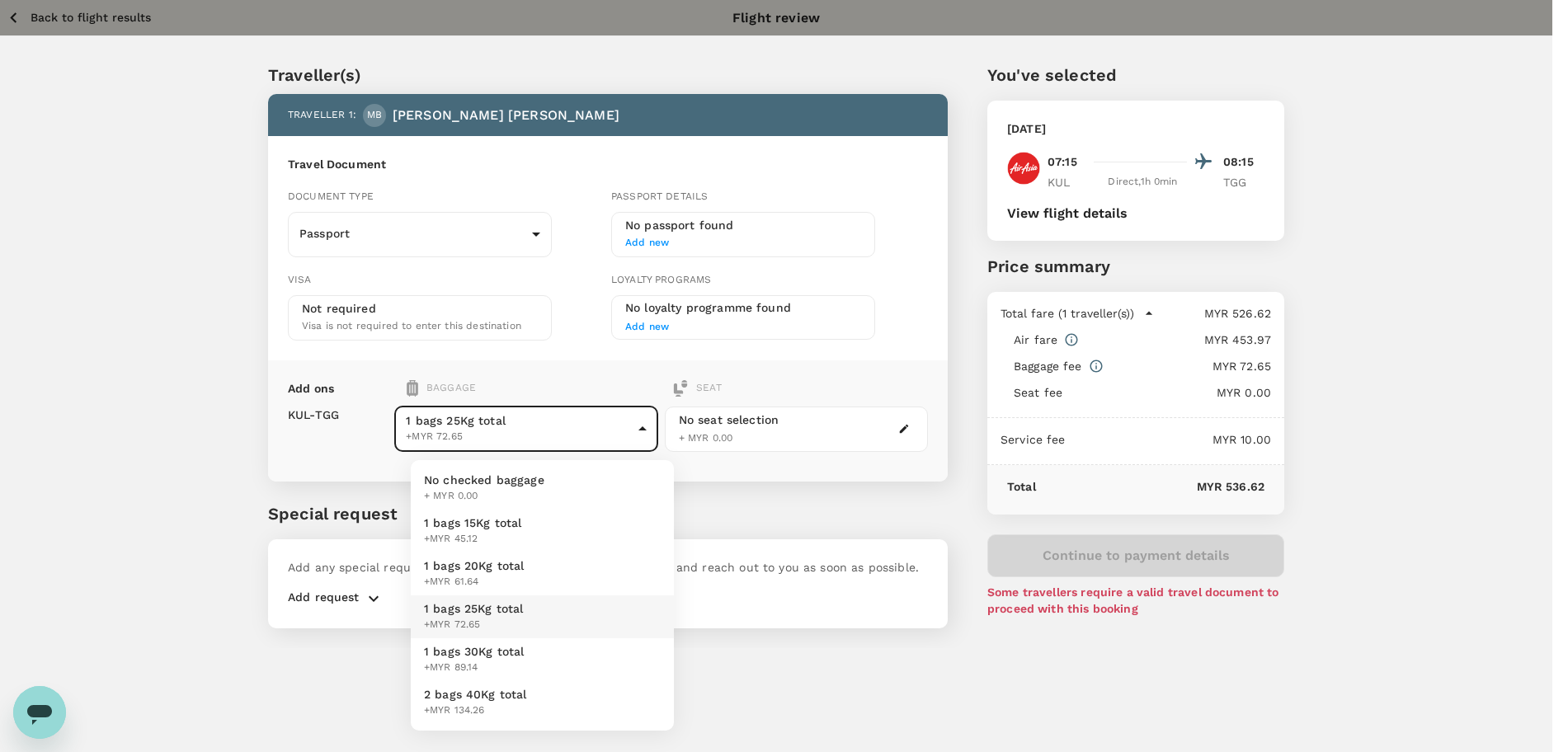 click on "Back to flight results Flight review Traveller(s) Traveller   1 : MB Muhammad Akhimullah   bin Rostam Travel Document Document type Passport Passport ​ Passport details No passport found Add new Visa Not required Visa is not required to enter this destination Loyalty programs No loyalty programme found Add new Add ons Baggage Seat KUL  -  TGG 1 bags 25Kg total +MYR 72.65 3 - 72.65 ​ No seat selection + MYR 0.00 Special request Add any special requests here. Our support team will attend to it and reach out to you as soon as possible. Add request You've selected Saturday, 05 Jul 2025 07:15 08:15 KUL Direct ,  1h 0min TGG View flight details Price summary Total fare (1 traveller(s)) MYR 526.62 Air fare MYR 453.97 Baggage fee MYR 72.65 Seat fee MYR 0.00 Service fee MYR 10.00 Total MYR 536.62 Continue to payment details Some travellers require a valid travel document to proceed with this booking by TruTrip  ( 3.45.3   ) View details Edit Add new No checked baggage + MYR 0.00 1 bags 15Kg total +MYR 45.12" at bounding box center [784, 397] 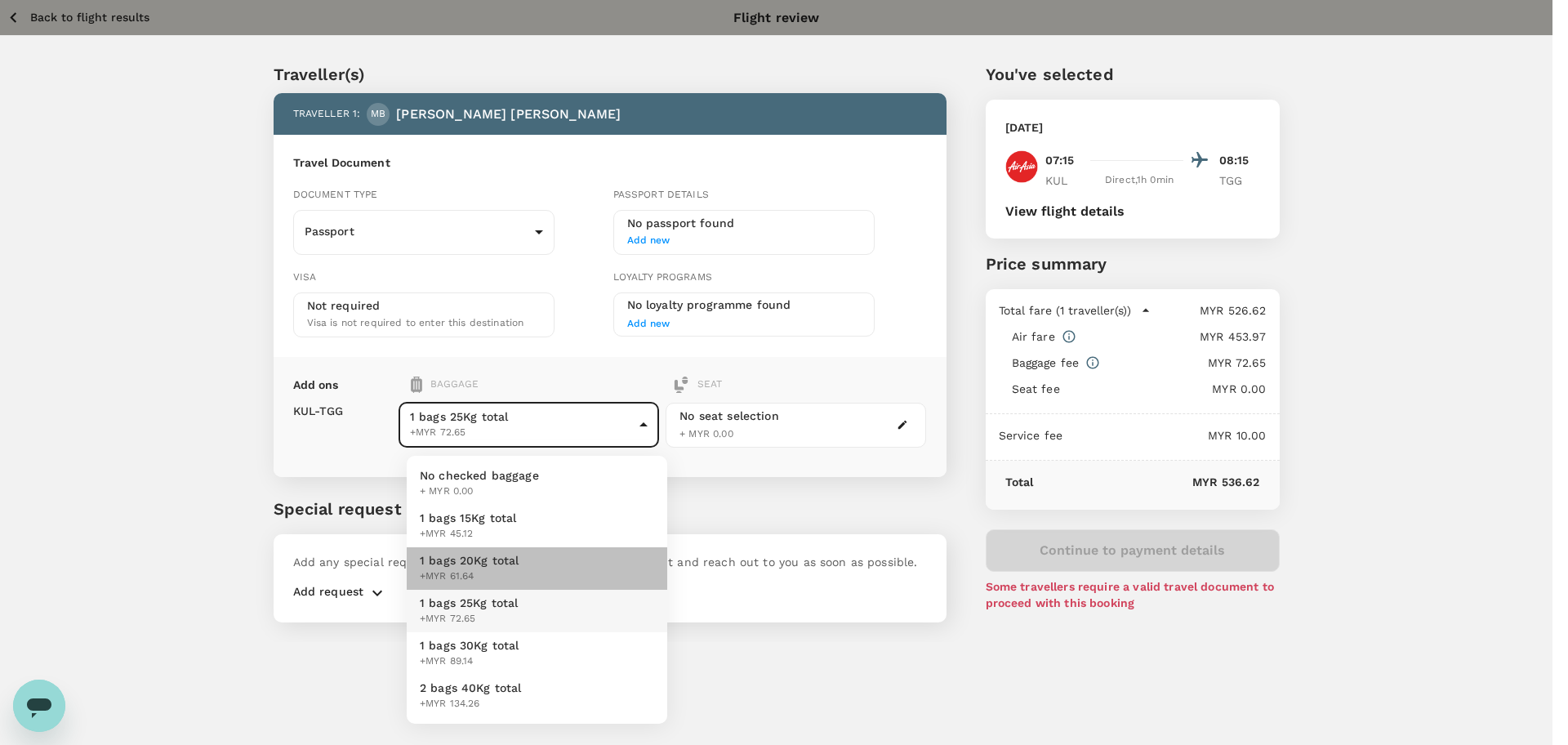 click on "1 bags 20Kg total +MYR 61.64" at bounding box center [537, 569] 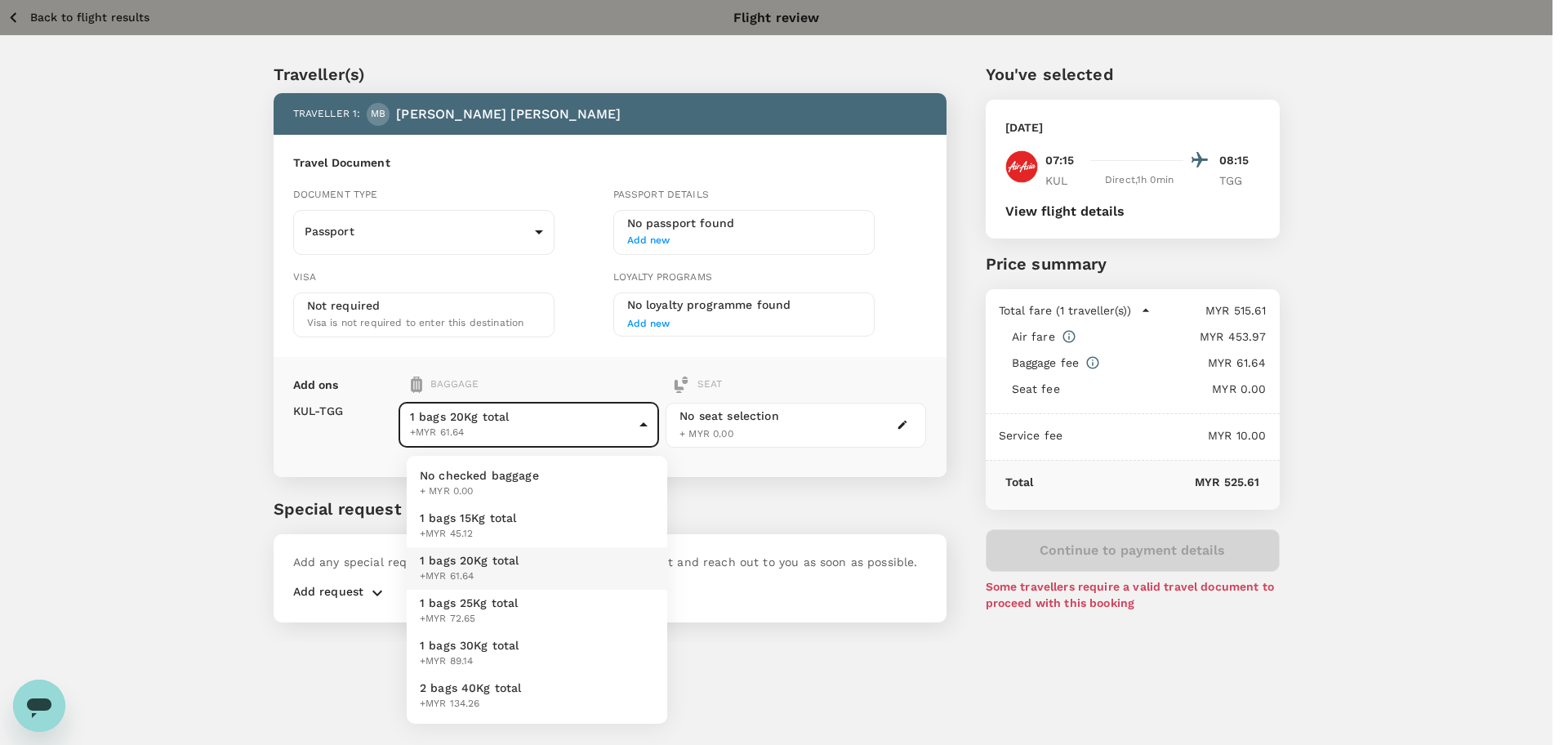 click on "Back to flight results Flight review Traveller(s) Traveller   1 : MB Muhammad Akhimullah   bin Rostam Travel Document Document type Passport Passport ​ Passport details No passport found Add new Visa Not required Visa is not required to enter this destination Loyalty programs No loyalty programme found Add new Add ons Baggage Seat KUL  -  TGG 1 bags 20Kg total +MYR 61.64 2 - 61.64 ​ No seat selection + MYR 0.00 Special request Add any special requests here. Our support team will attend to it and reach out to you as soon as possible. Add request You've selected Saturday, 05 Jul 2025 07:15 08:15 KUL Direct ,  1h 0min TGG View flight details Price summary Total fare (1 traveller(s)) MYR 515.61 Air fare MYR 453.97 Baggage fee MYR 61.64 Seat fee MYR 0.00 Service fee MYR 10.00 Total MYR 525.61 Continue to payment details Some travellers require a valid travel document to proceed with this booking by TruTrip  ( 3.45.3   ) View details Edit Add new No checked baggage + MYR 0.00 1 bags 15Kg total +MYR 45.12" at bounding box center (784, 394) 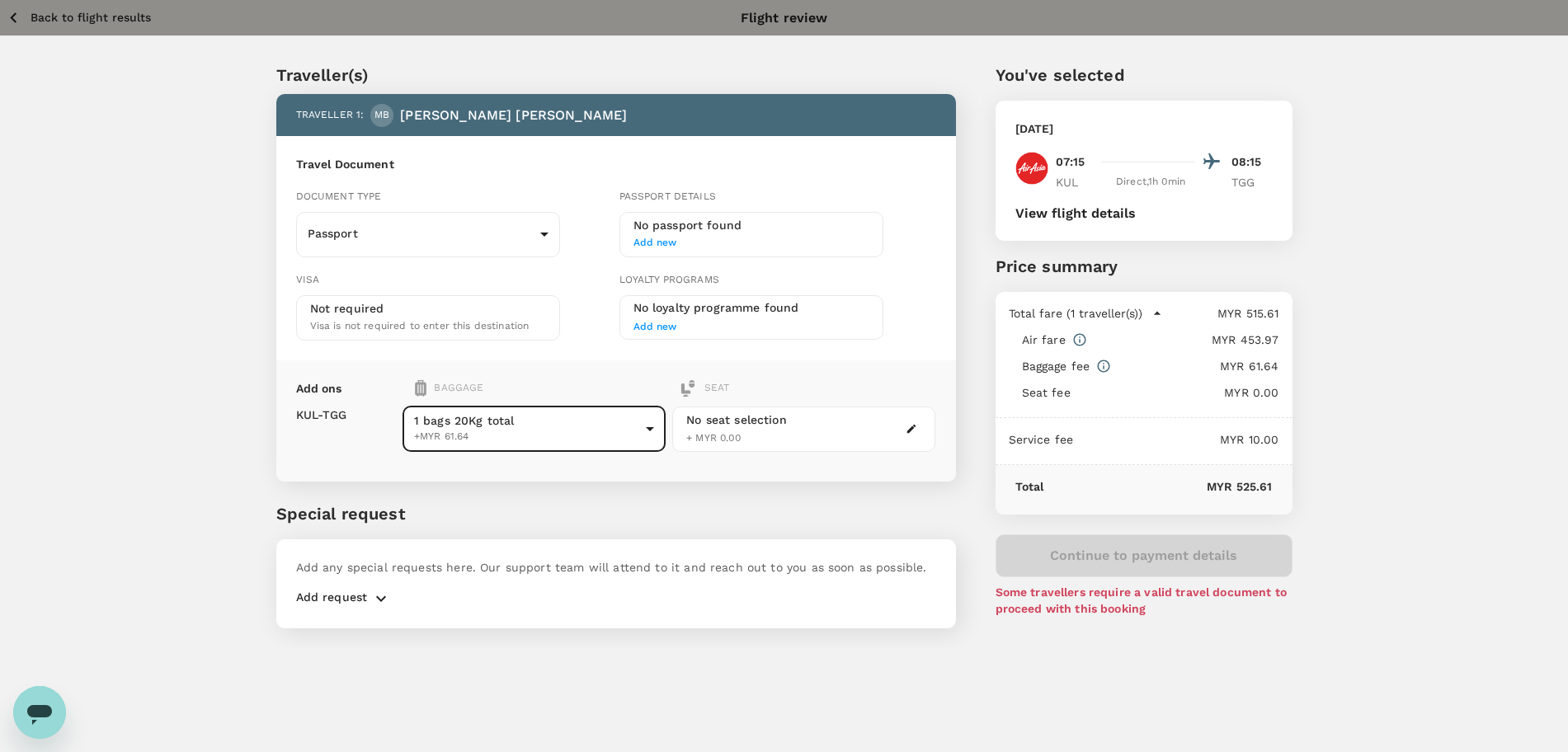 click on "Back to flight results" at bounding box center [91, 17] 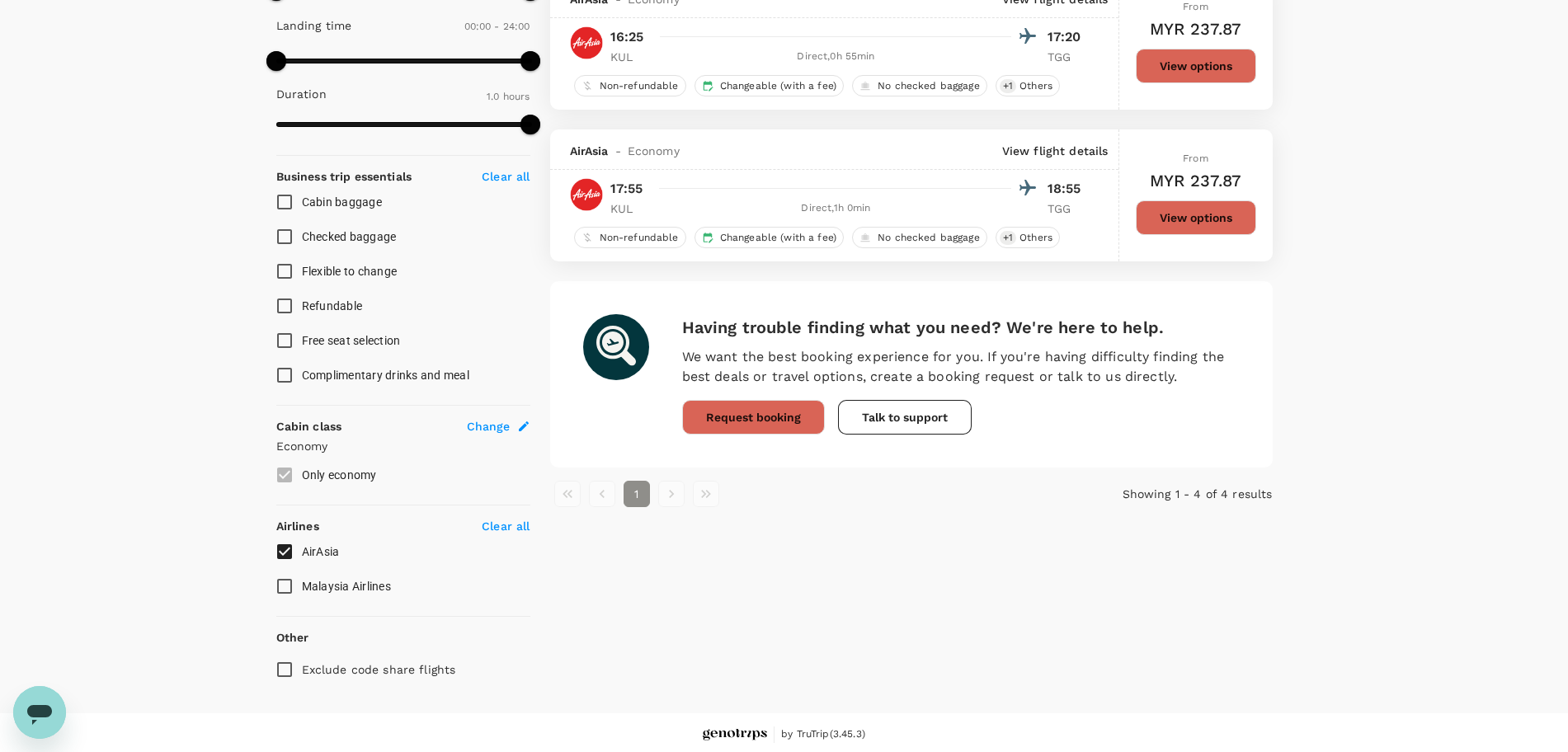 scroll, scrollTop: 504, scrollLeft: 0, axis: vertical 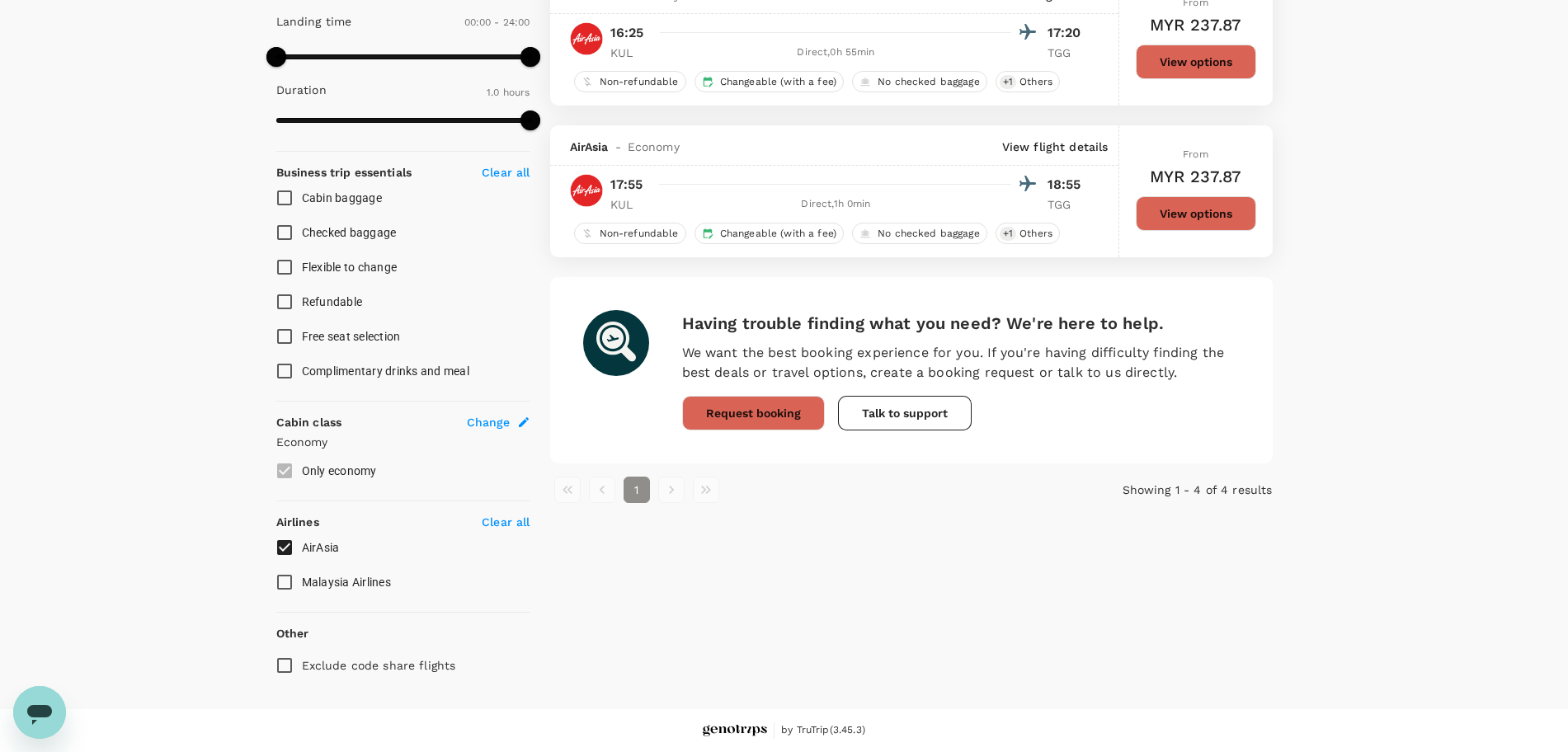 click on "AirAsia" at bounding box center (285, 548) 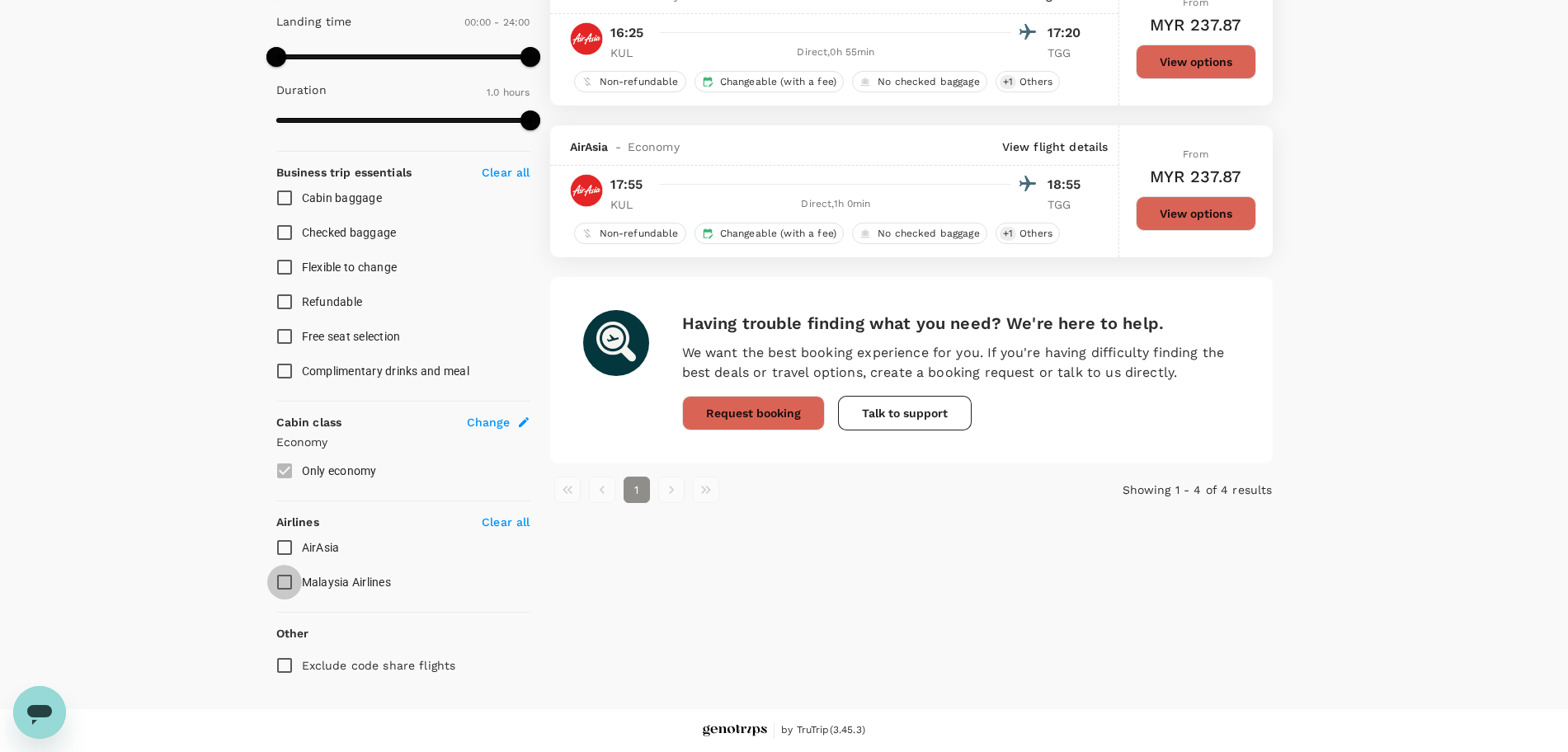 click on "Malaysia Airlines" at bounding box center (285, 582) 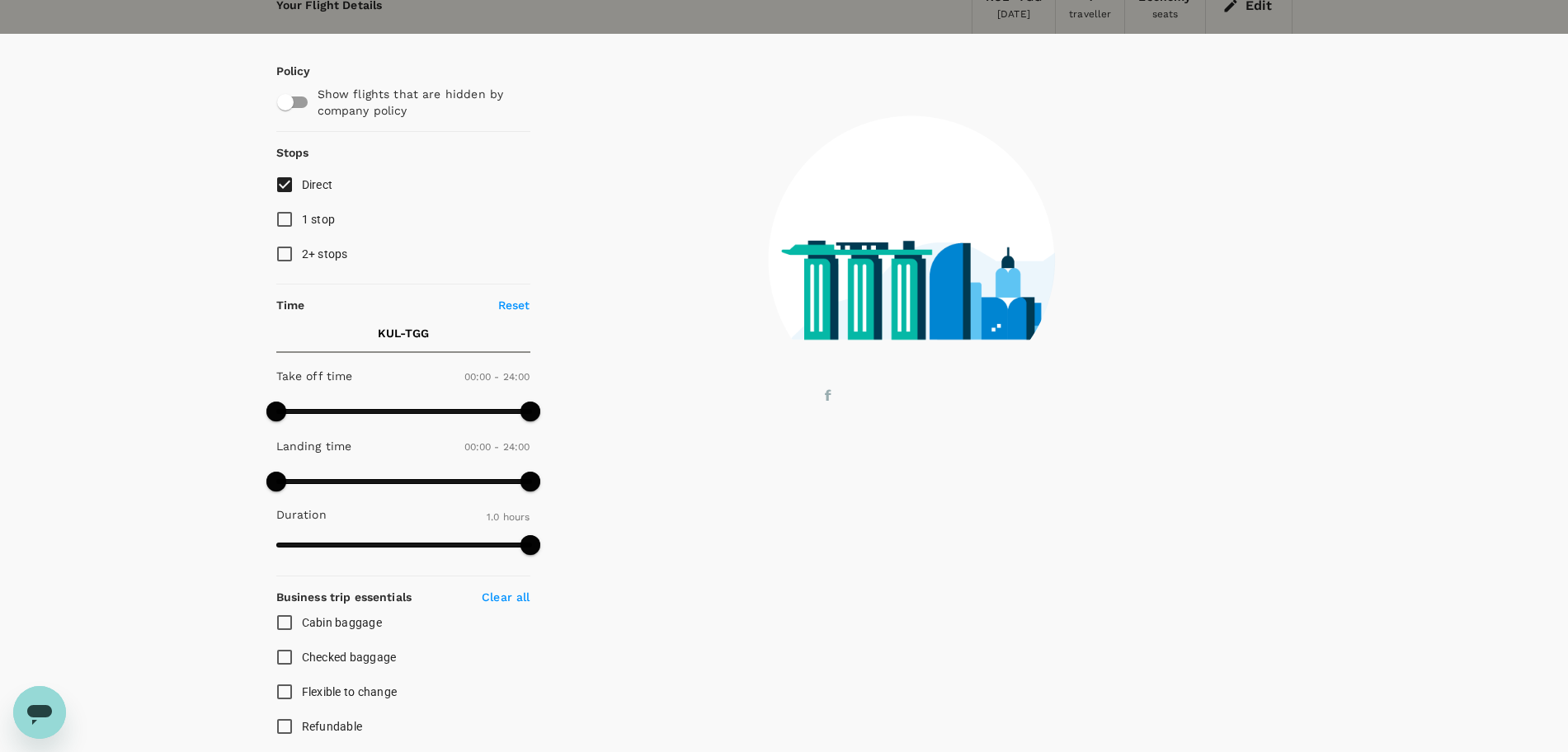scroll, scrollTop: 0, scrollLeft: 0, axis: both 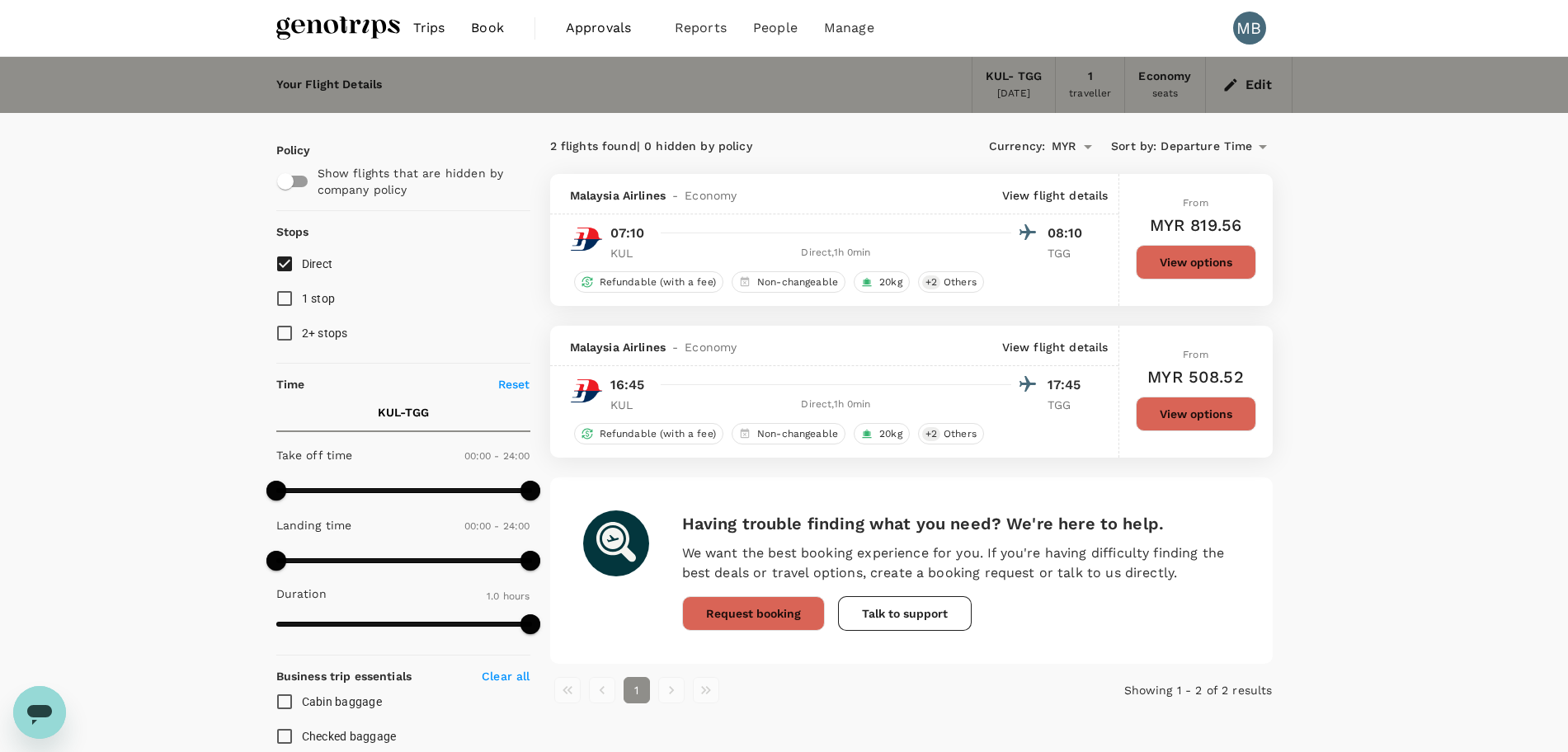 click on "View options" at bounding box center (1196, 262) 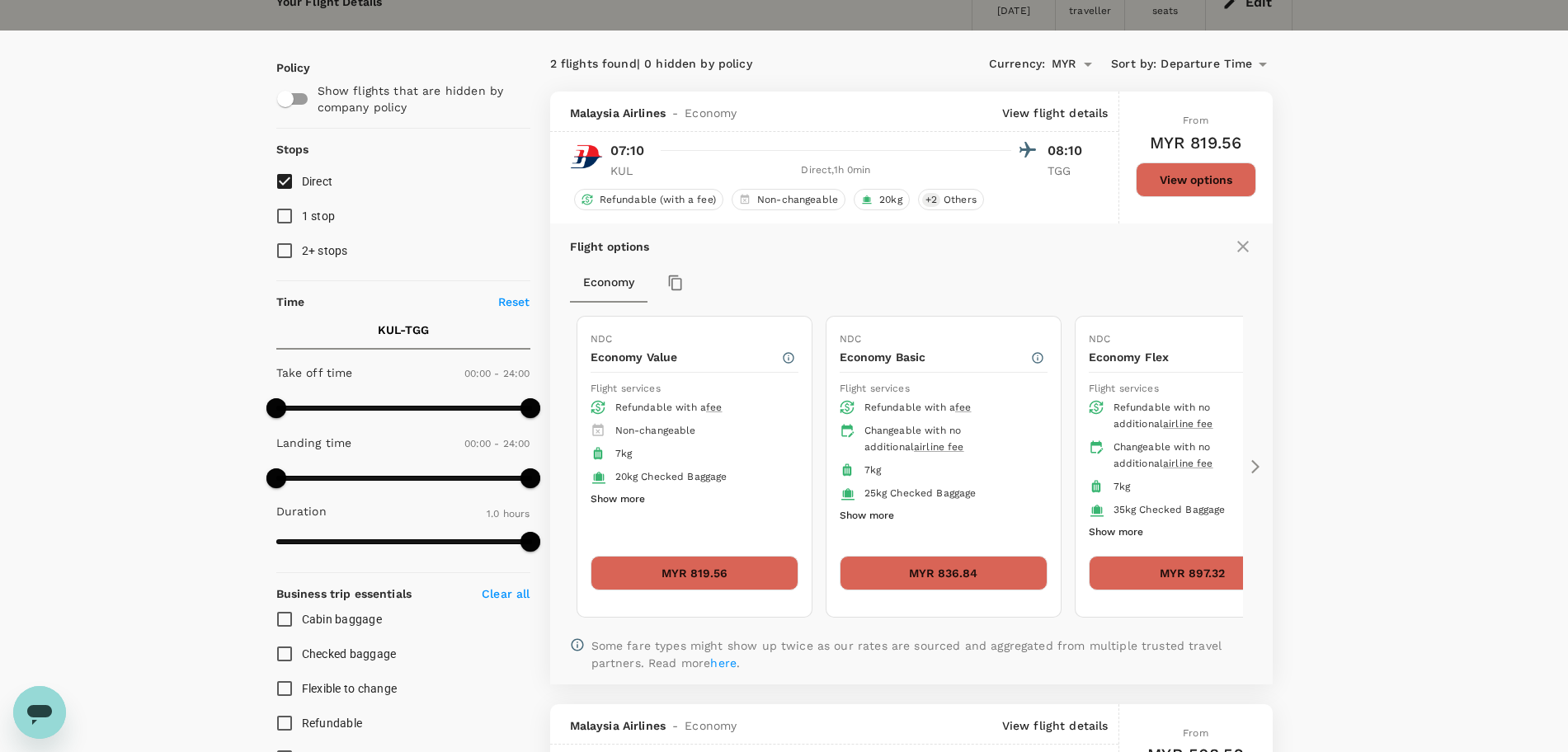 scroll, scrollTop: 174, scrollLeft: 0, axis: vertical 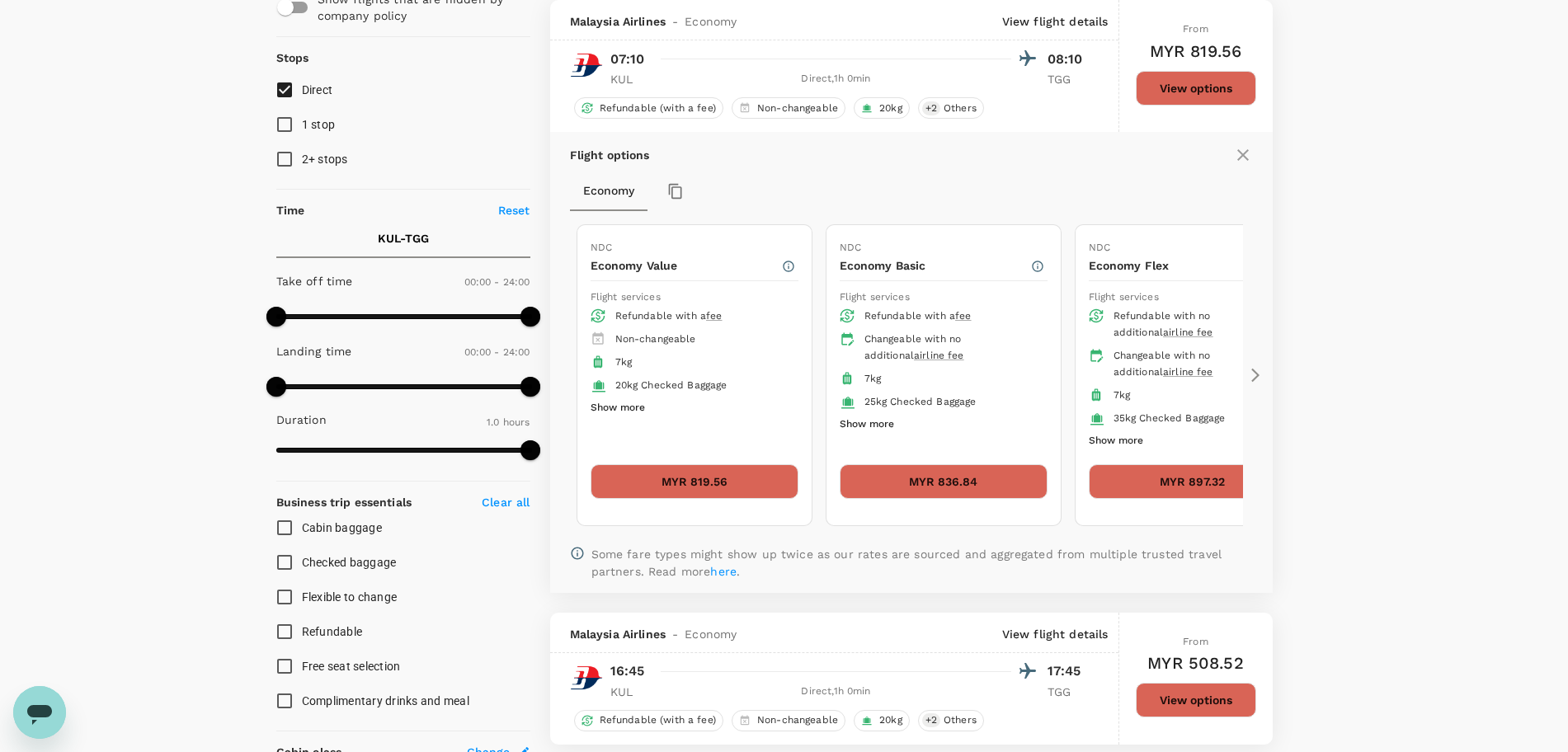 click 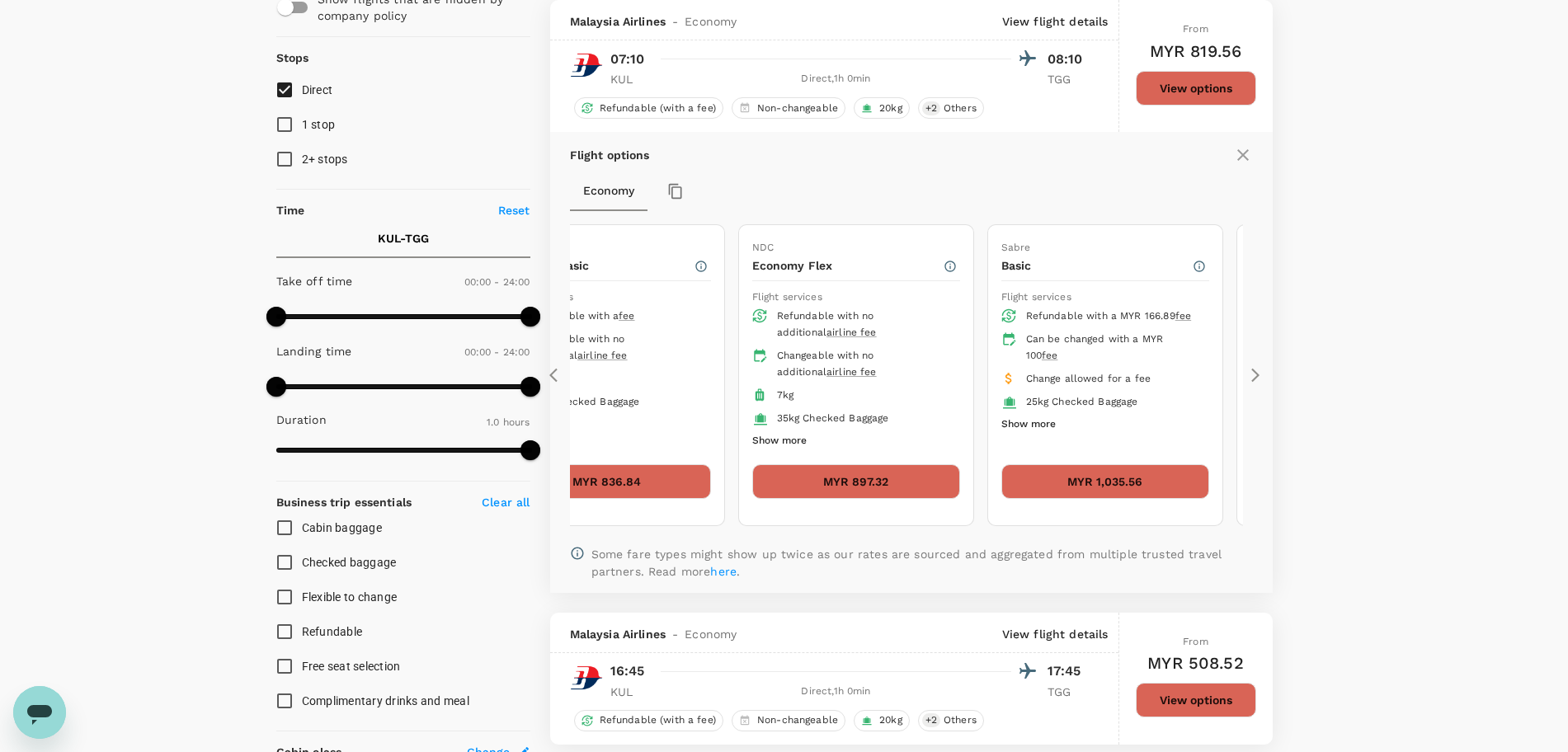 click 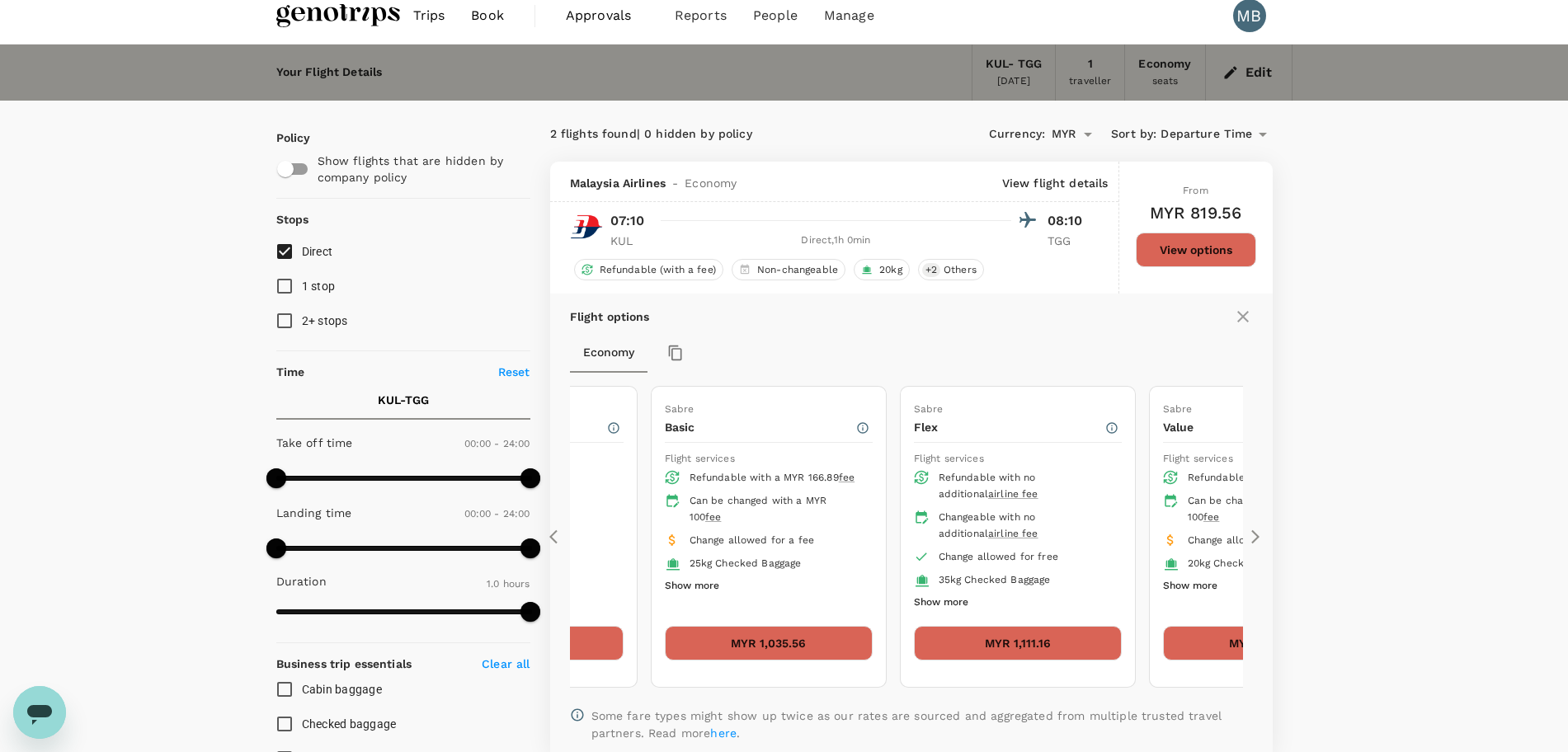 scroll, scrollTop: 0, scrollLeft: 0, axis: both 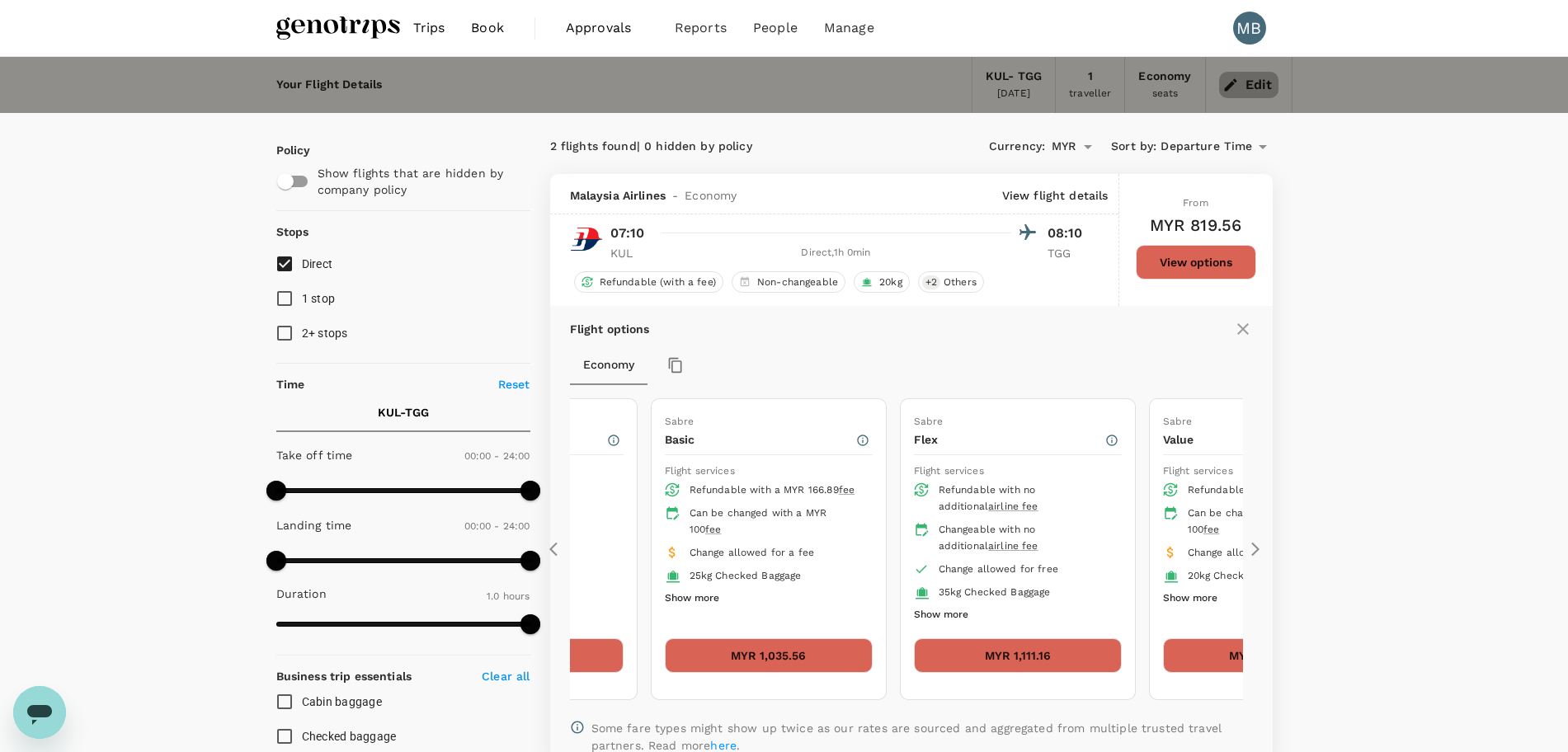 click on "Edit" at bounding box center [1249, 85] 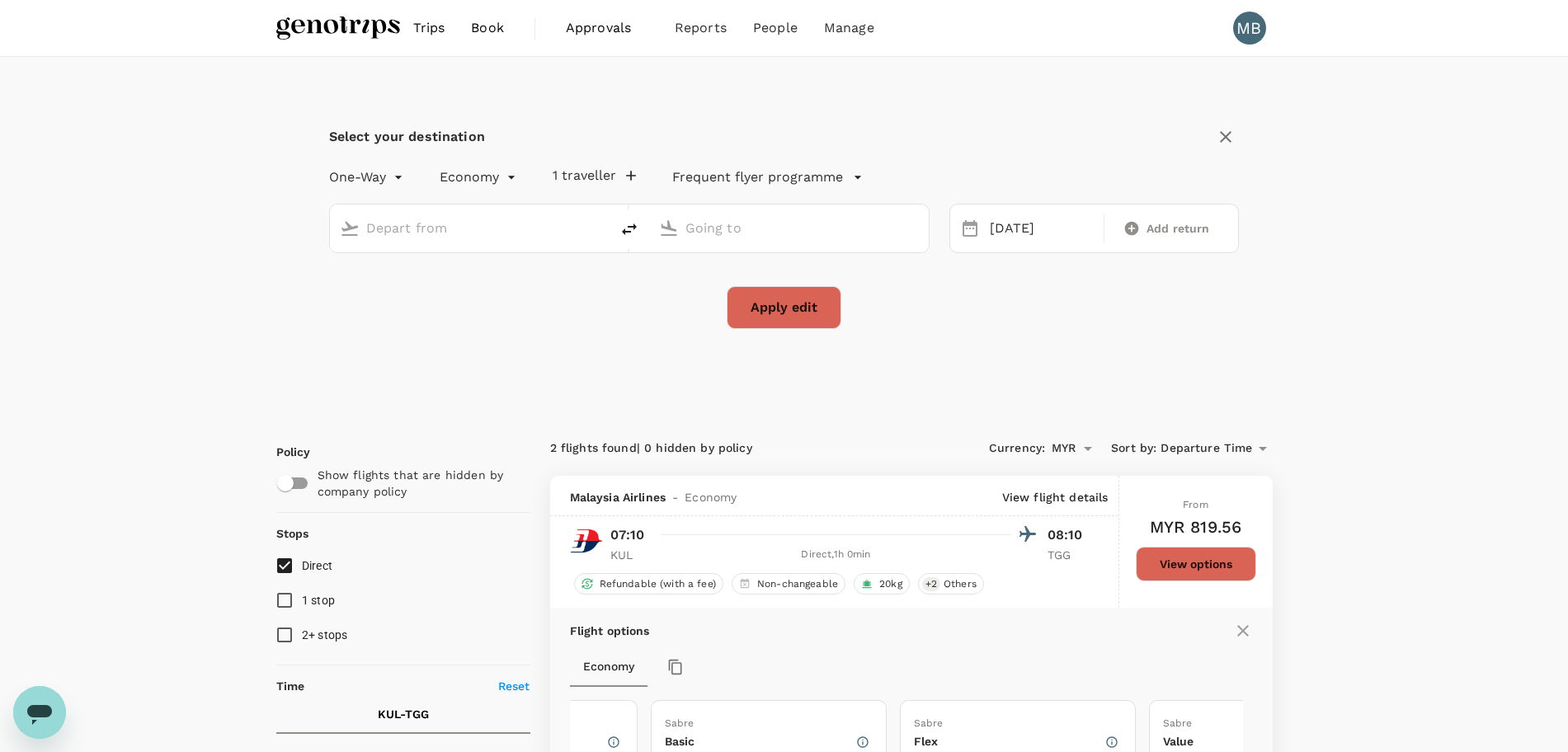 type on "Kuala Lumpur Intl (KUL)" 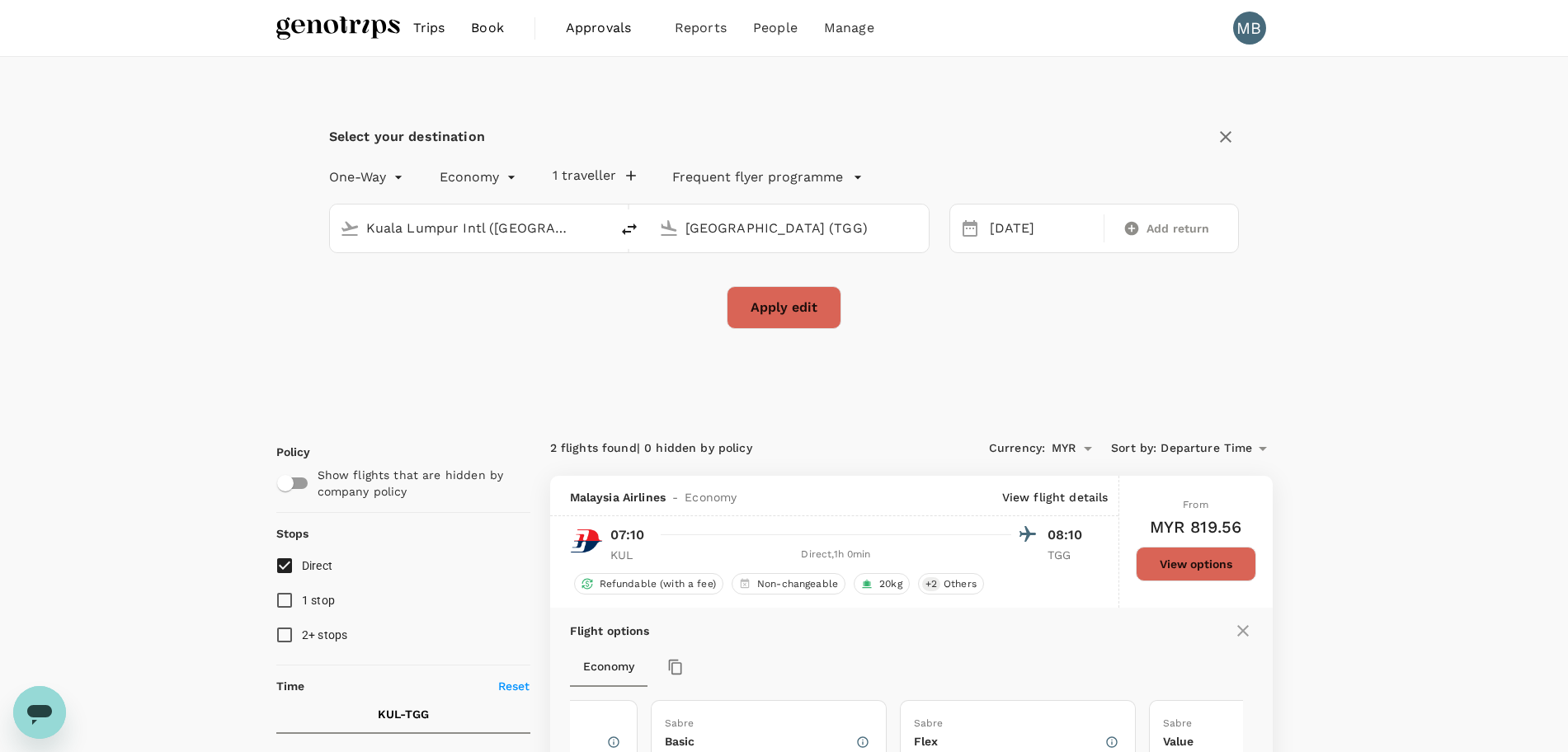 click 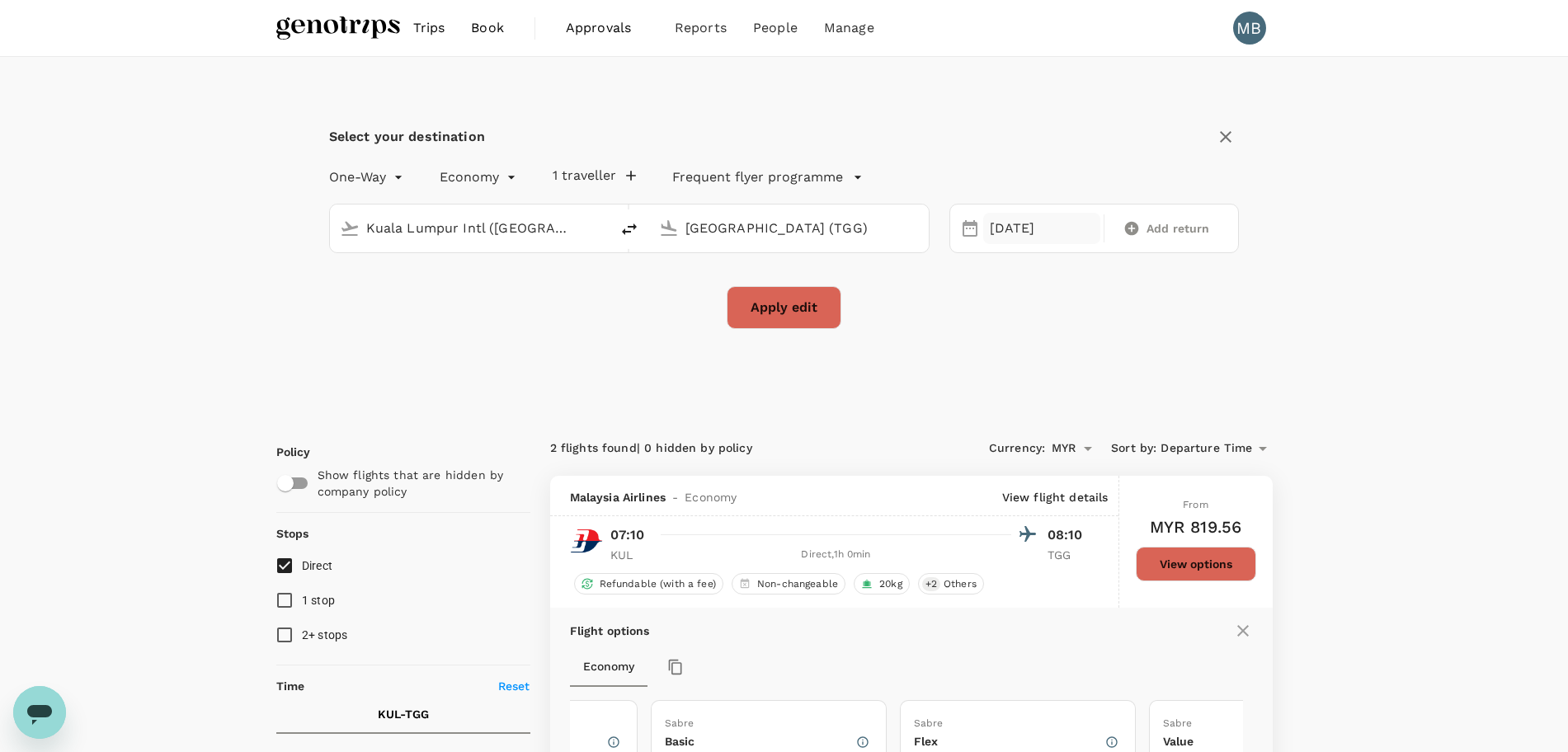 click on "05 Jul" at bounding box center [1042, 228] 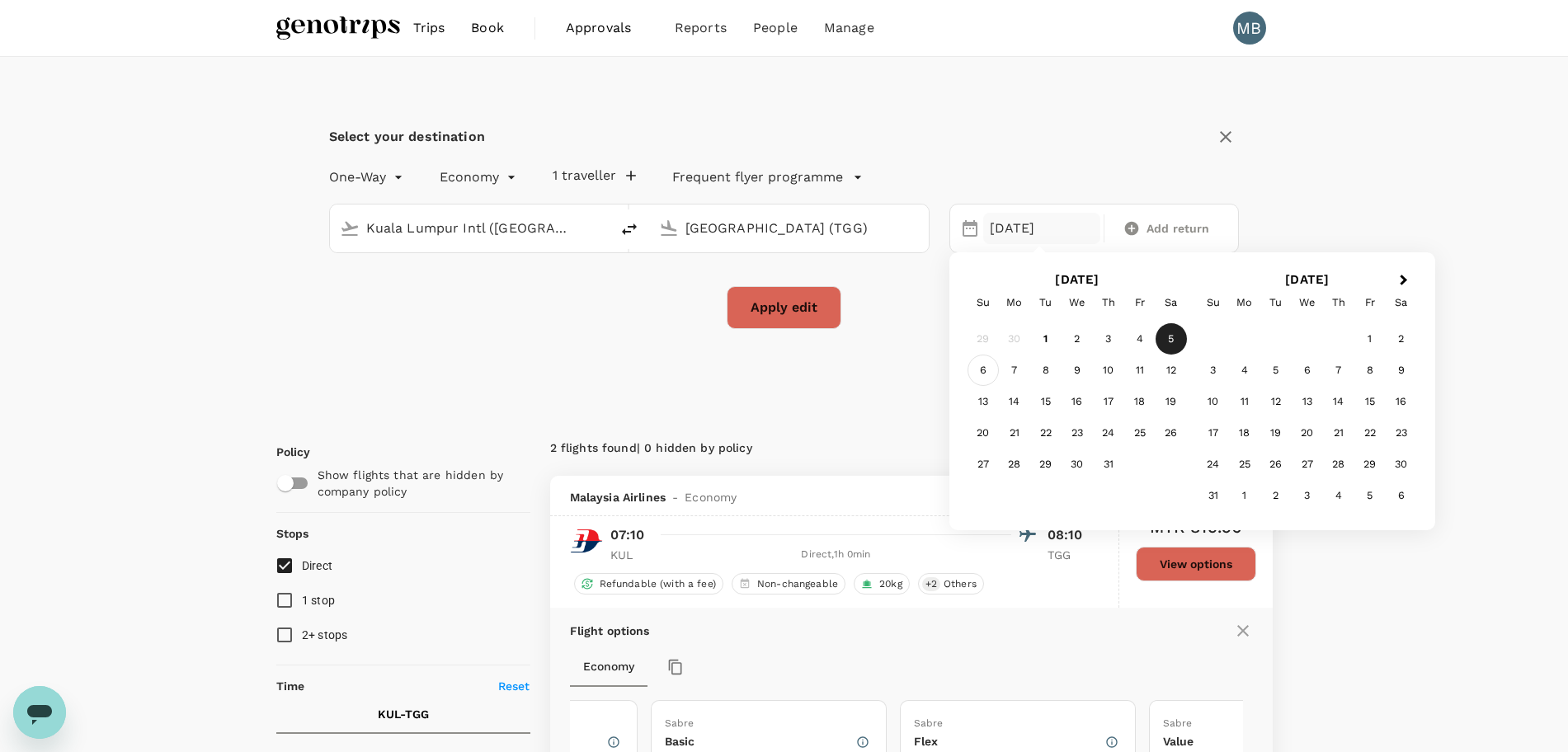 click on "6" at bounding box center (983, 370) 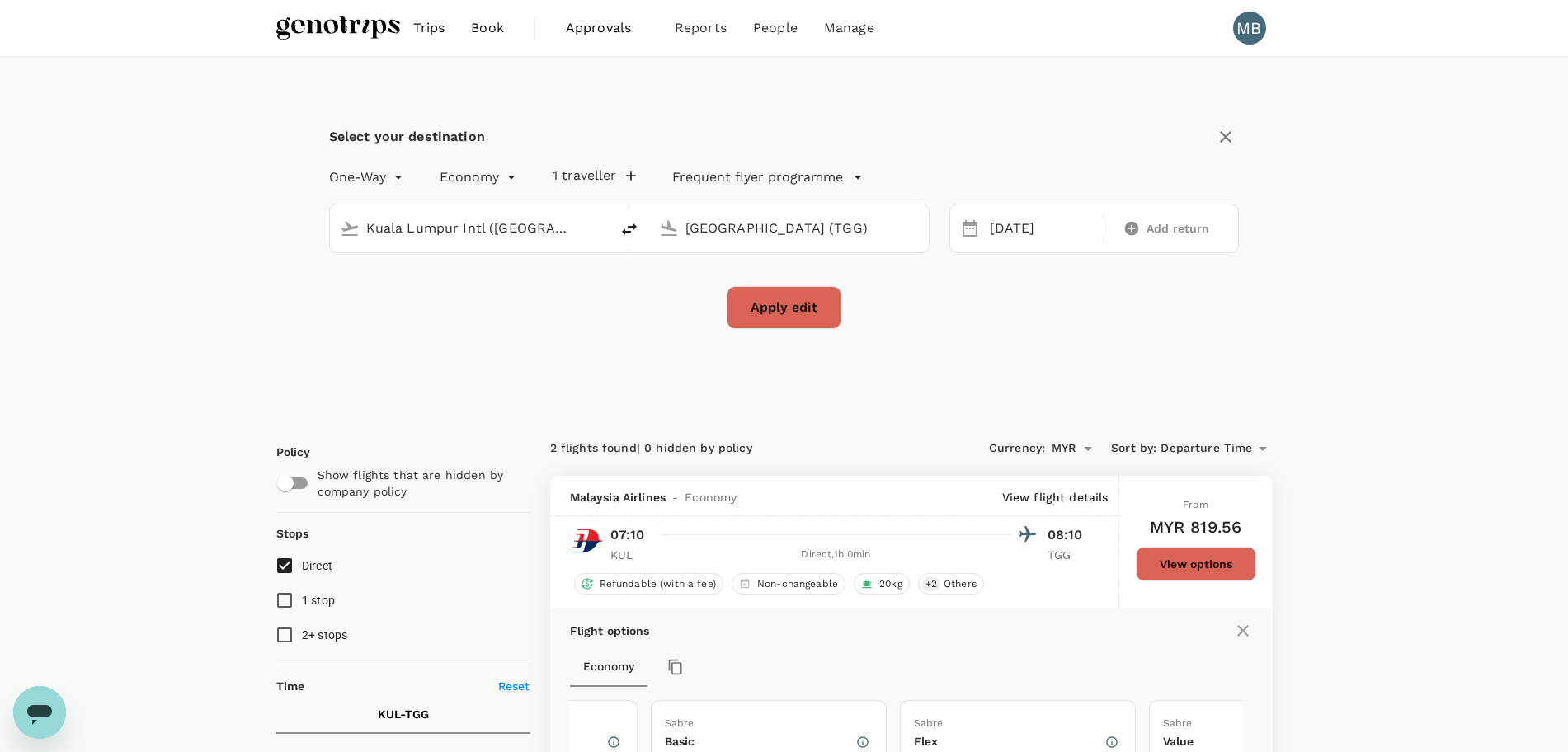 click on "Apply edit" at bounding box center (784, 308) 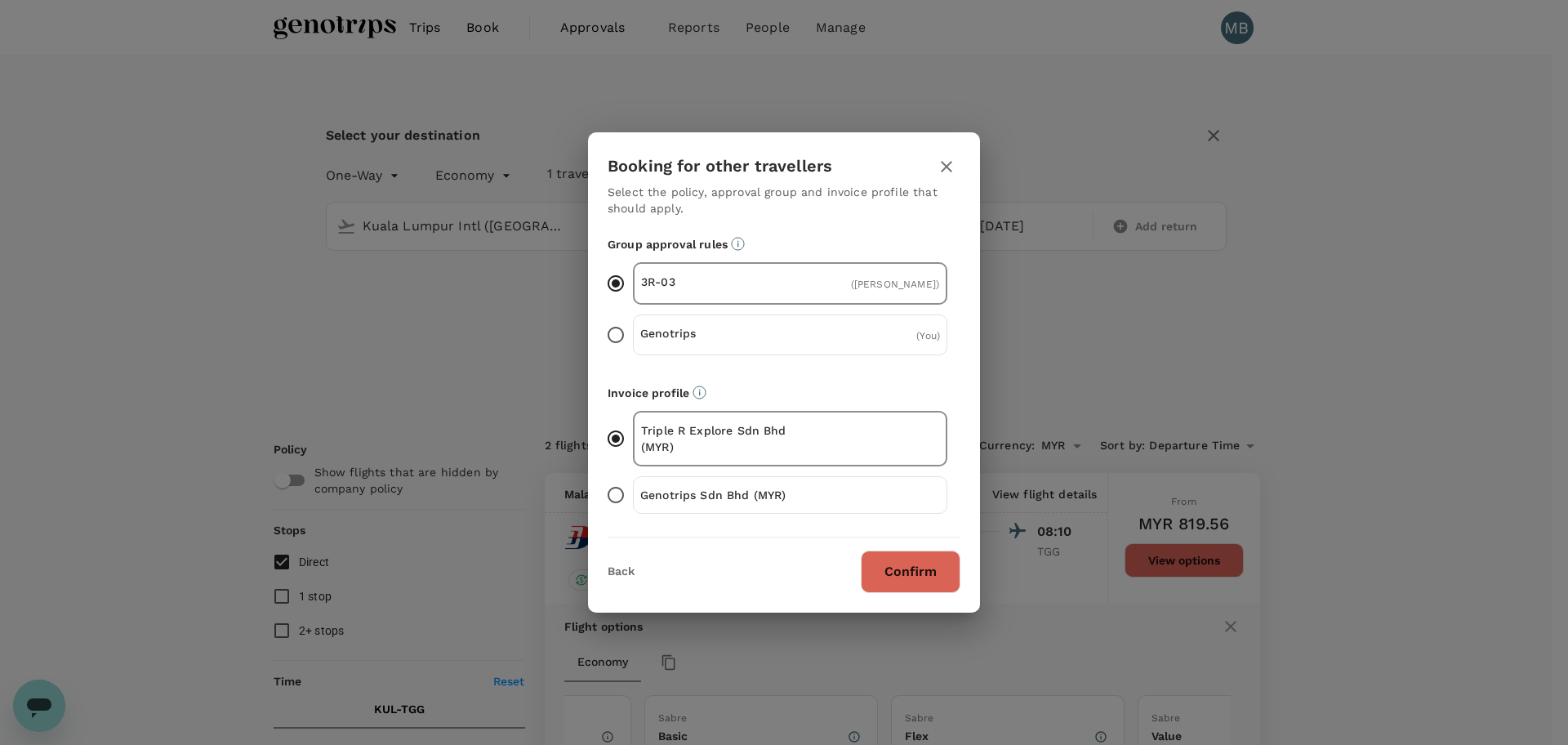 click on "Confirm" at bounding box center (911, 572) 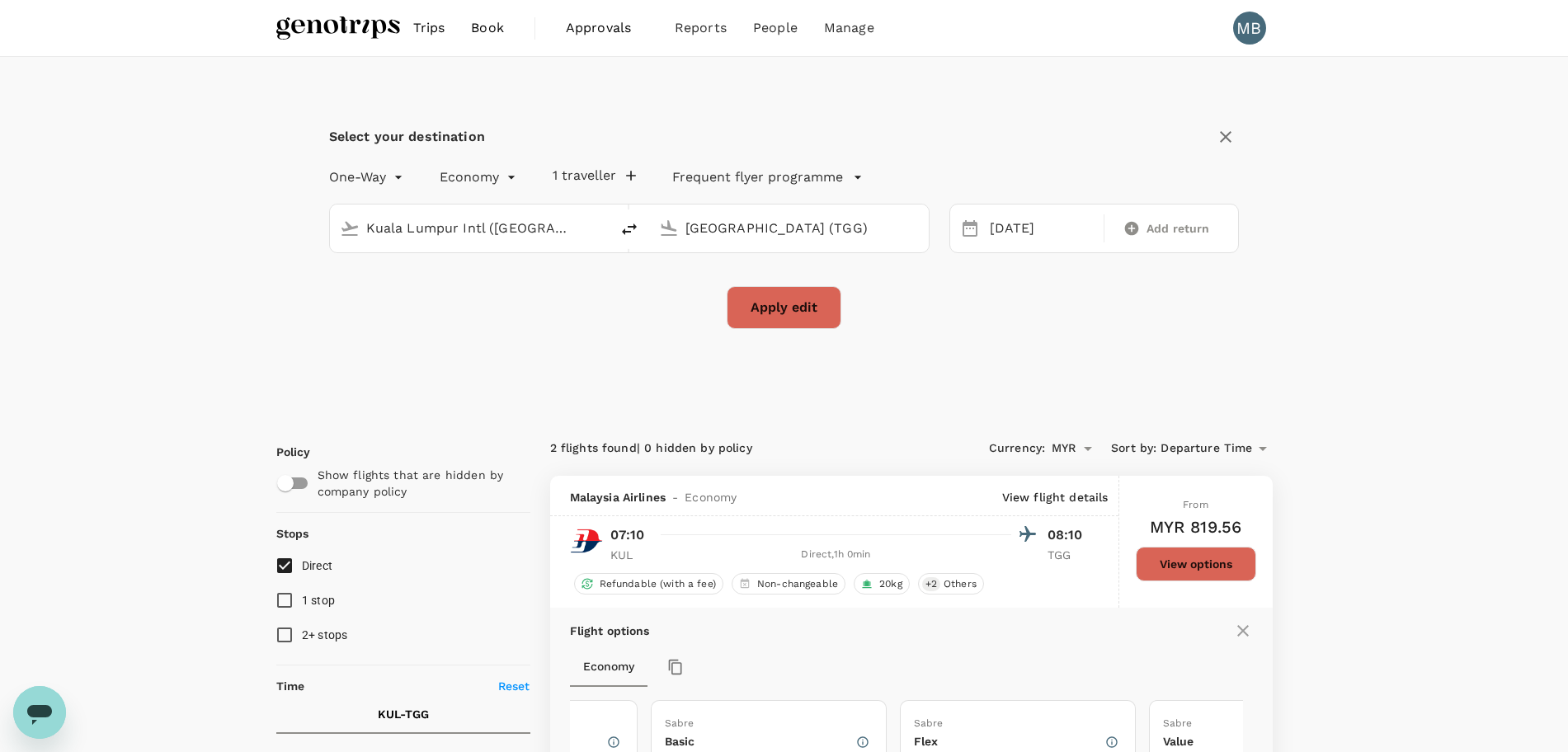 checkbox on "false" 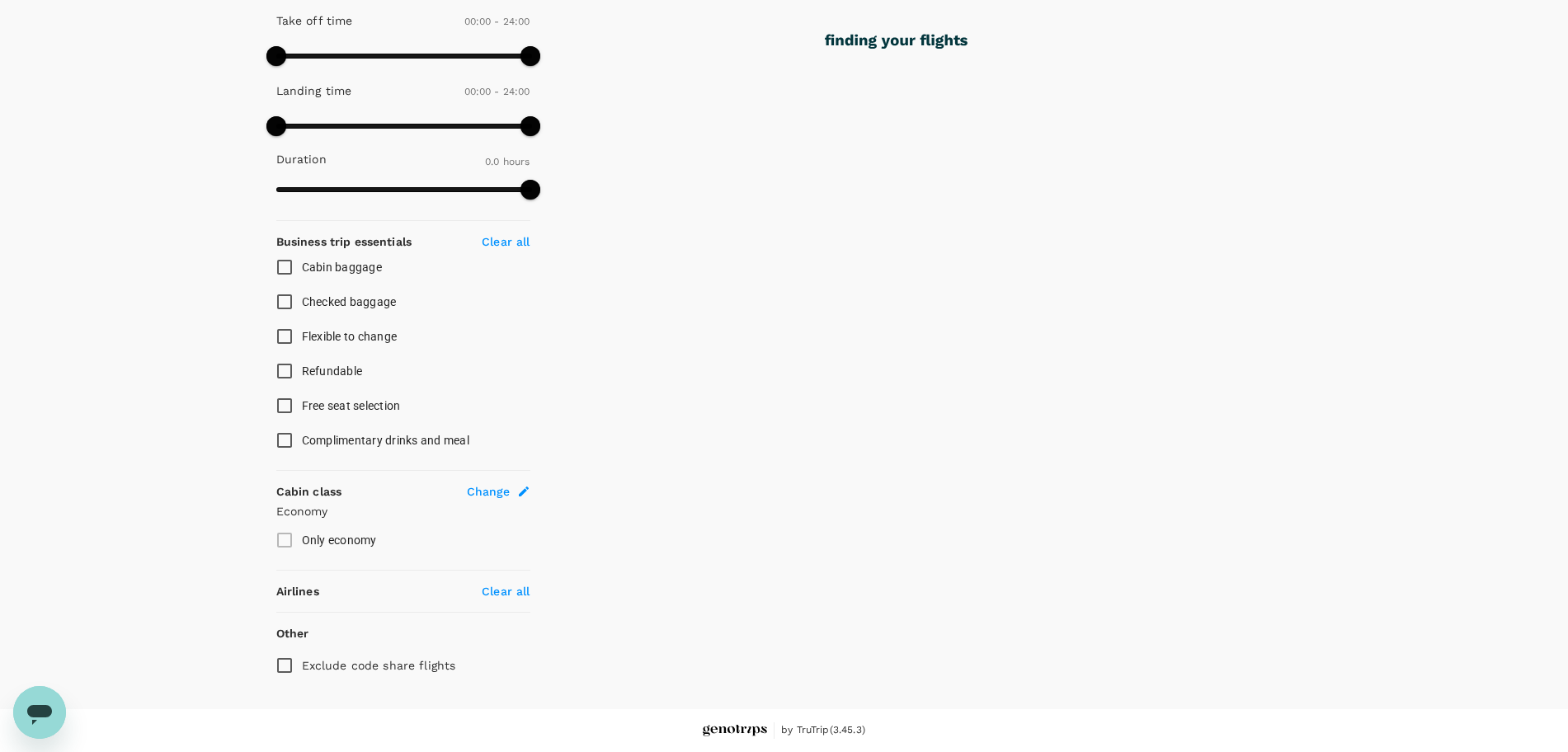 checkbox on "true" 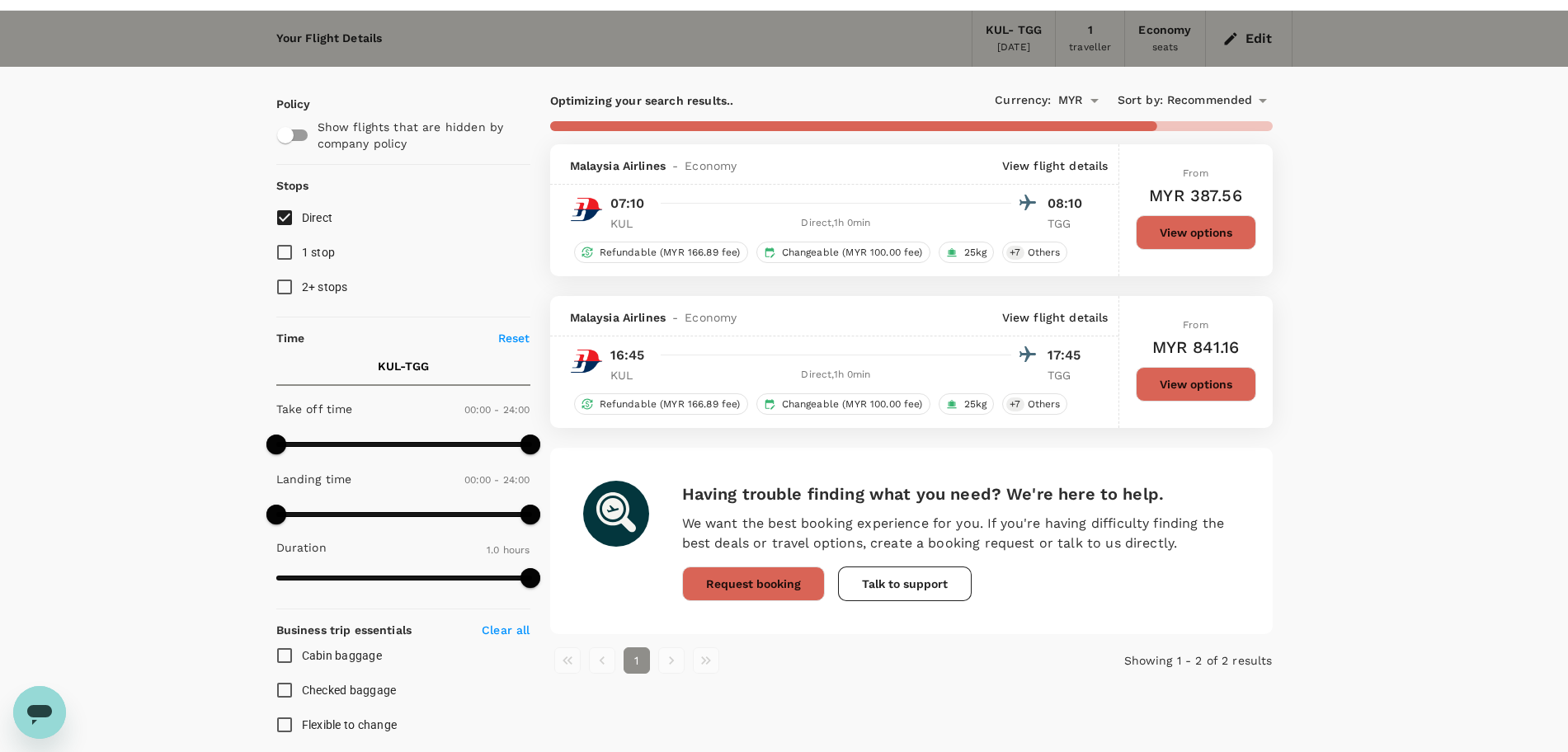 scroll, scrollTop: 0, scrollLeft: 0, axis: both 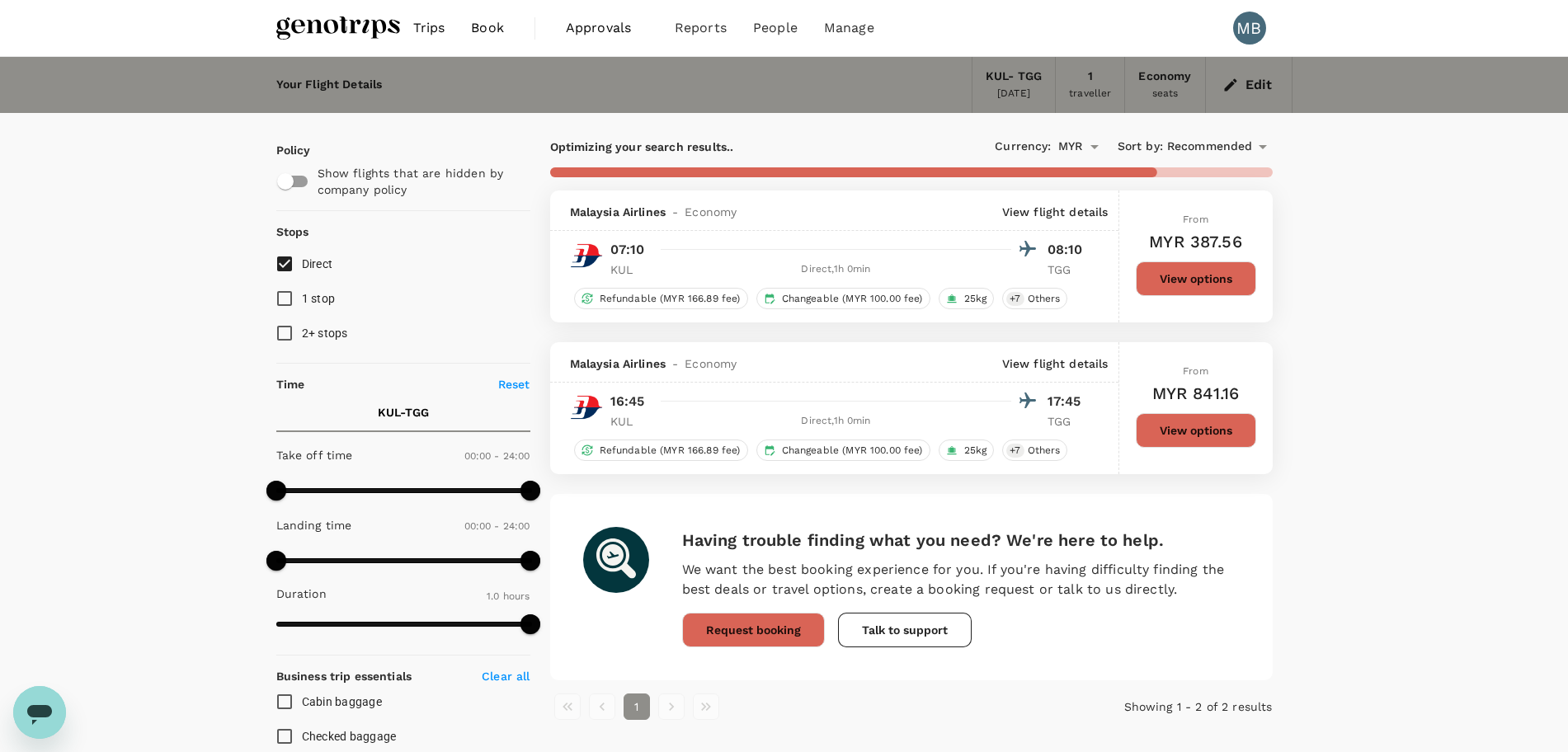 checkbox on "false" 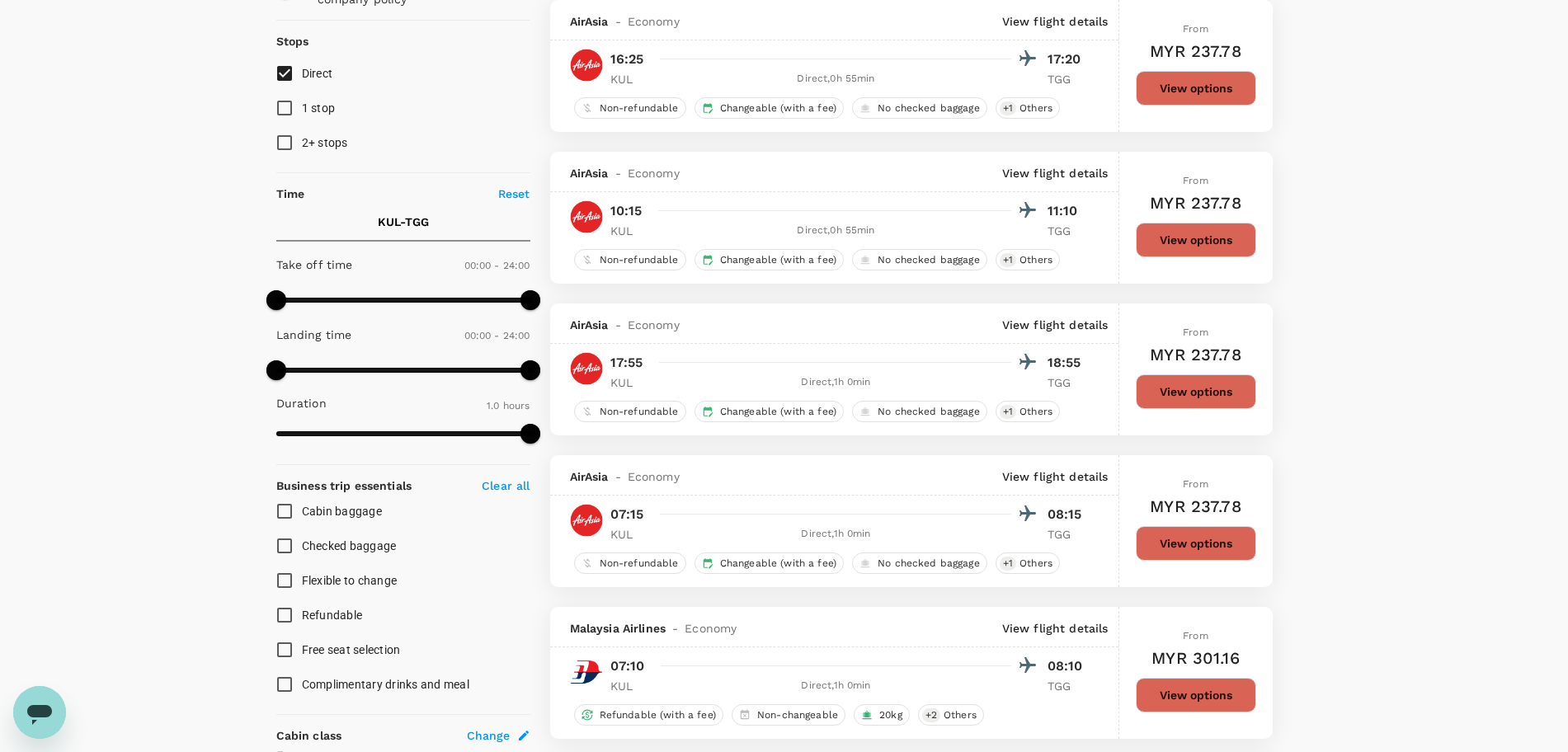 scroll, scrollTop: 412, scrollLeft: 0, axis: vertical 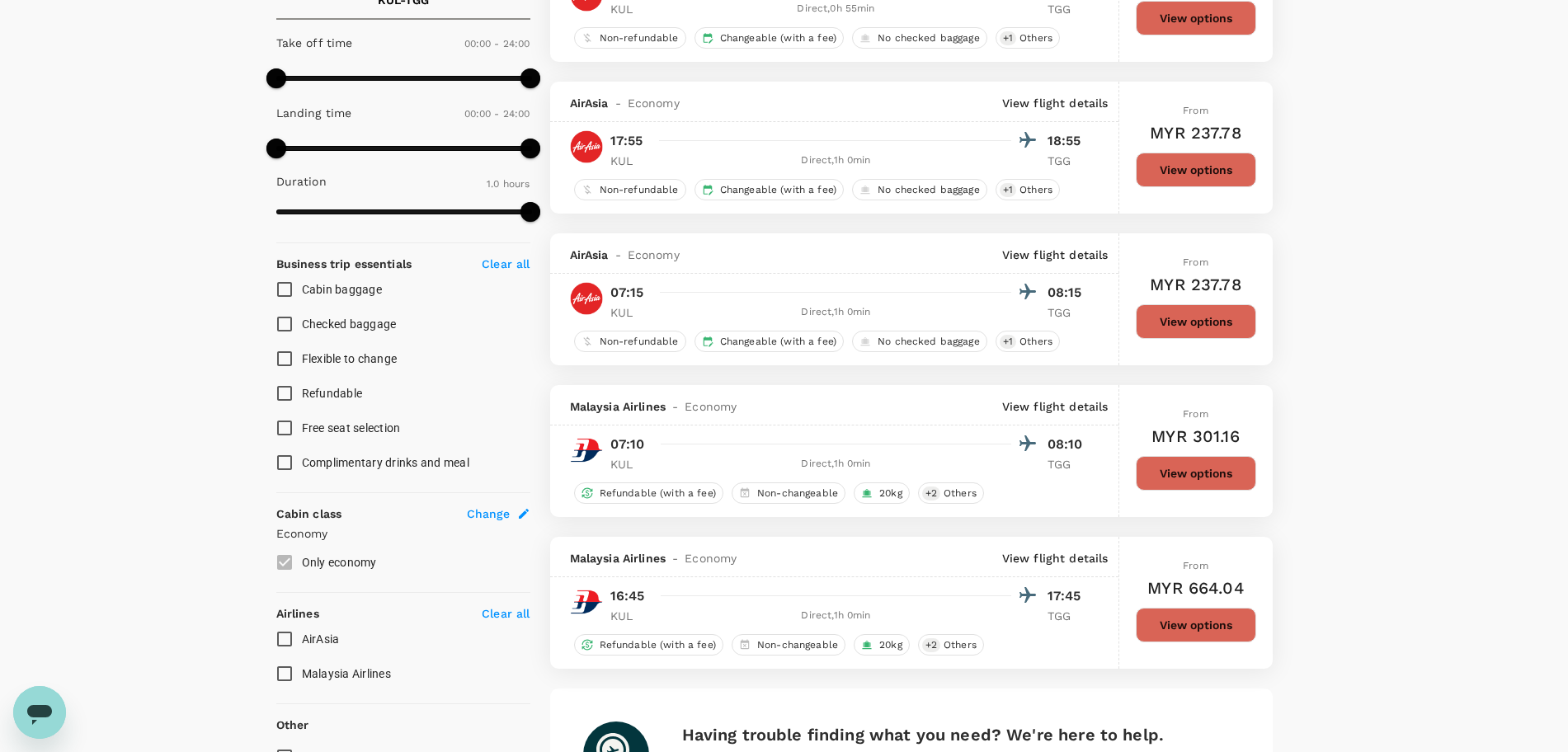click on "Malaysia Airlines" at bounding box center (285, 674) 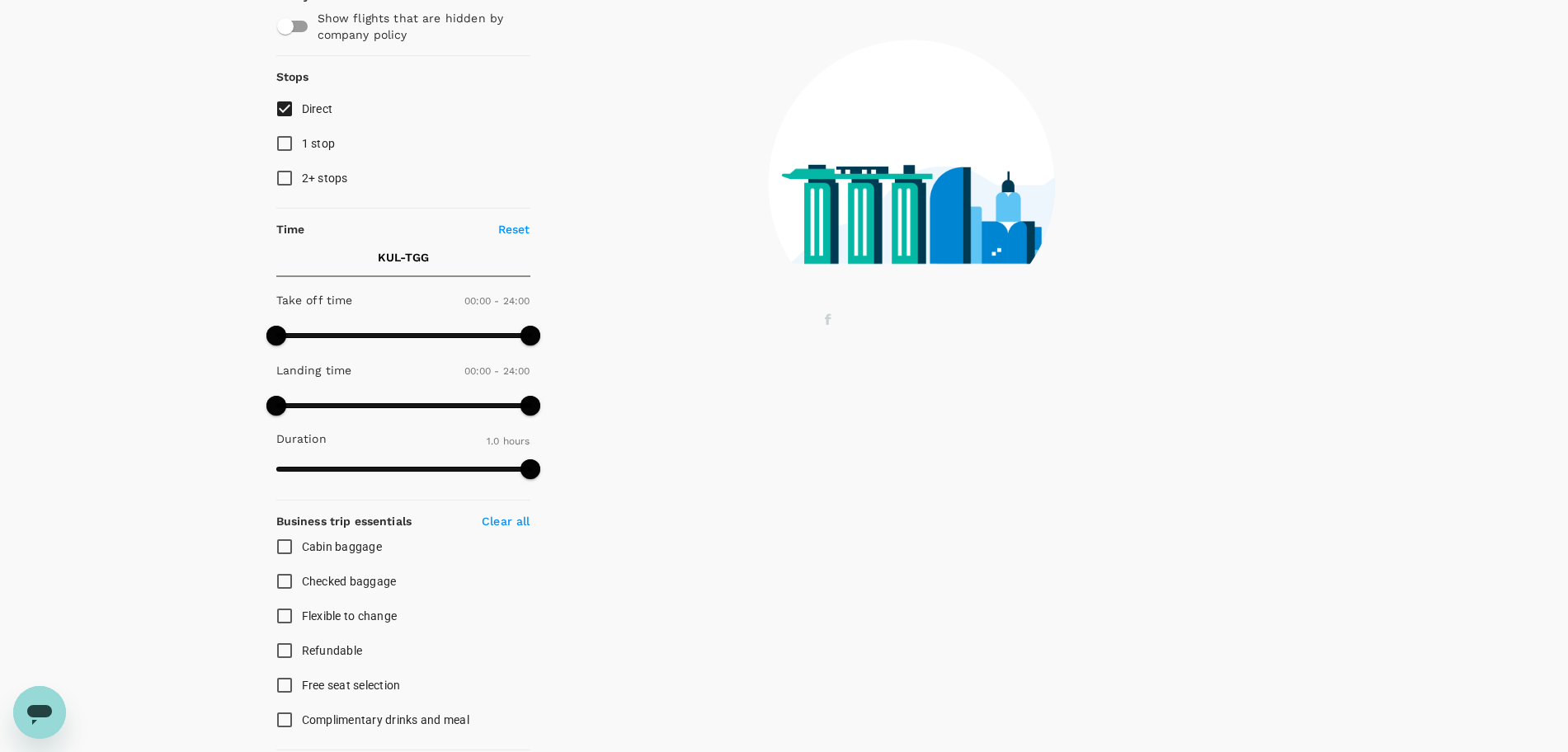 scroll, scrollTop: 0, scrollLeft: 0, axis: both 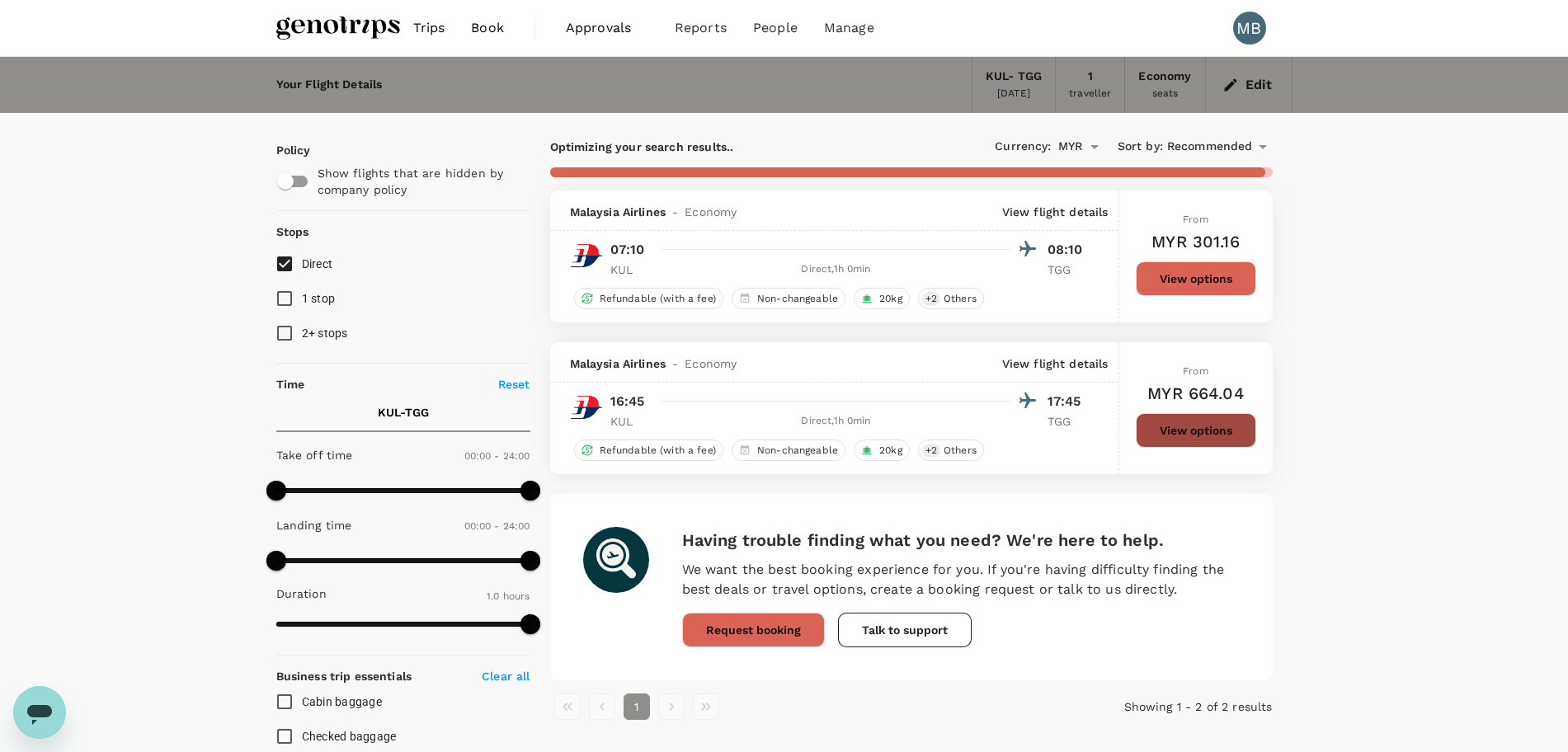 click on "View options" at bounding box center (1196, 430) 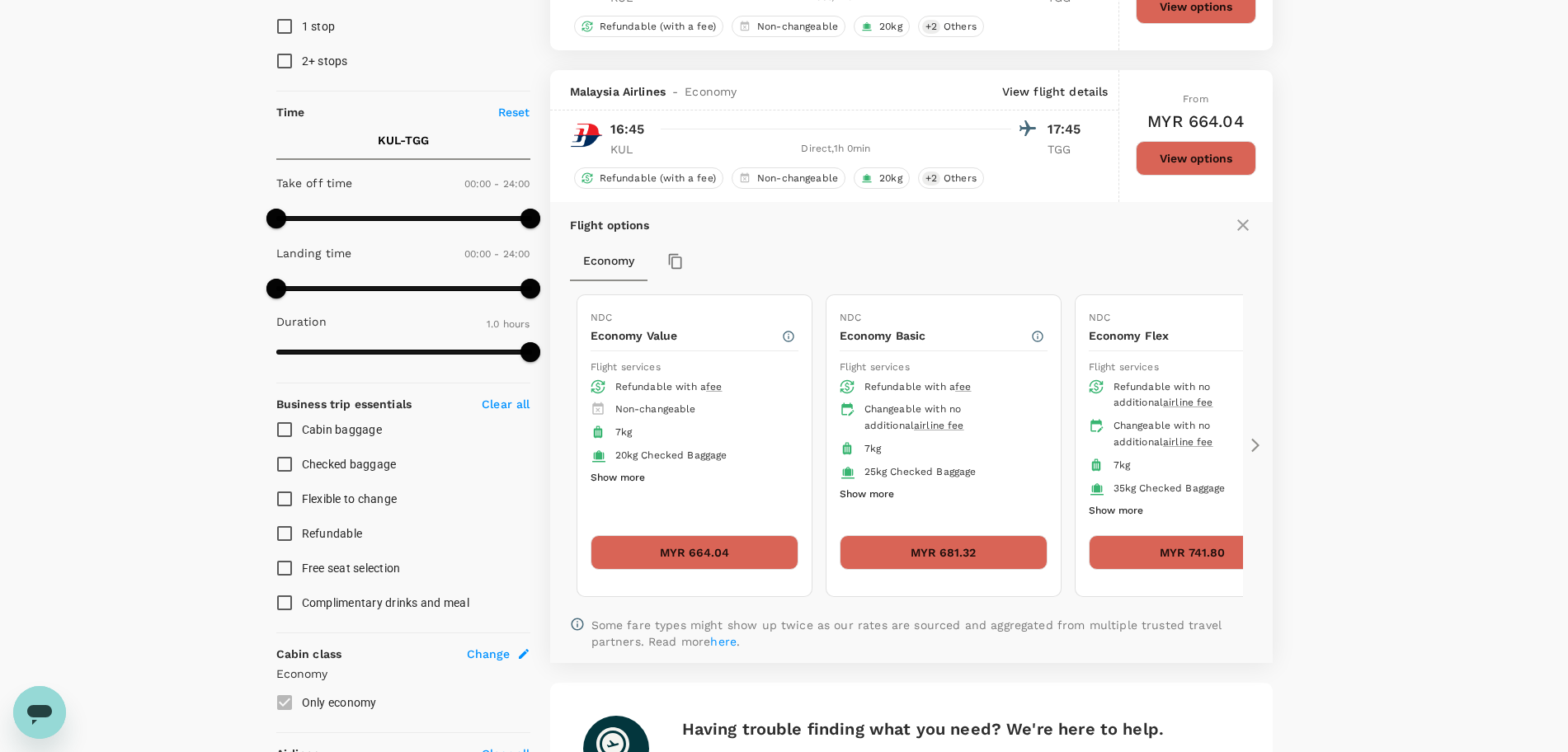 scroll, scrollTop: 342, scrollLeft: 0, axis: vertical 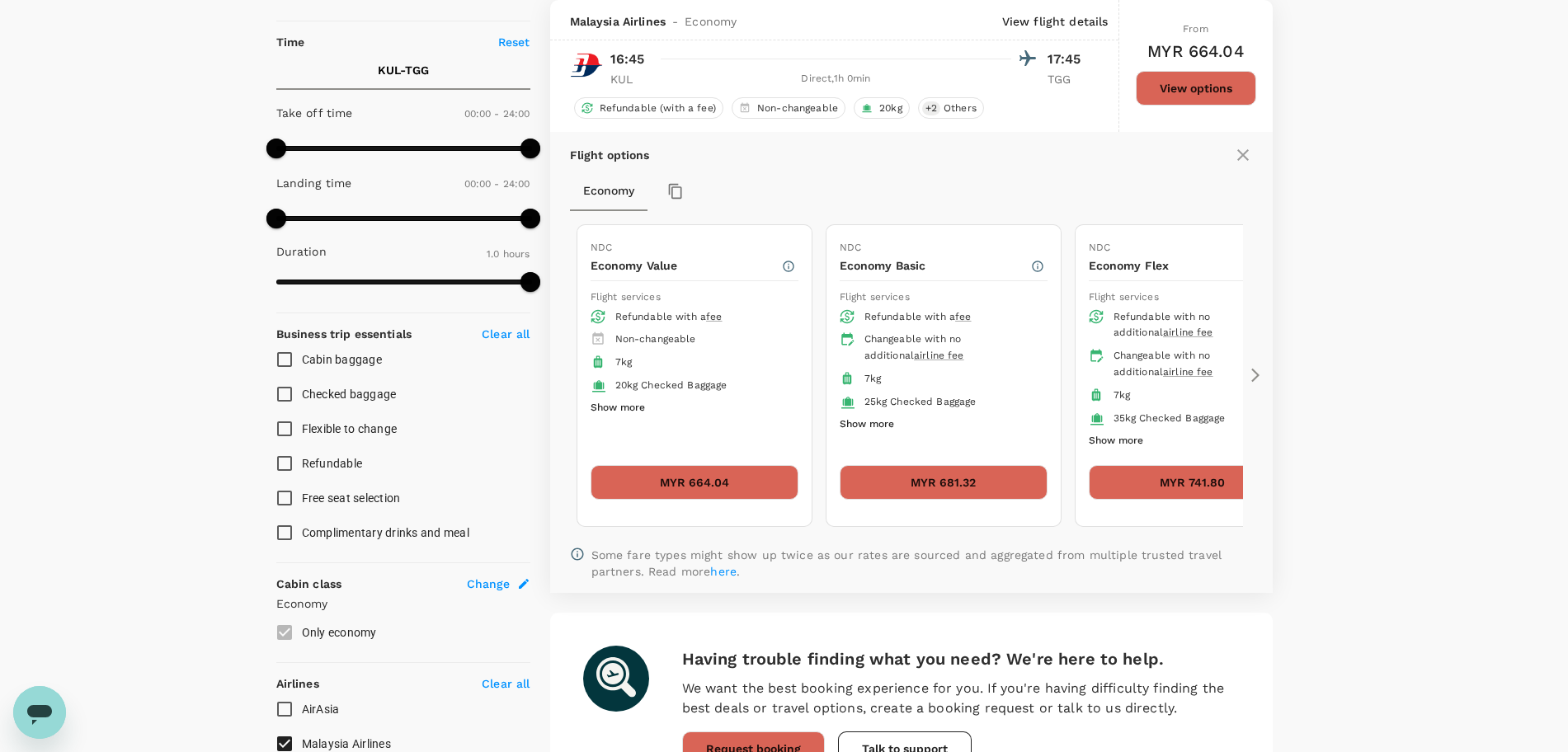 click 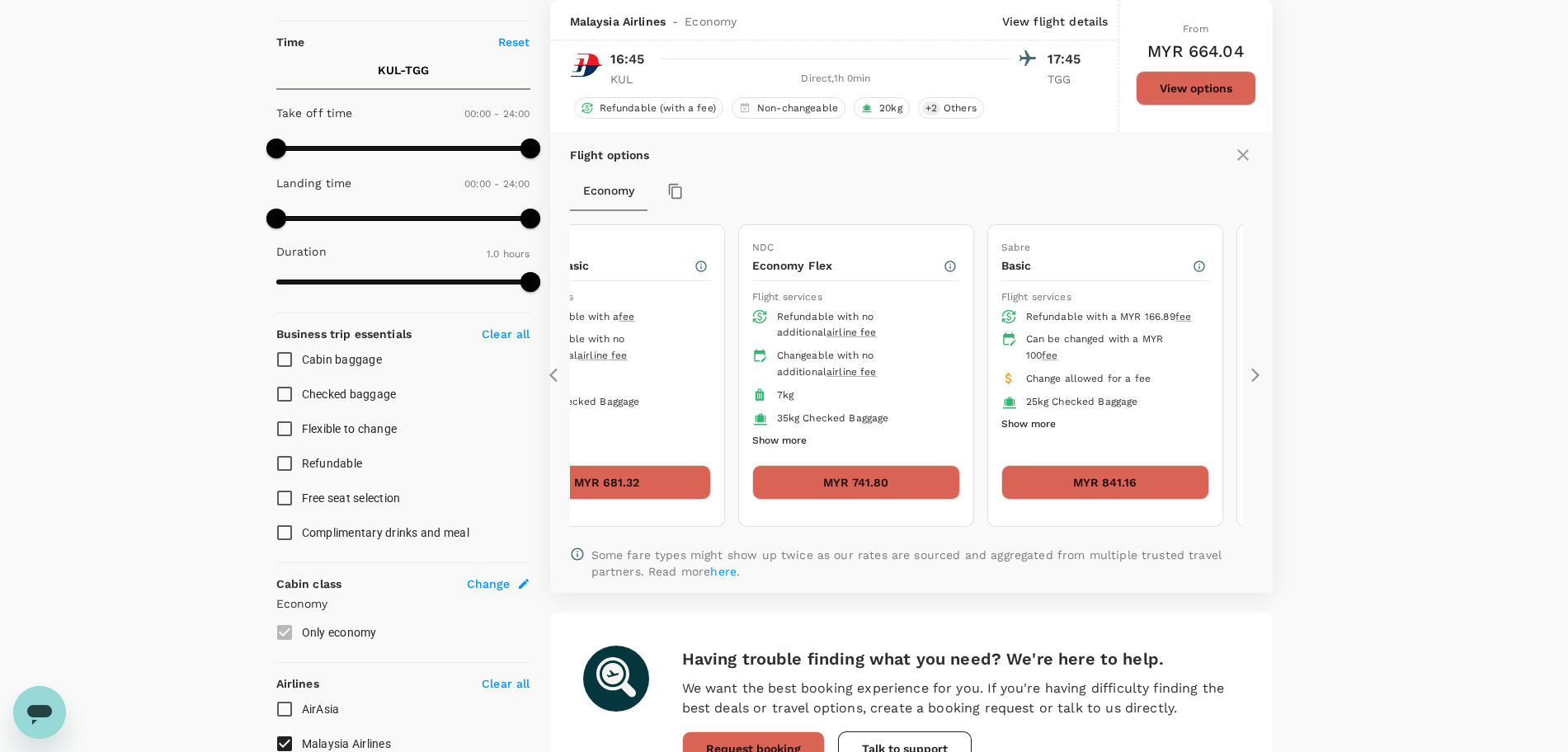 click 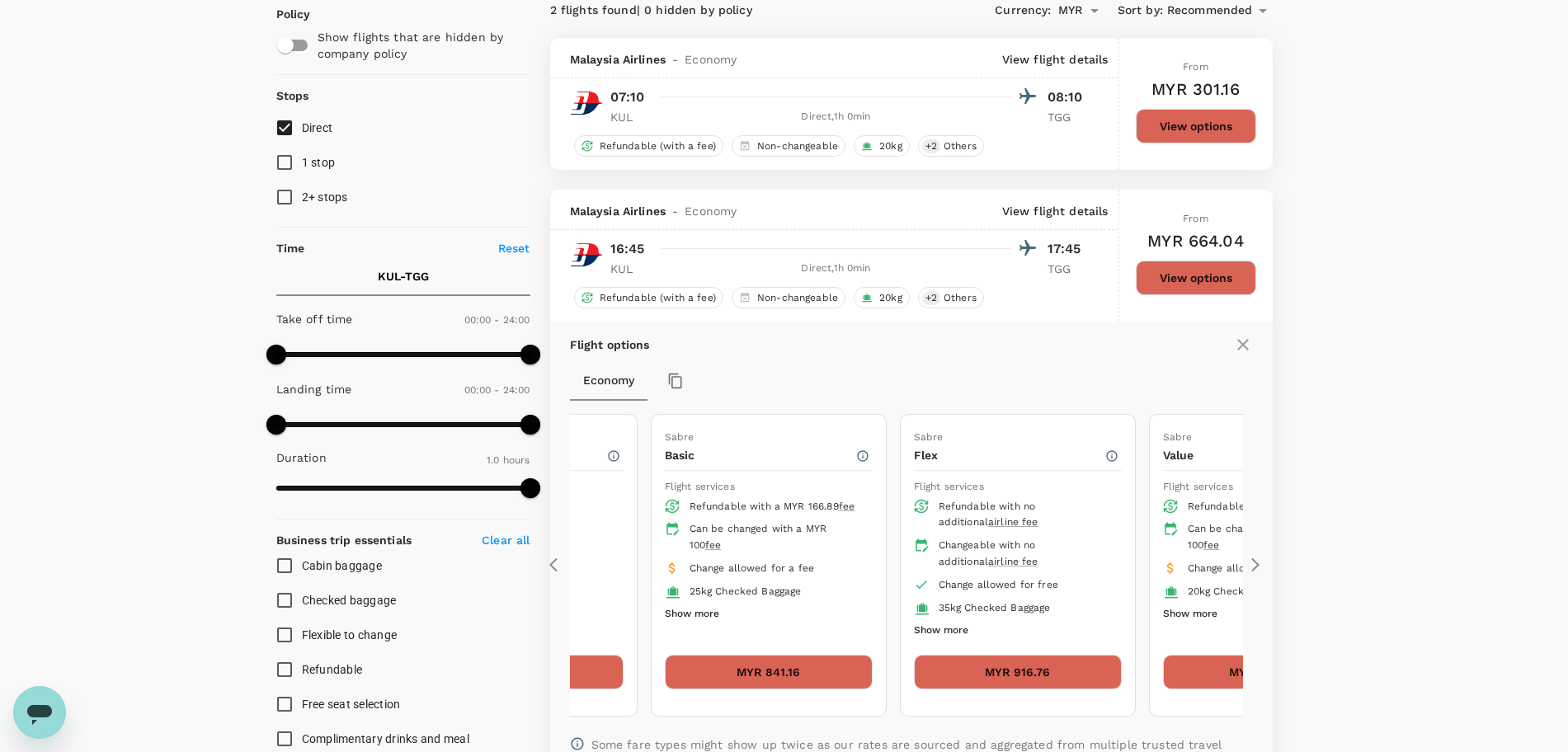 scroll, scrollTop: 33, scrollLeft: 0, axis: vertical 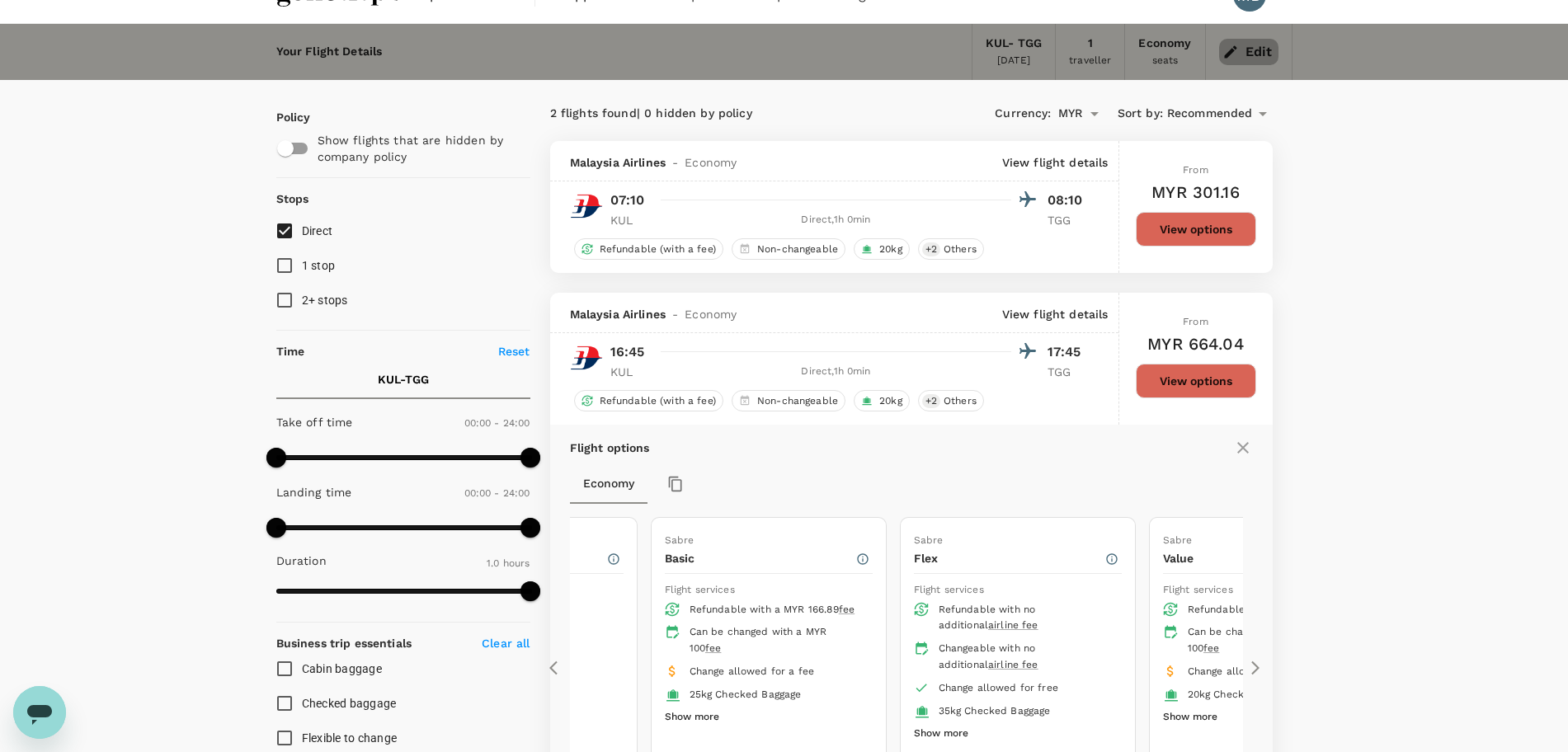 click on "Edit" at bounding box center (1249, 52) 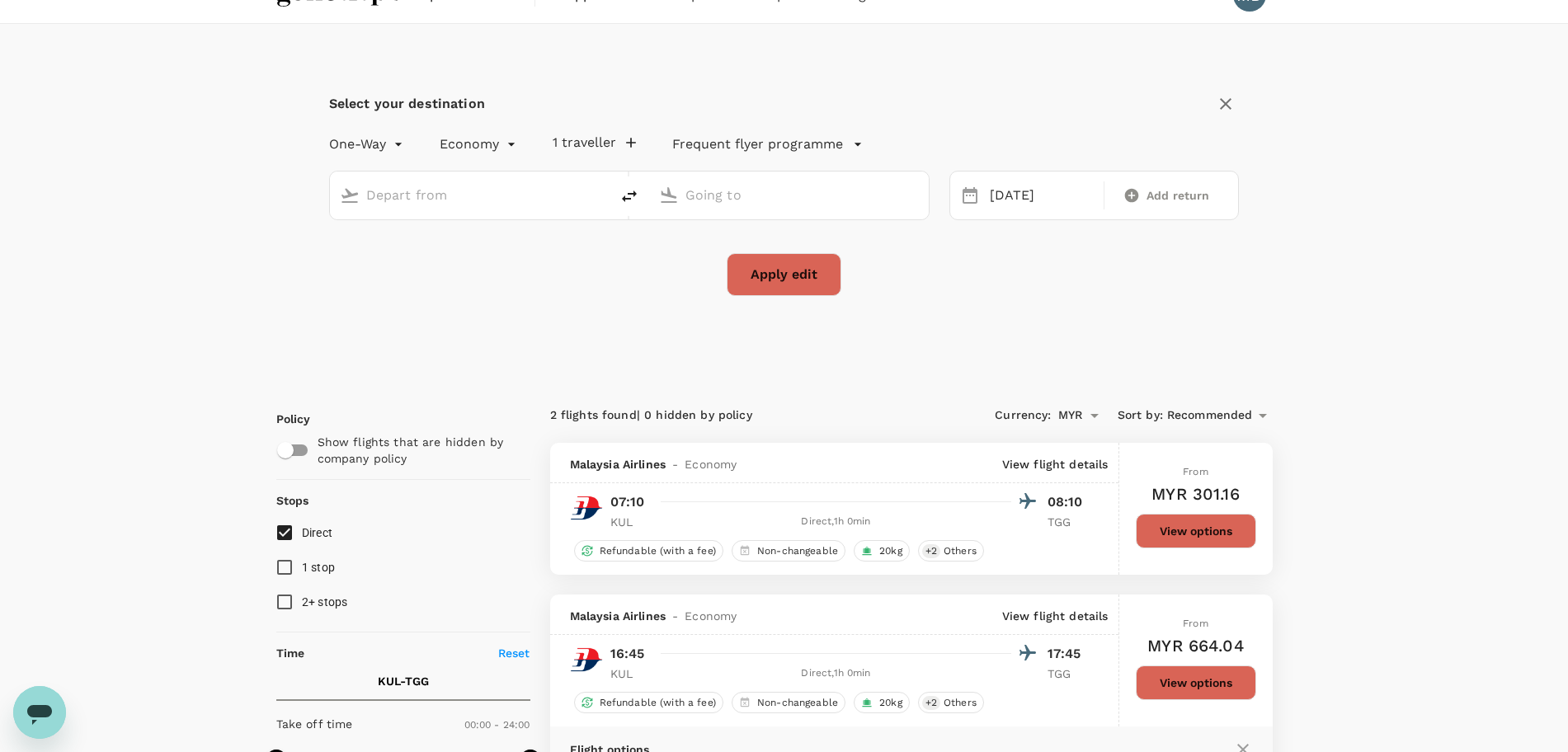 type on "Kuala Lumpur Intl (KUL)" 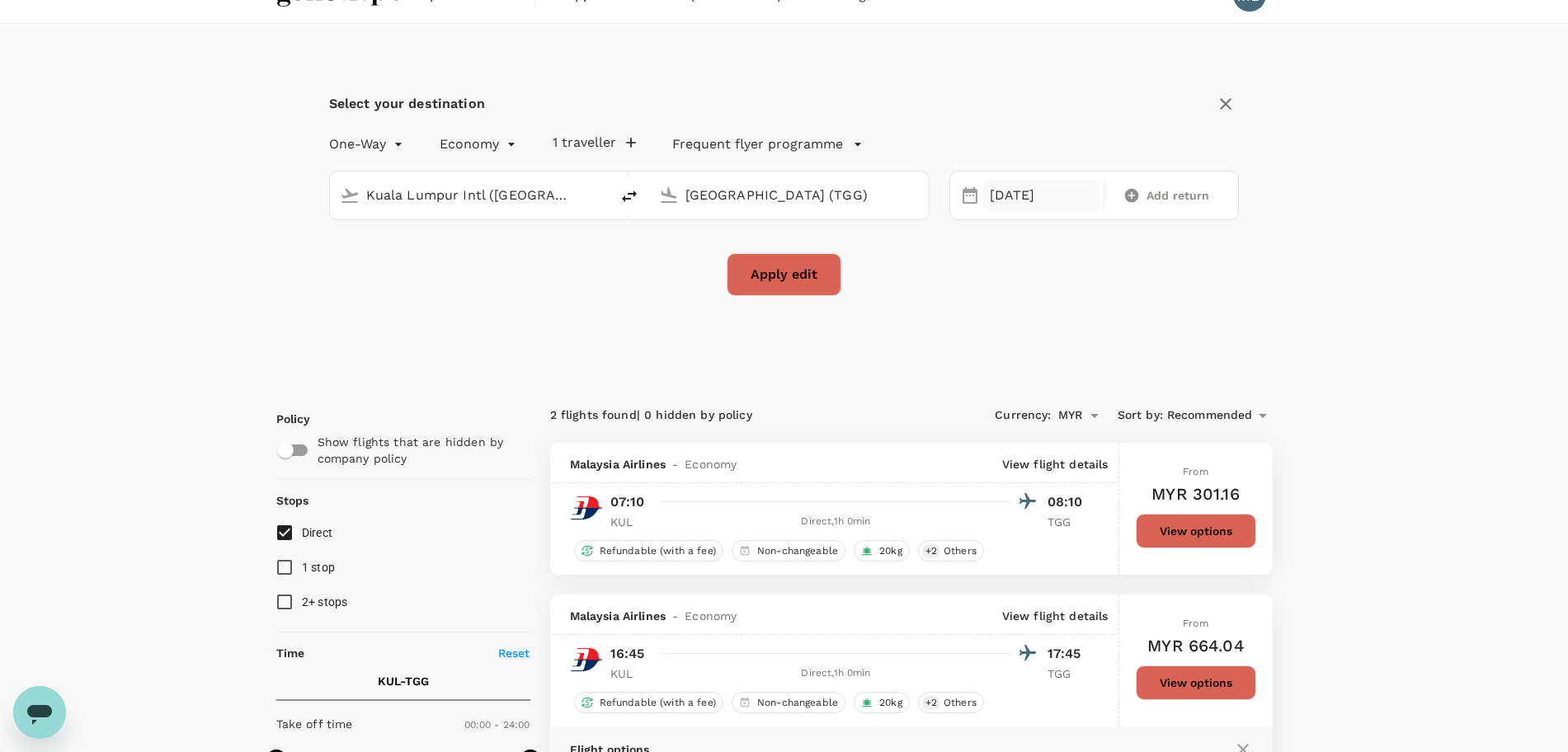 click on "06 Jul" at bounding box center (1042, 195) 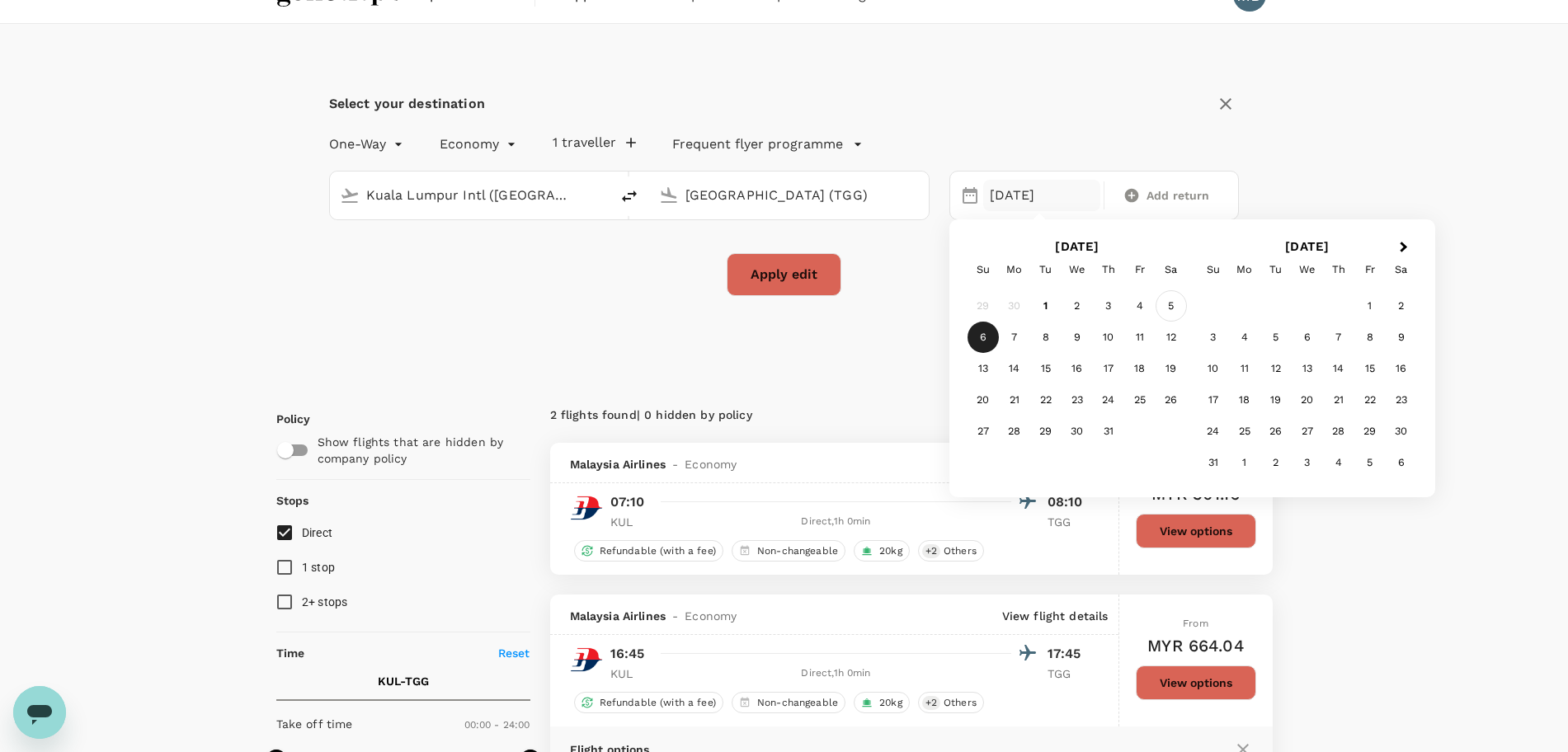 click on "5" at bounding box center (1171, 306) 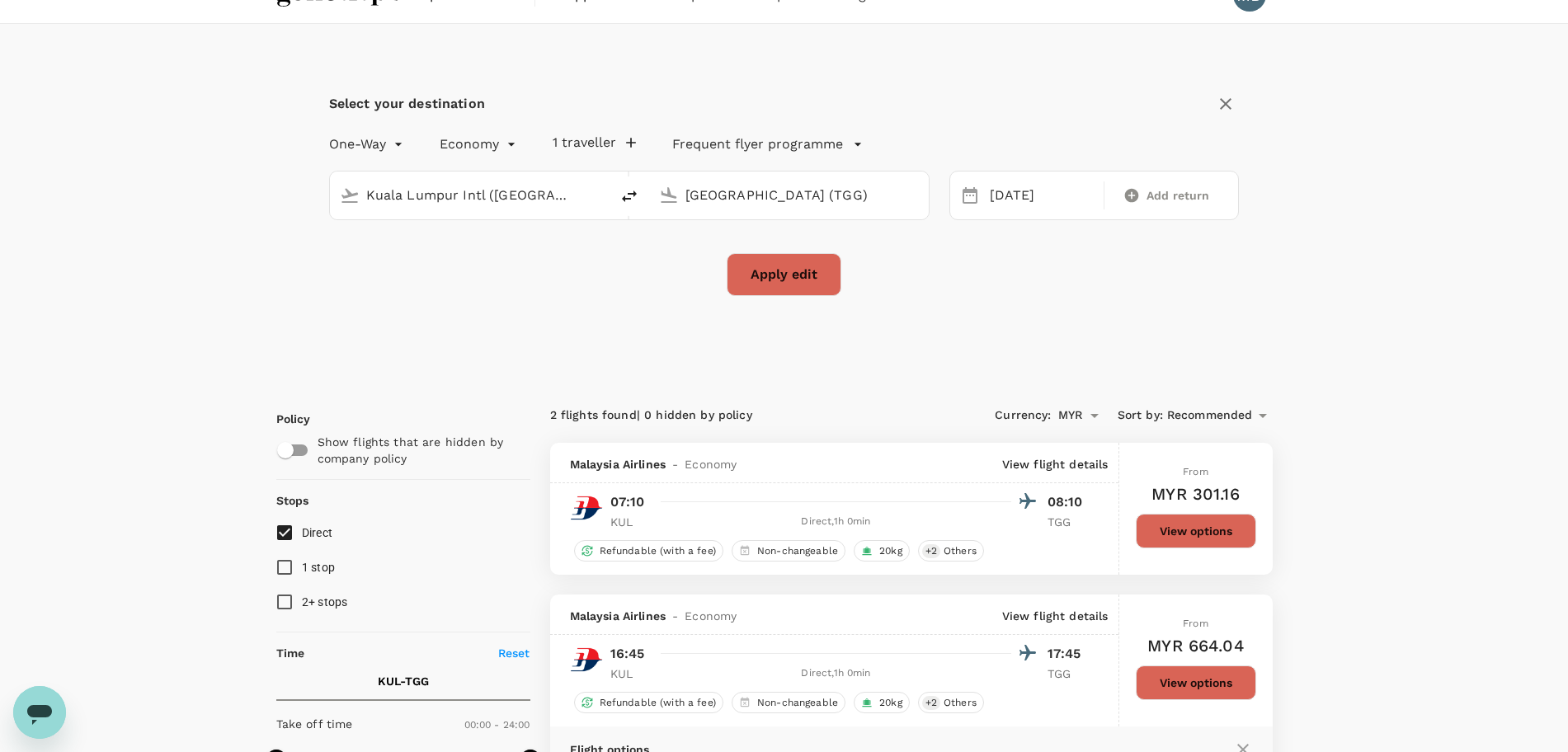 click on "Apply edit" at bounding box center [784, 275] 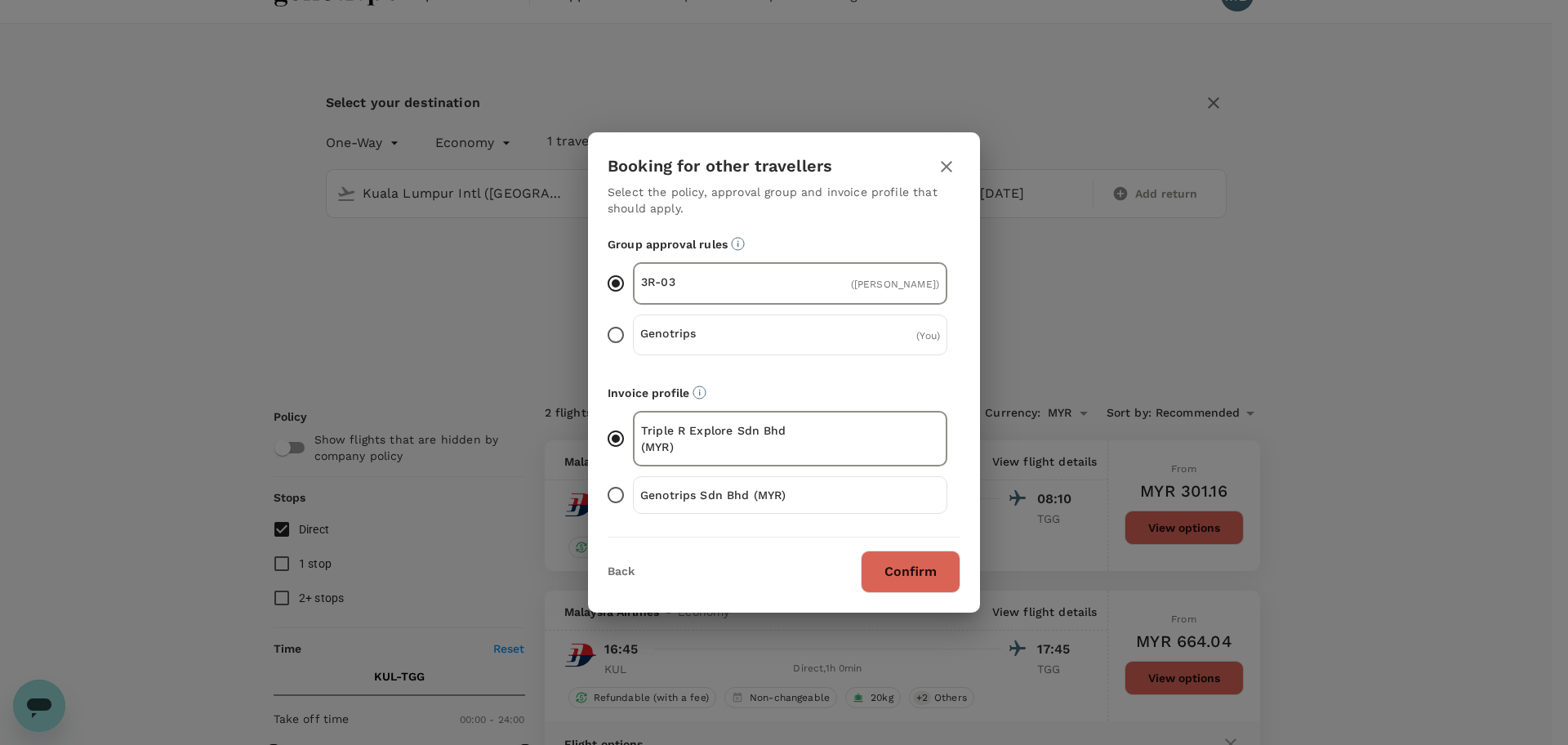 click 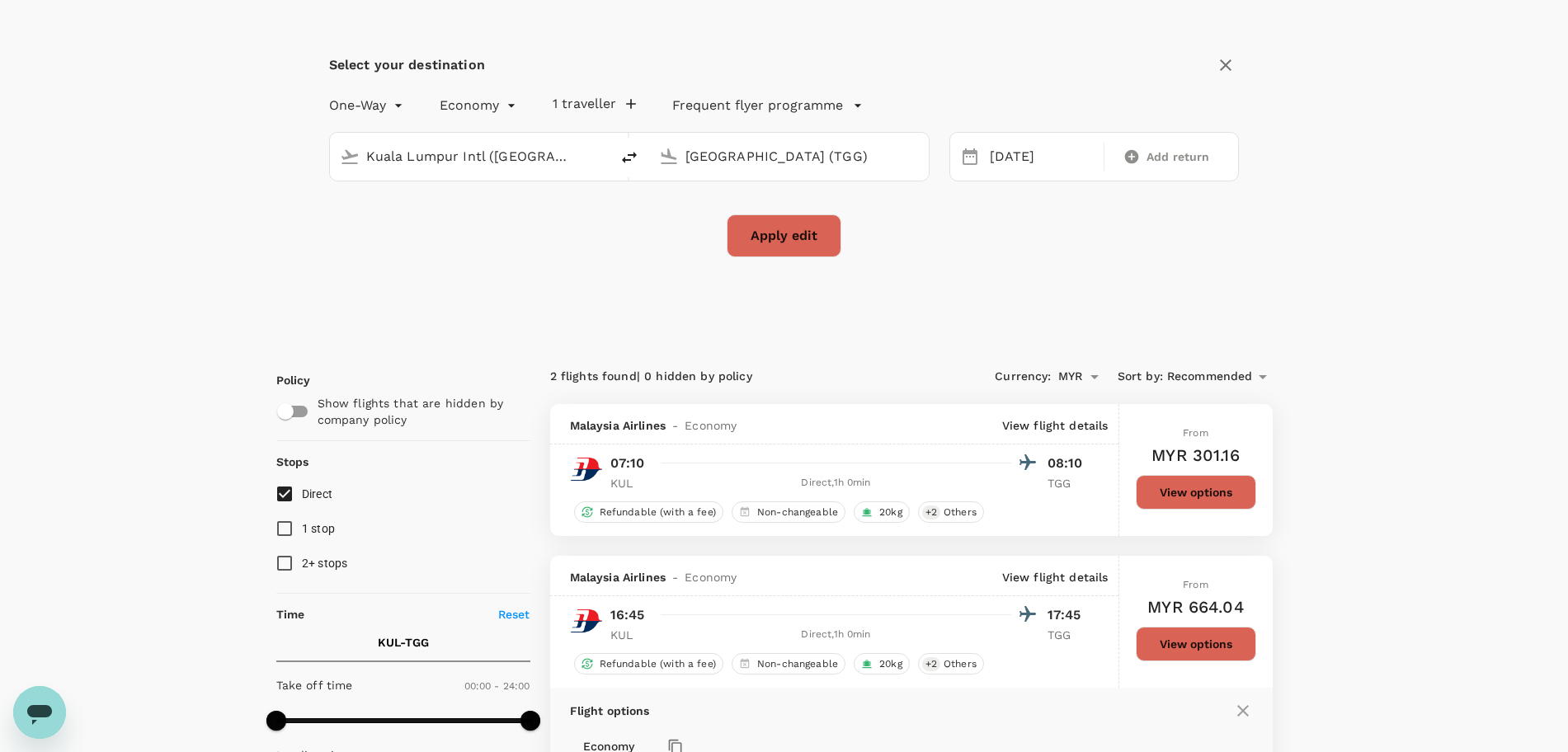 scroll, scrollTop: 0, scrollLeft: 0, axis: both 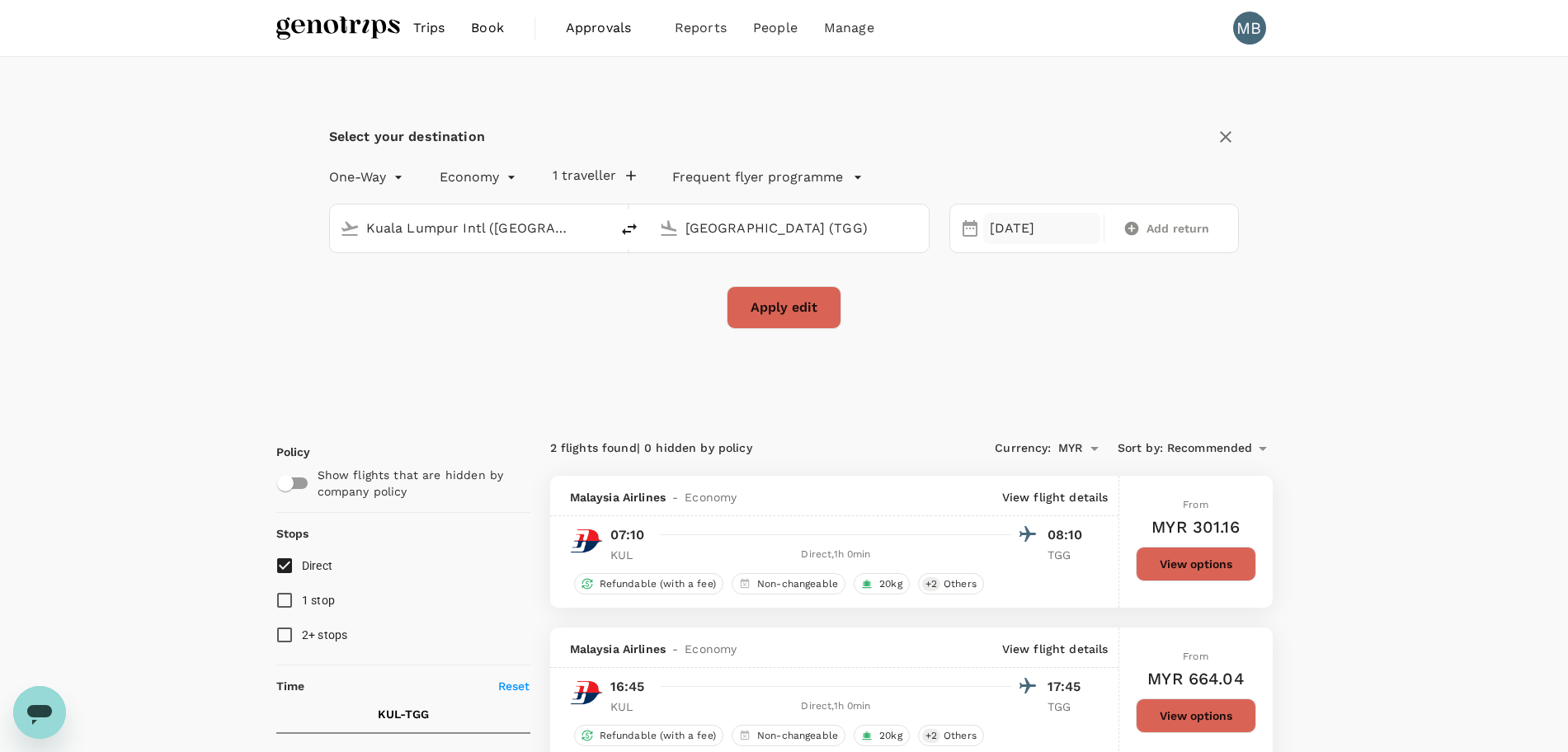 click on "05 Jul" at bounding box center (1042, 228) 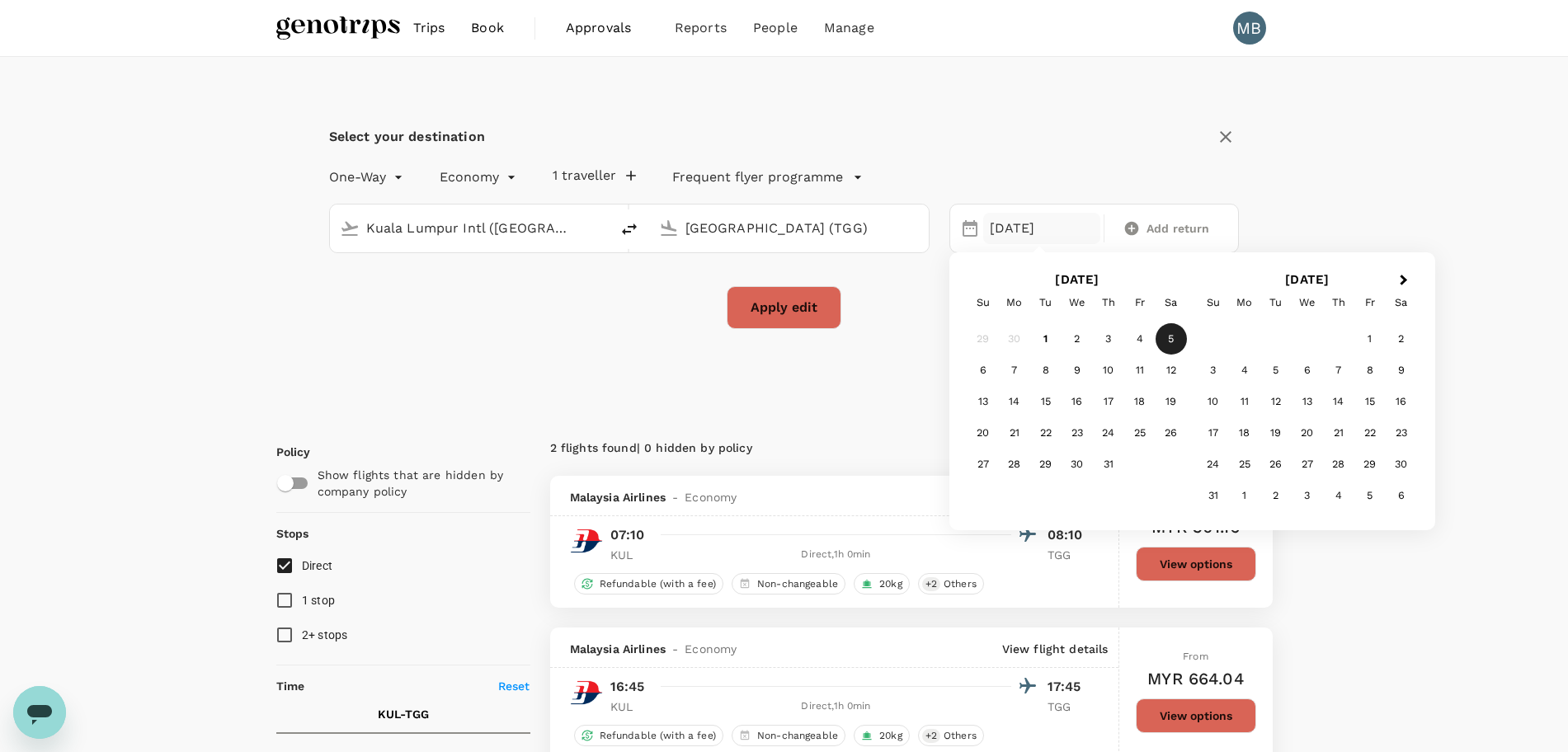click on "5" at bounding box center [1171, 339] 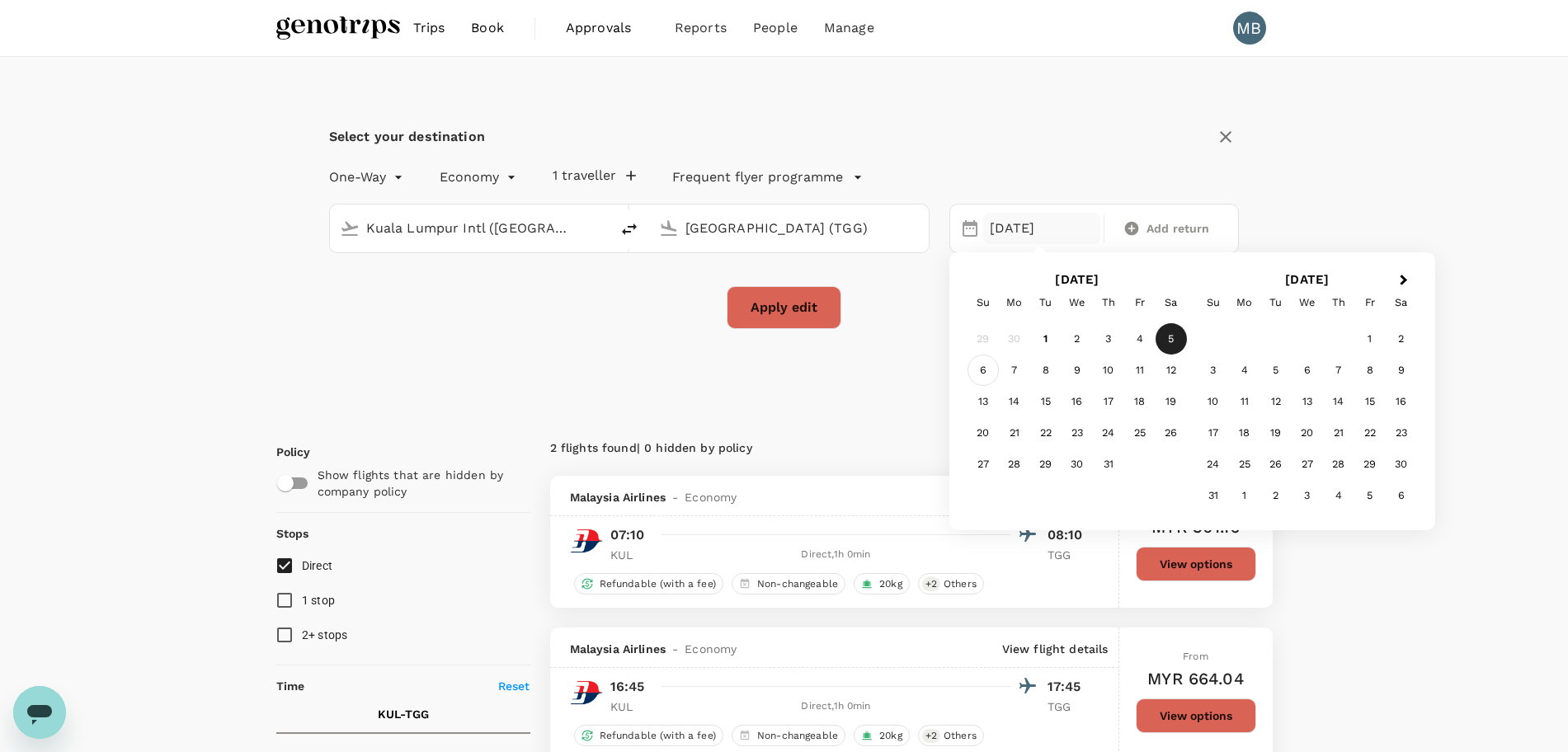 click on "6" at bounding box center (983, 370) 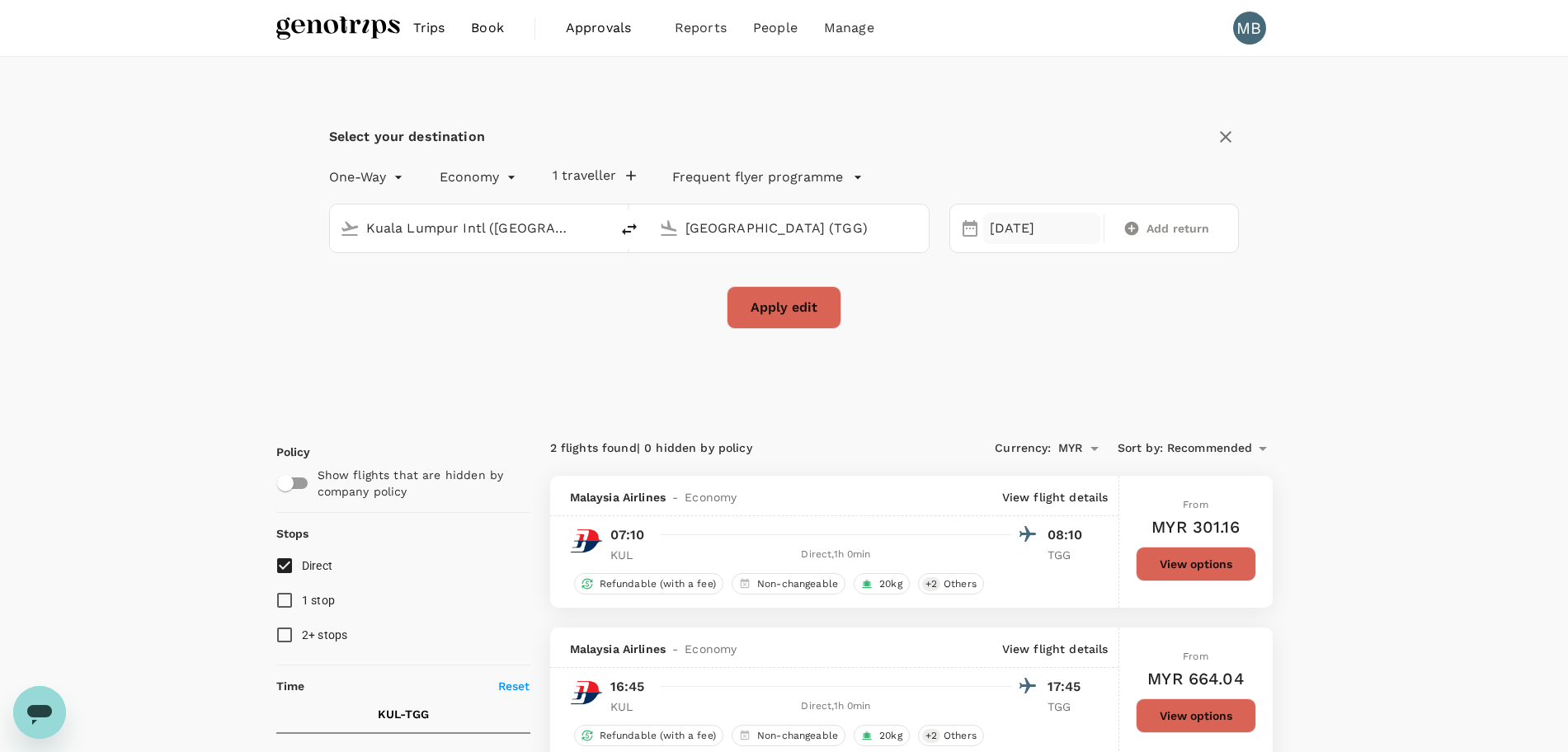 click on "06 Jul" at bounding box center [1042, 228] 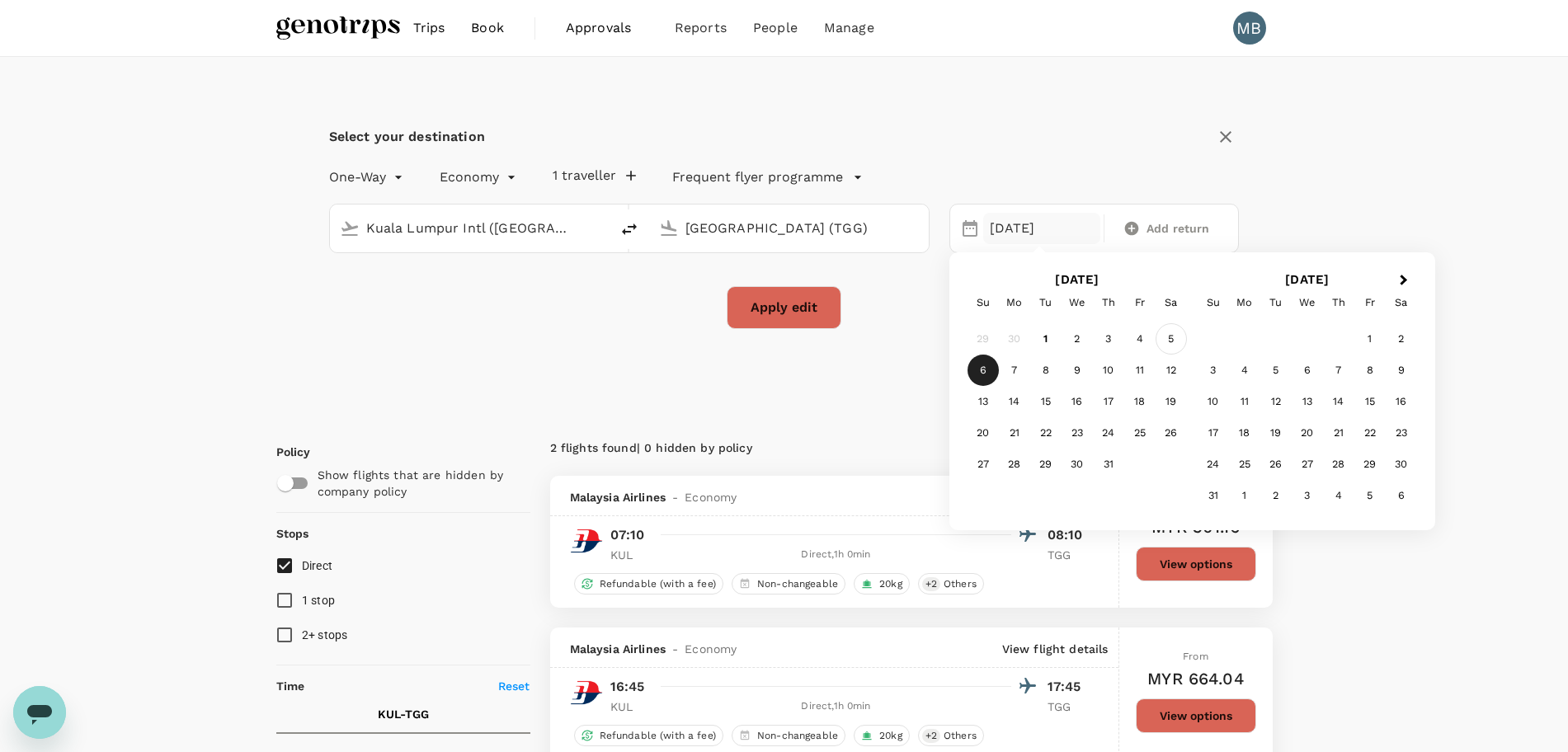 click on "5" at bounding box center [1171, 339] 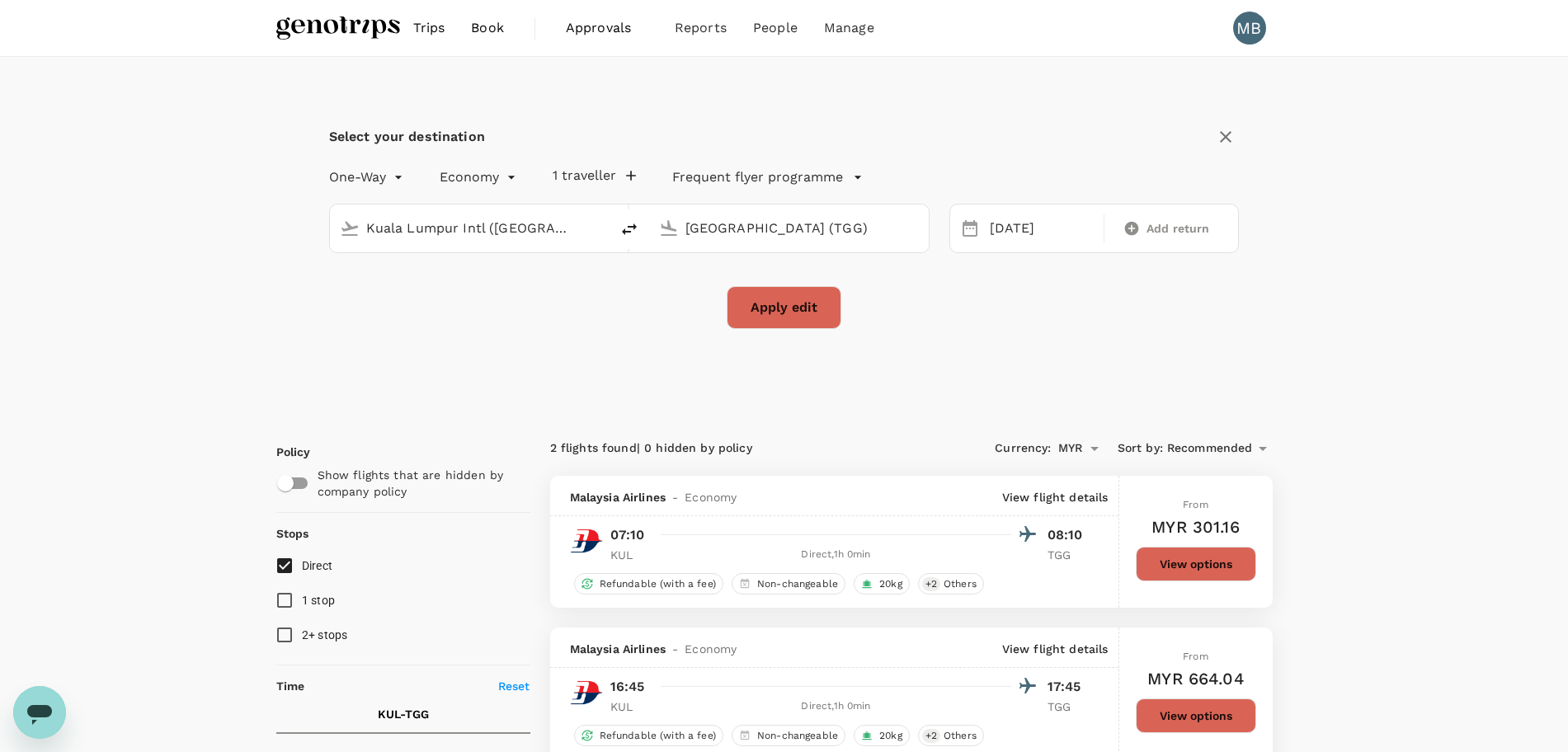 click on "Apply edit" at bounding box center [784, 308] 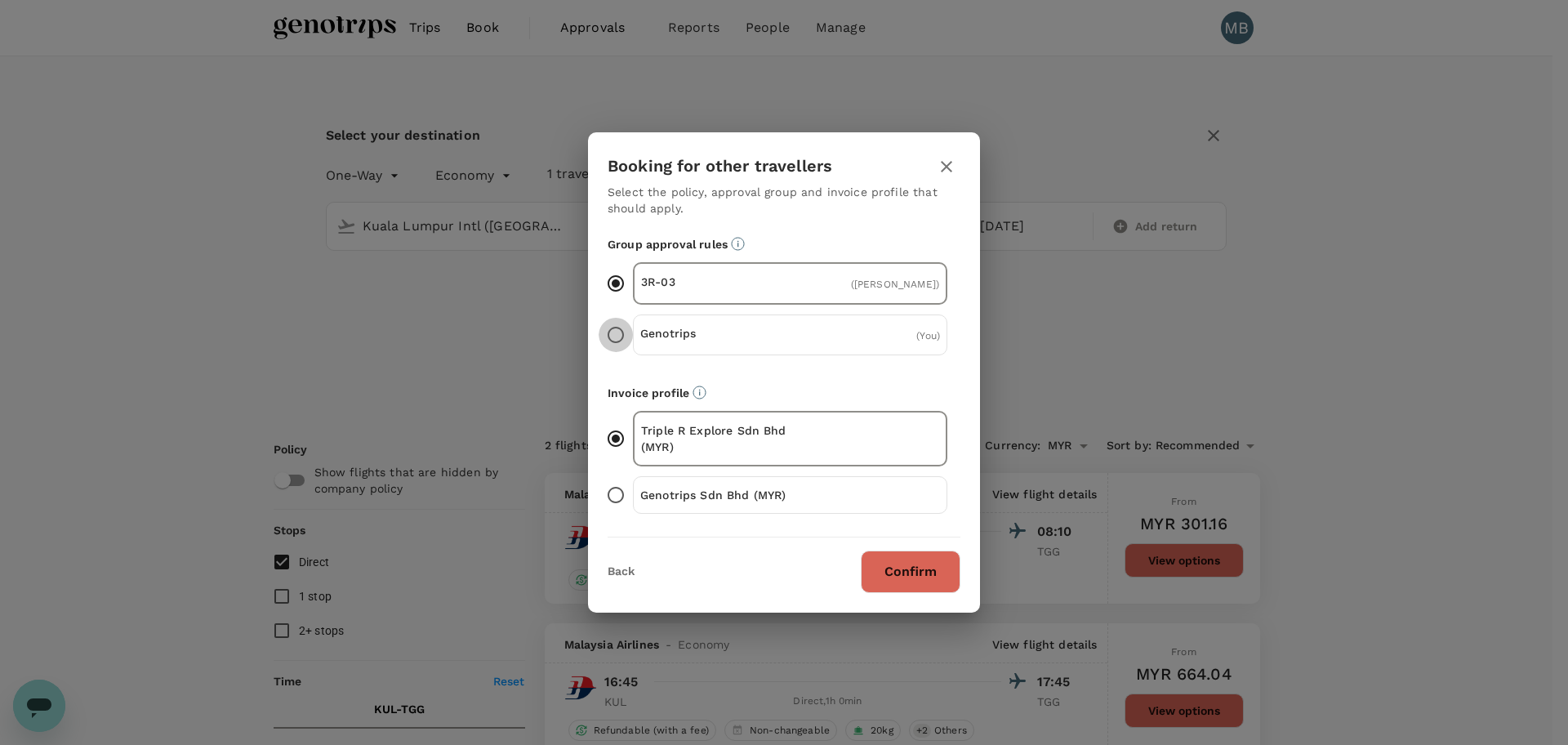 click on "Genotrips ( You )" at bounding box center (616, 335) 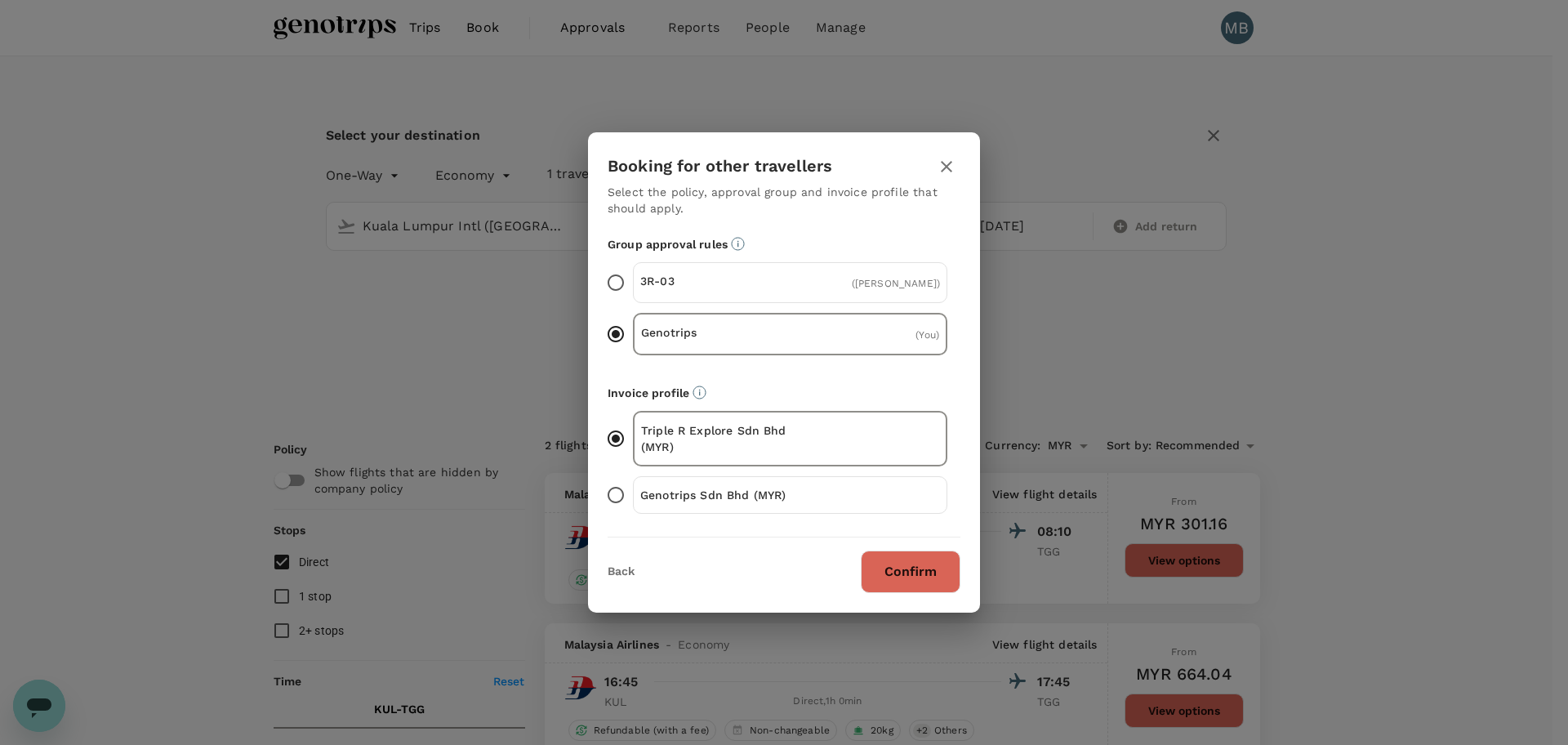 click on "Genotrips Sdn Bhd (MYR)" at bounding box center (616, 495) 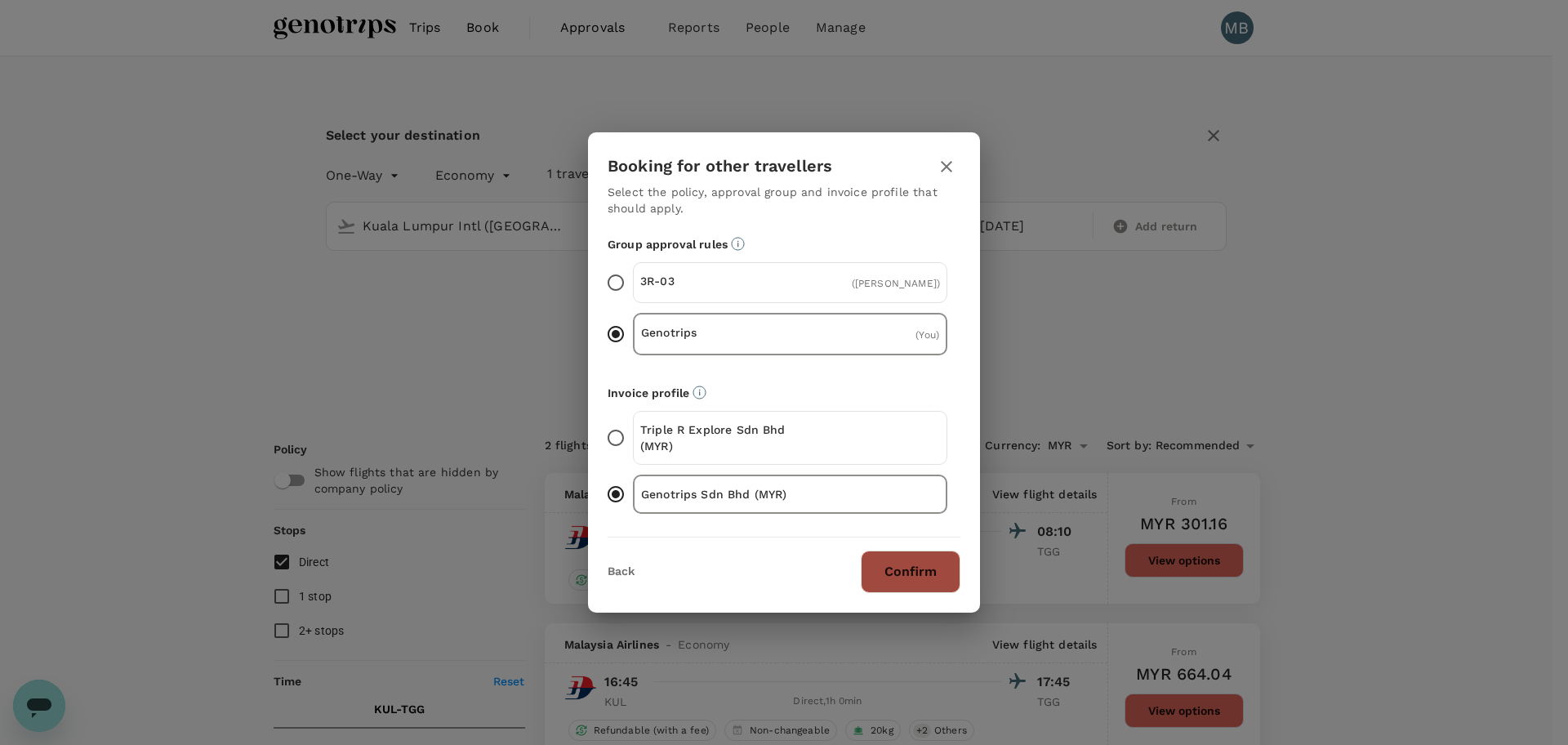 click on "Confirm" at bounding box center [911, 572] 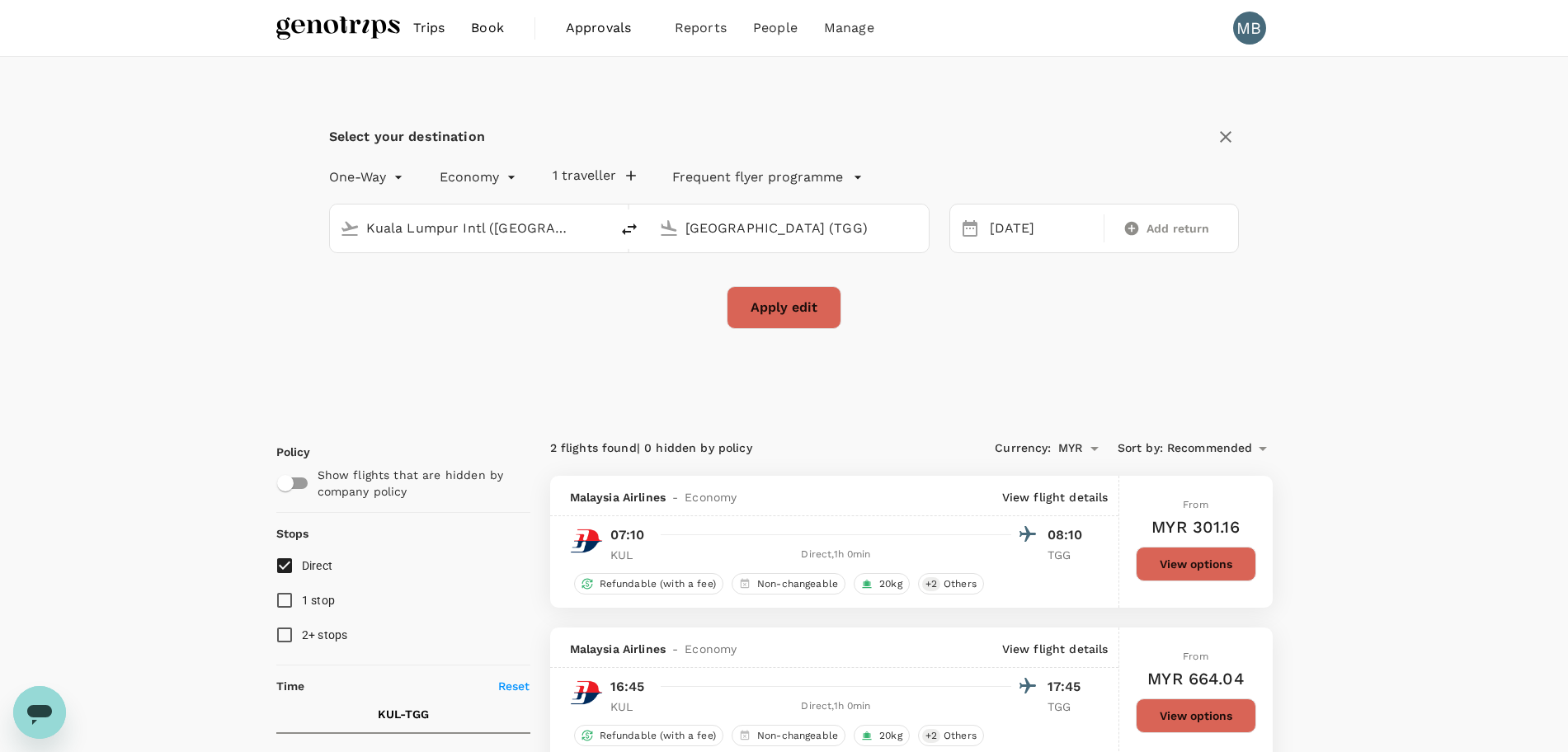 checkbox on "false" 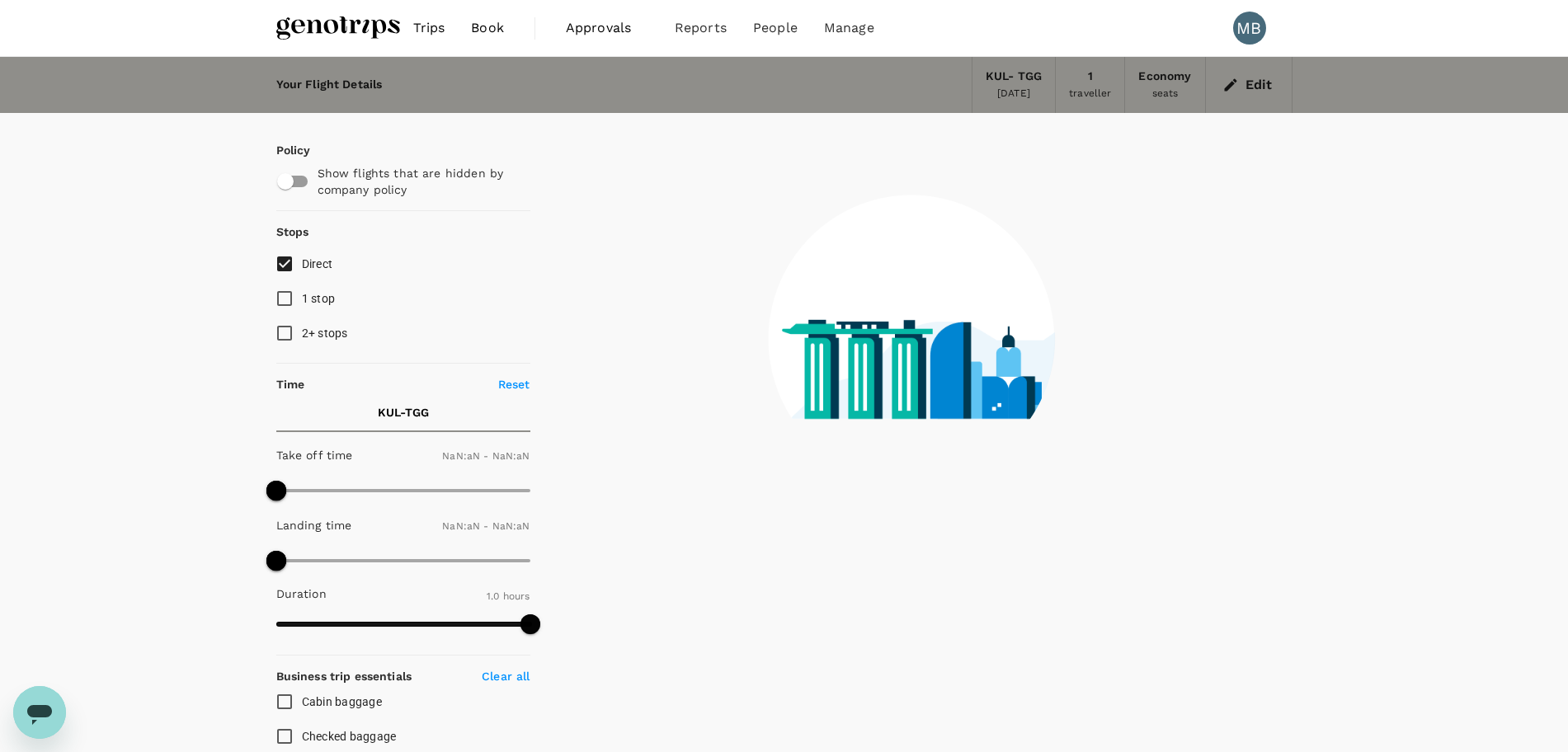 checkbox on "false" 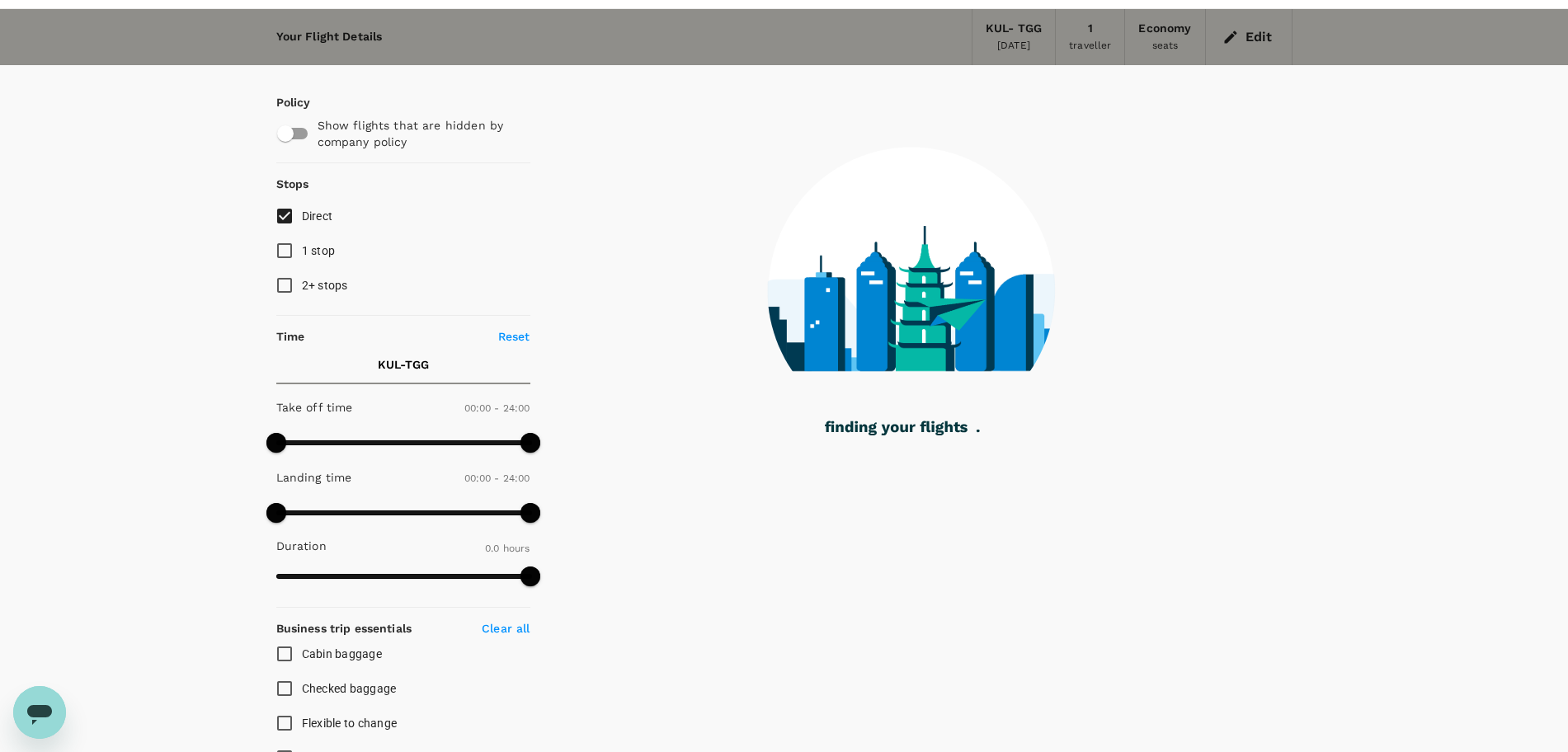 scroll, scrollTop: 0, scrollLeft: 0, axis: both 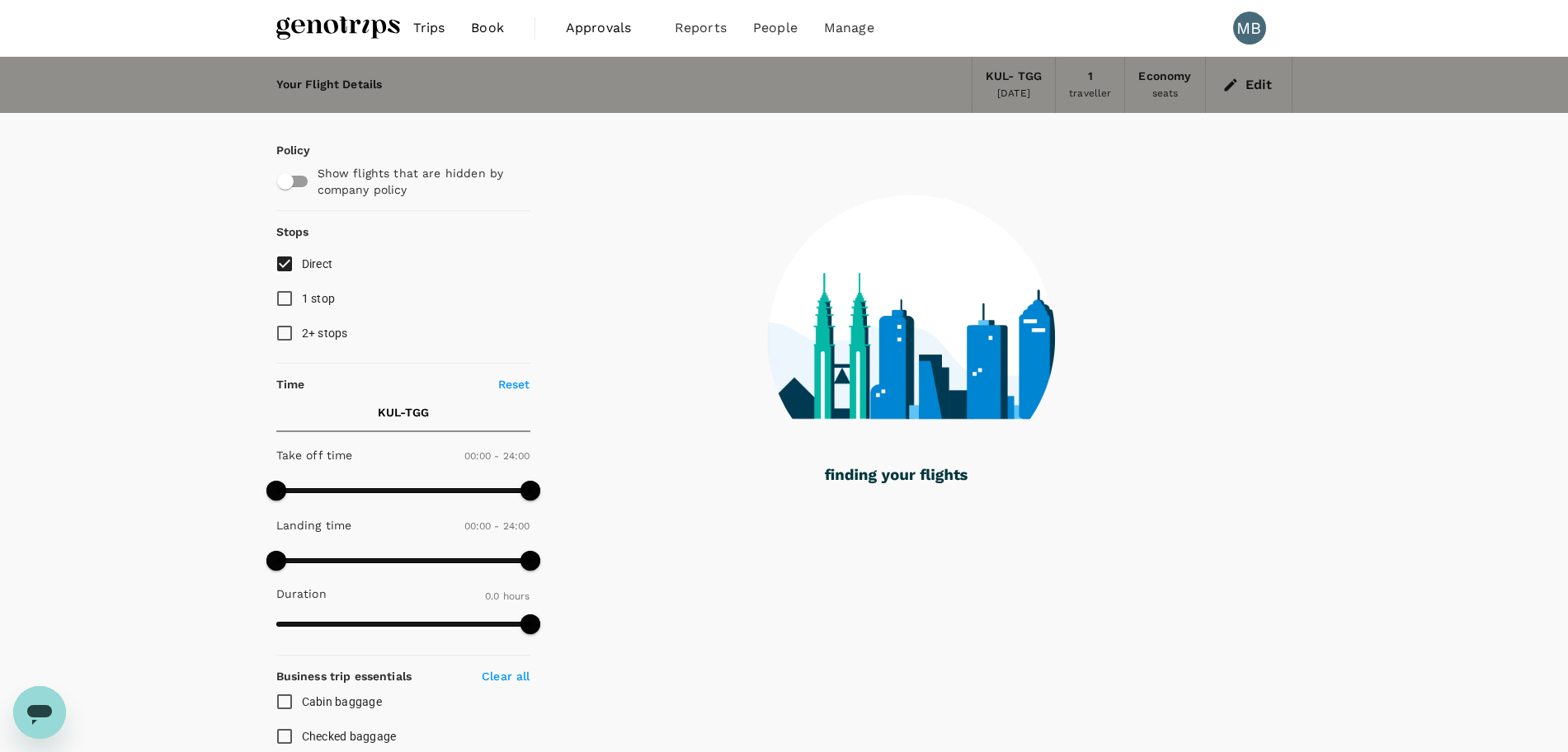 checkbox on "true" 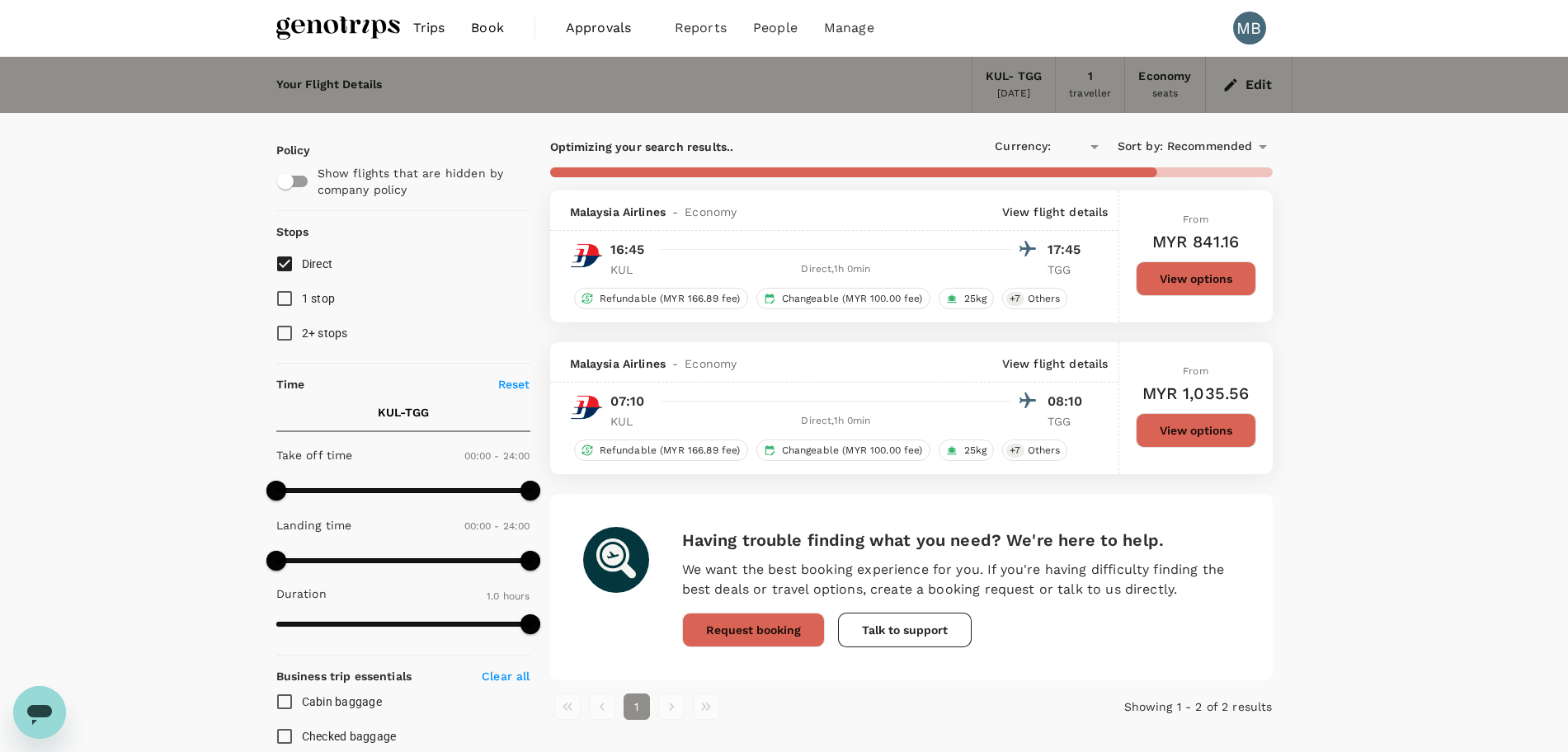 type on "MYR" 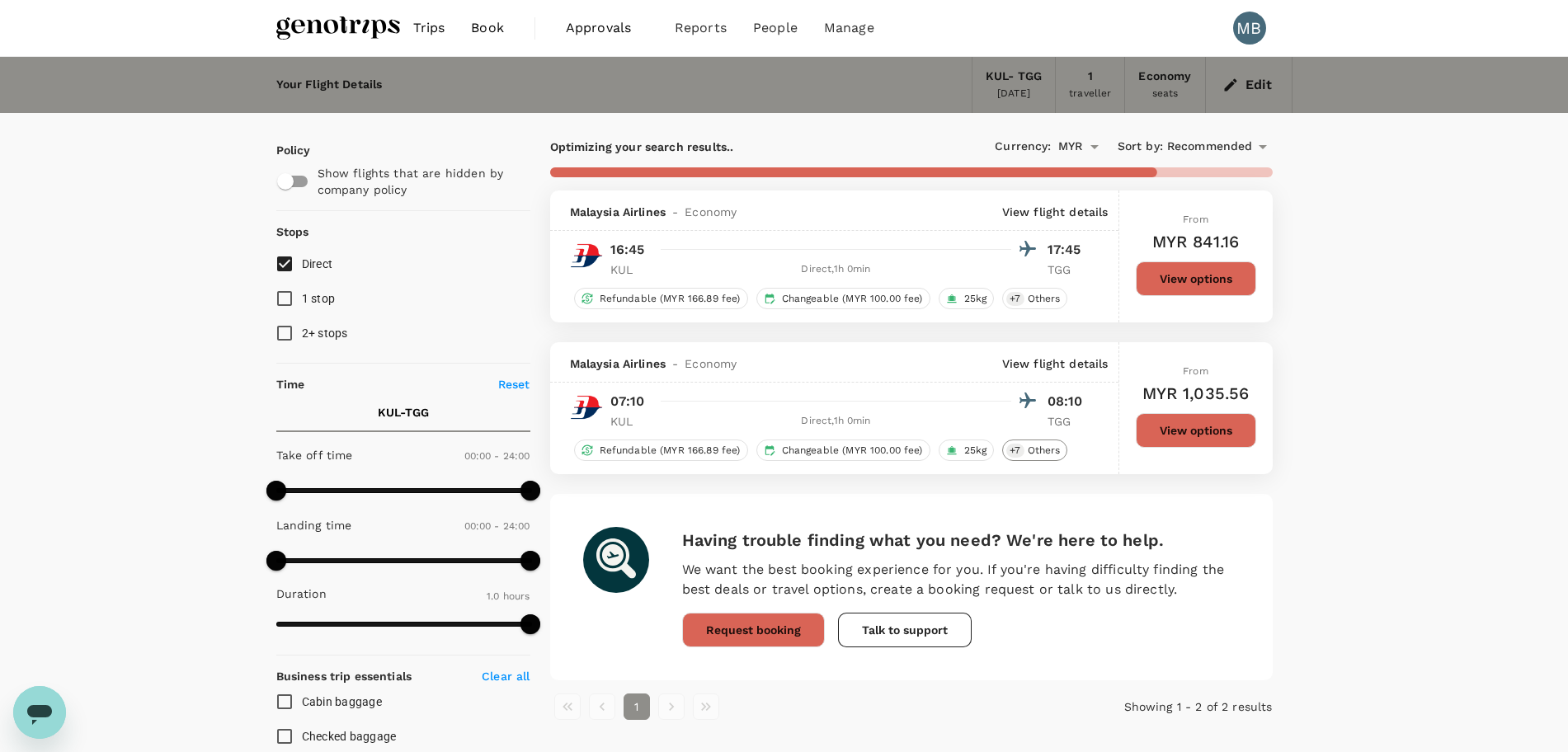 checkbox on "false" 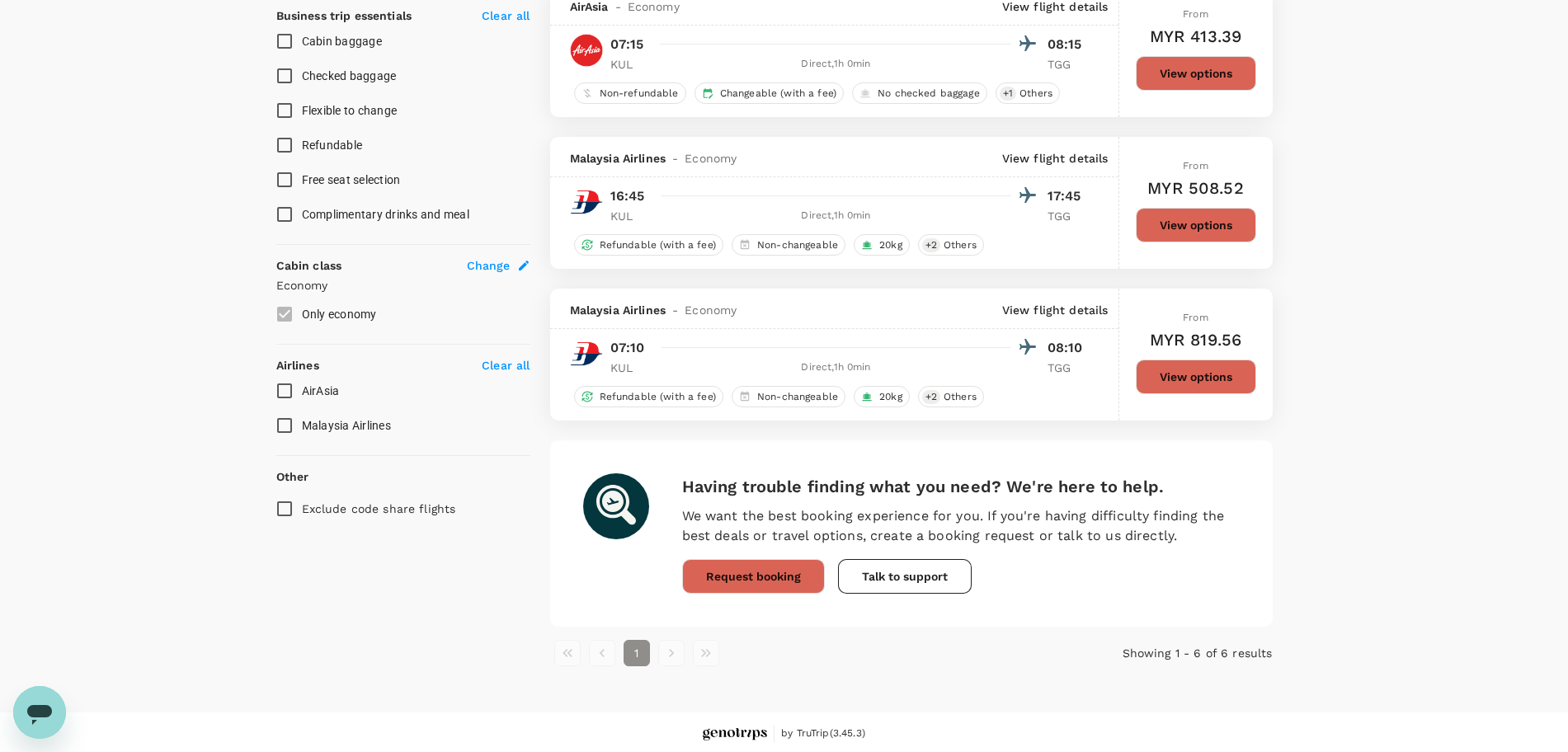 scroll, scrollTop: 664, scrollLeft: 0, axis: vertical 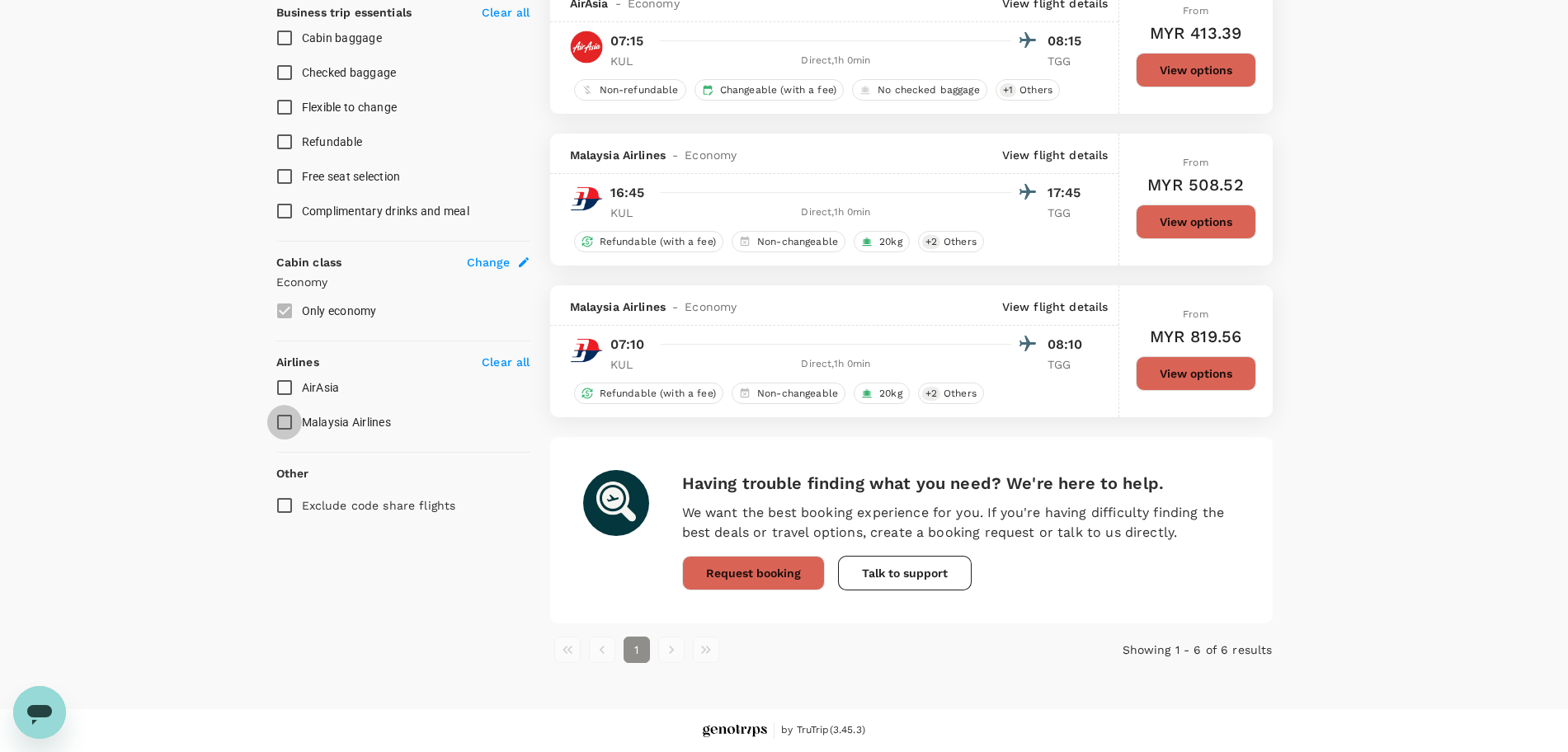 click on "Malaysia Airlines" at bounding box center (285, 422) 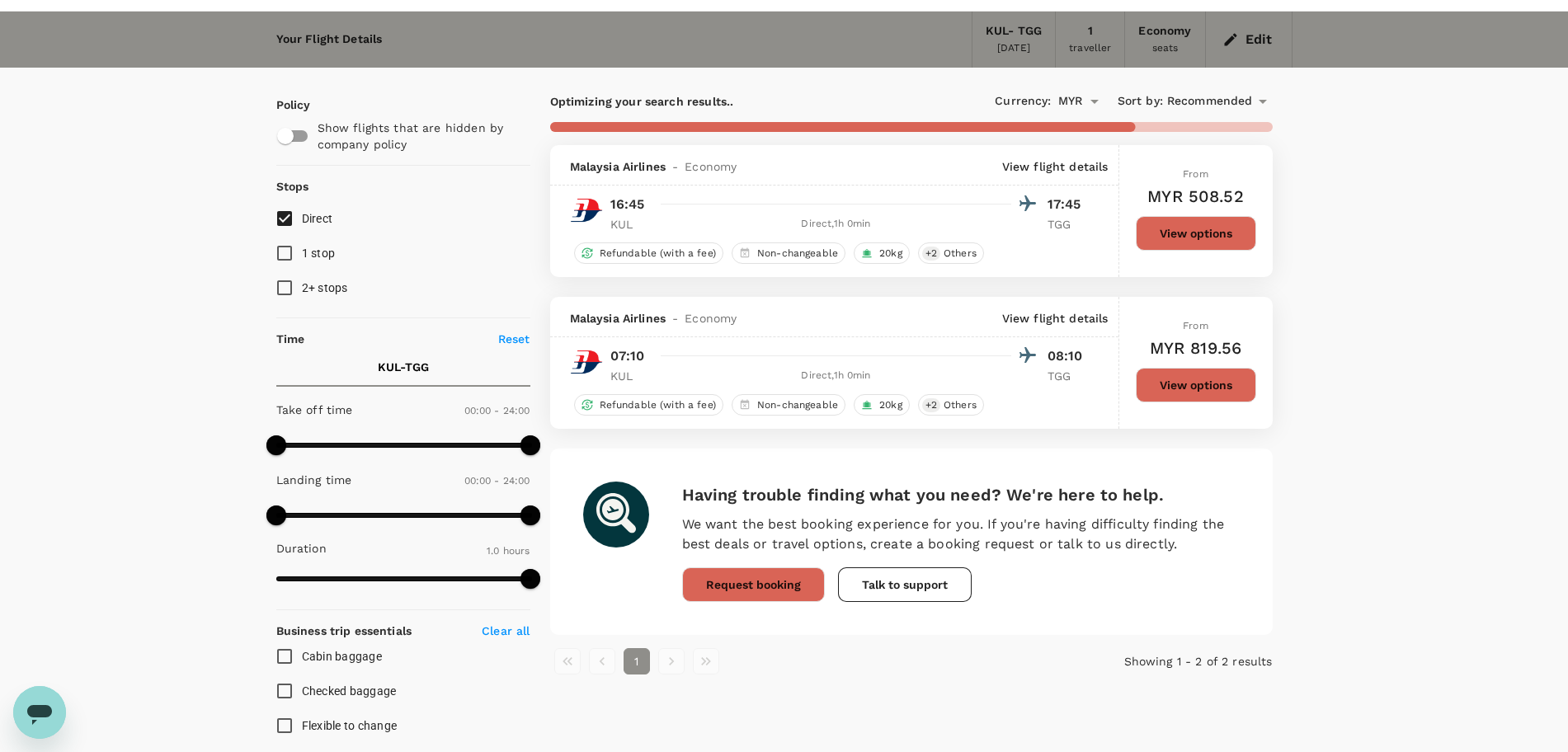scroll, scrollTop: 40, scrollLeft: 0, axis: vertical 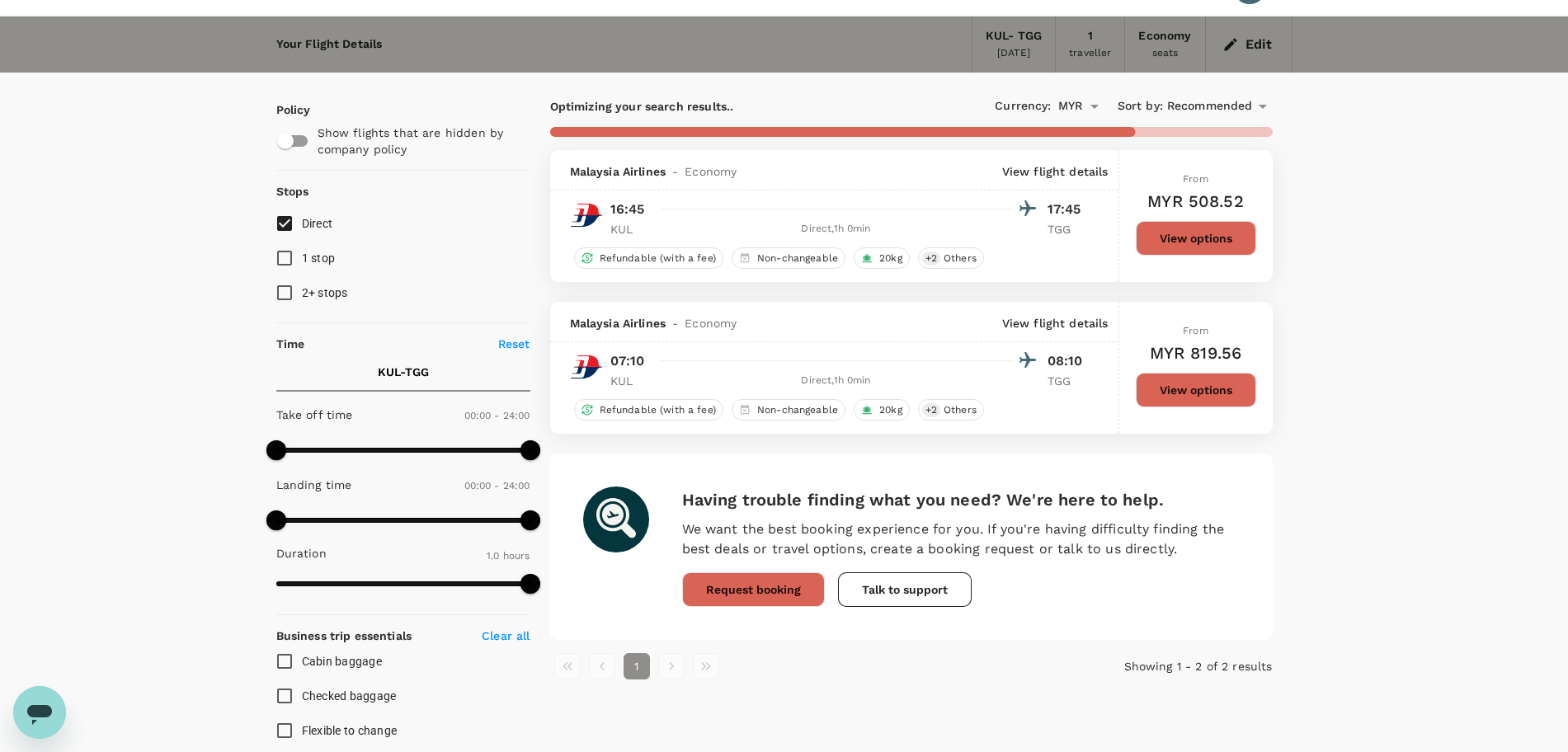 click on "View options" at bounding box center [1196, 390] 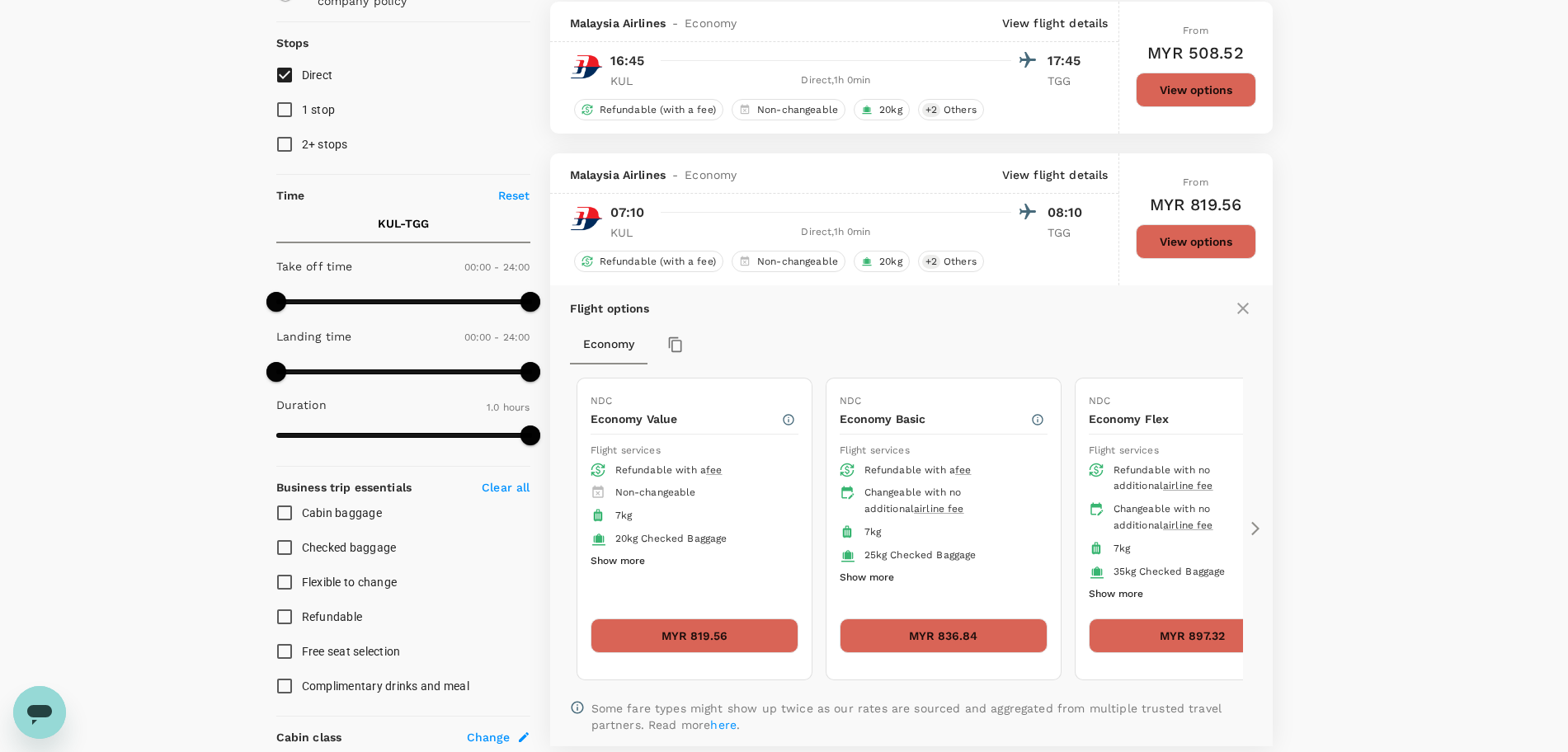 scroll, scrollTop: 206, scrollLeft: 0, axis: vertical 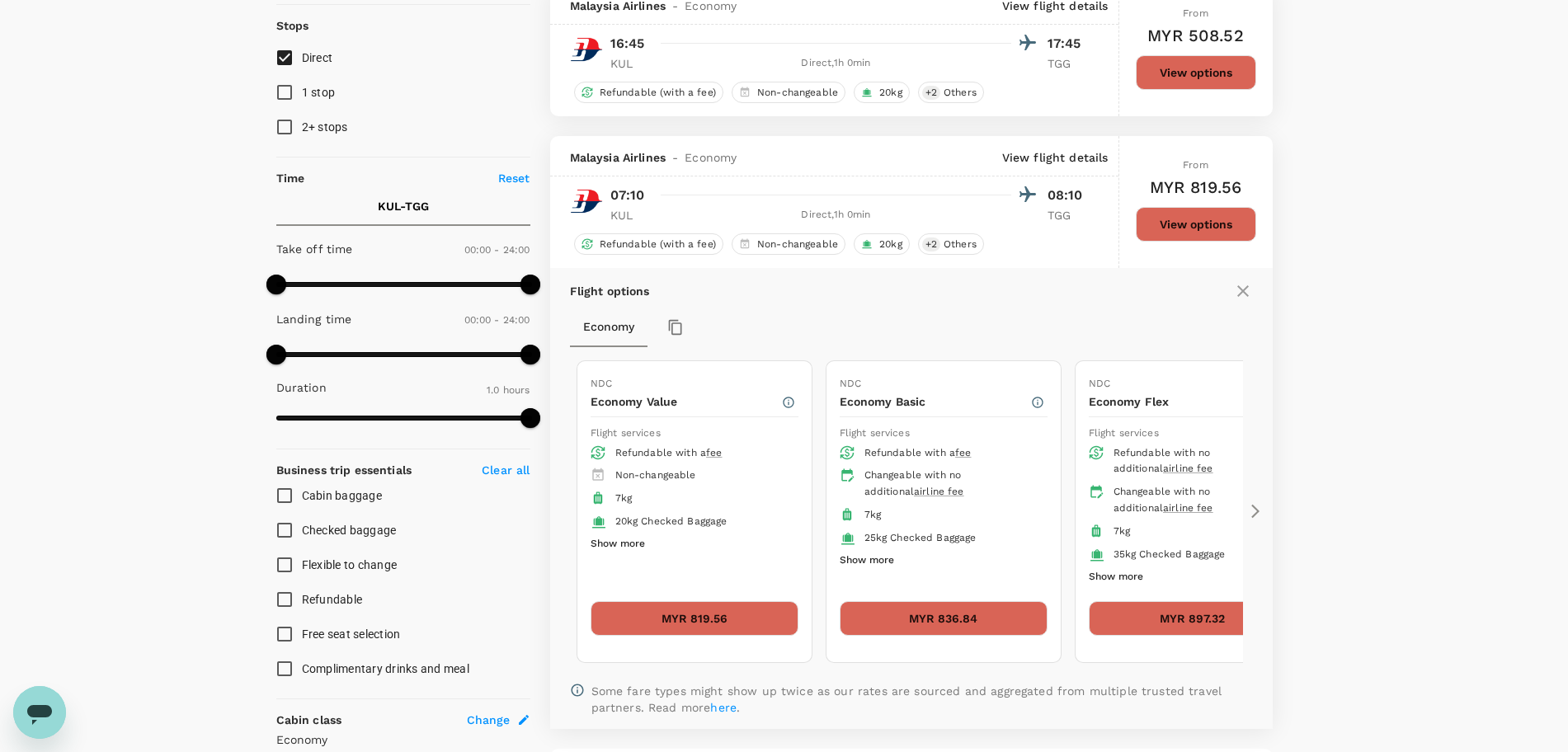 click 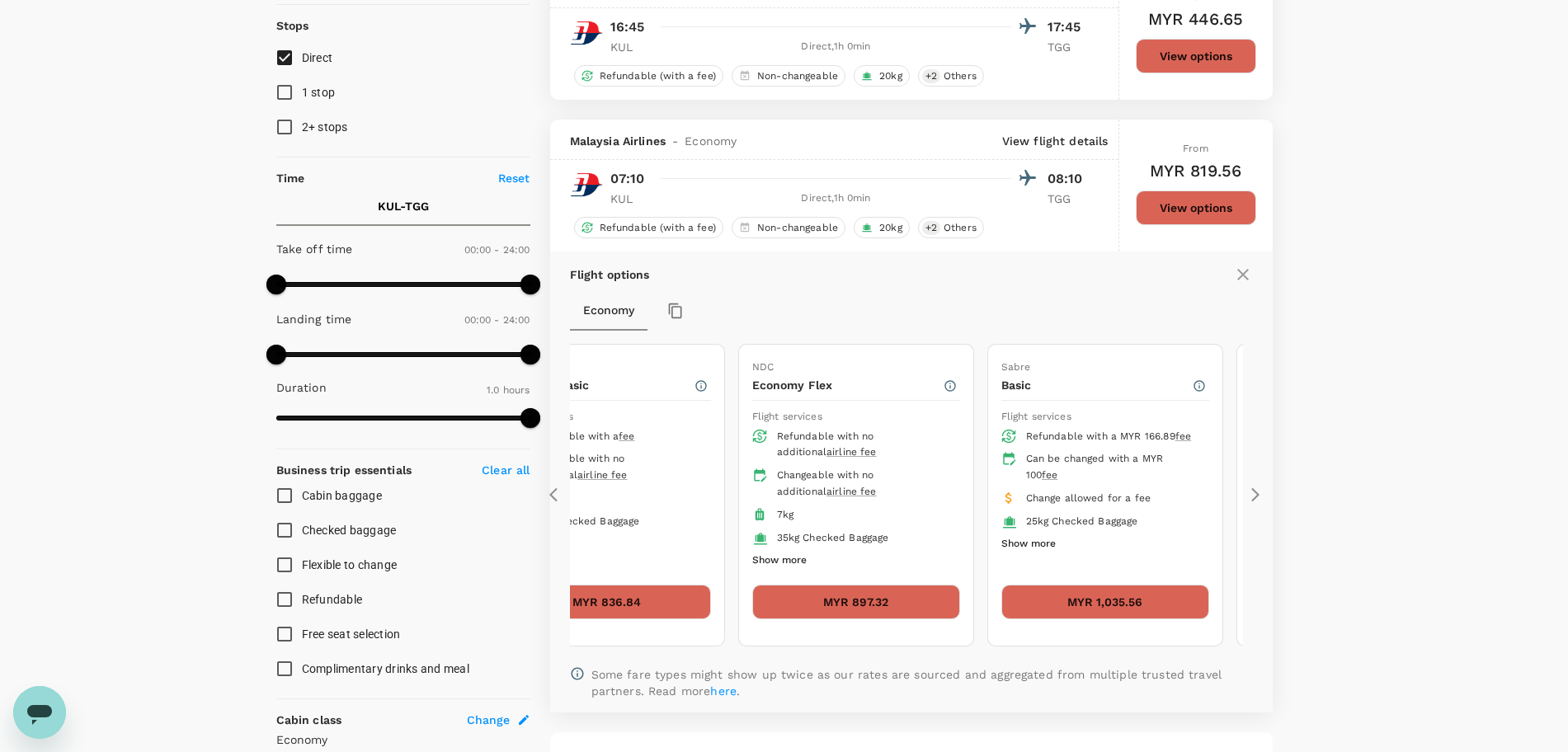 click on "NDC Economy Value Flight services Refundable with a  fee Non-changeable 7kg 20kg Checked Baggage Show more MYR 819.56 NDC Economy Basic Flight services Refundable with a  fee Changeable with no additional  airline fee 7kg 25kg Checked Baggage Show more MYR 836.84 NDC Economy Flex Flight services Refundable with no additional  airline fee Changeable with no additional  airline fee 7kg 35kg Checked Baggage Show more MYR 897.32 Sabre Basic Flight services Refundable with a MYR 166.89  fee Can be changed with a MYR 100  fee Change allowed for a fee 25kg Checked Baggage Show more MYR 1,035.56 Sabre Flex Flight services Refundable with no additional  airline fee Changeable with no additional  airline fee Change allowed for free 35kg Checked Baggage Show more MYR 1,111.16 Sabre Value Flight services Refundable with a MYR 216.89  fee Can be changed with a MYR 100  fee Change allowed for a fee 20kg Checked Baggage Show more MYR 1,283.96" at bounding box center [911, 495] 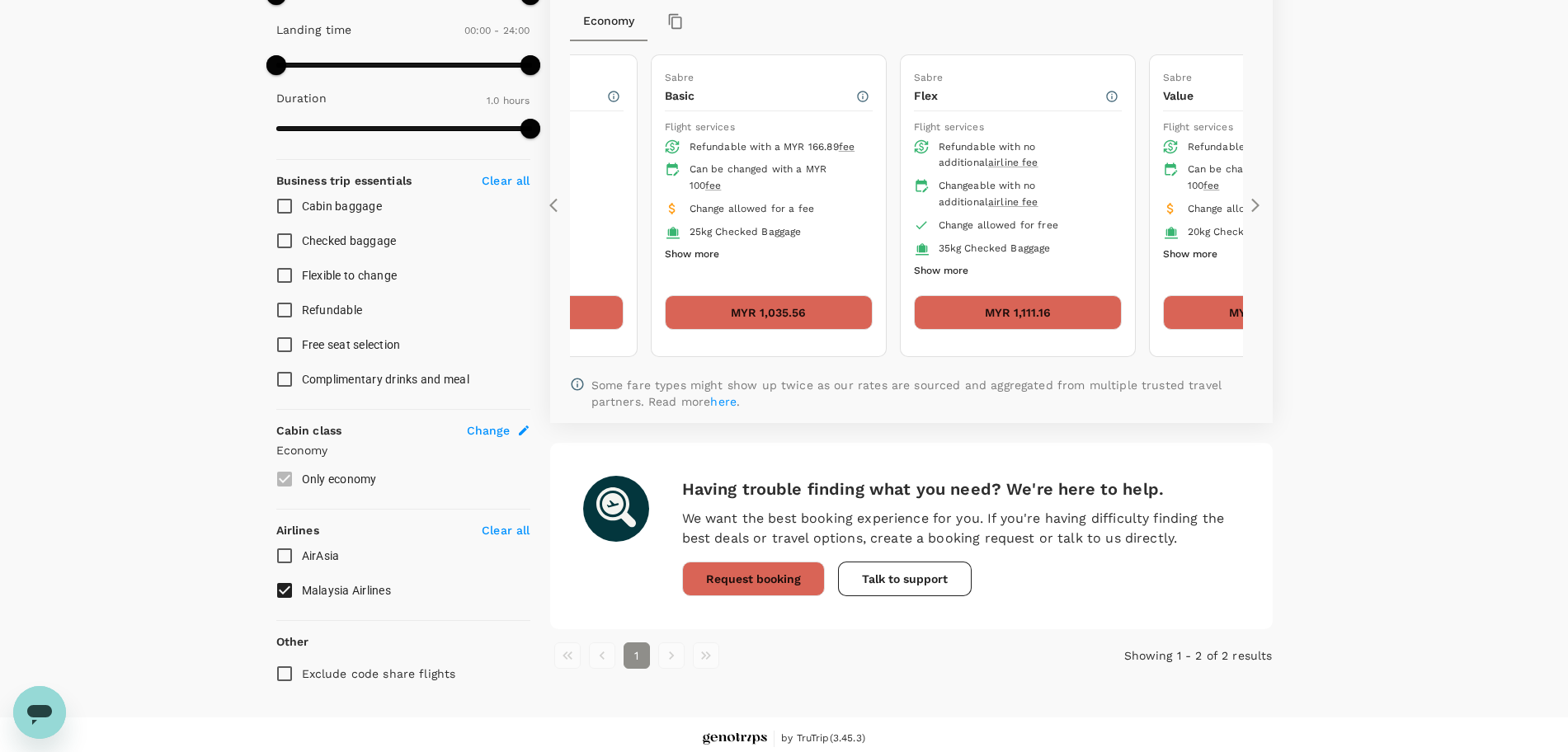 scroll, scrollTop: 504, scrollLeft: 0, axis: vertical 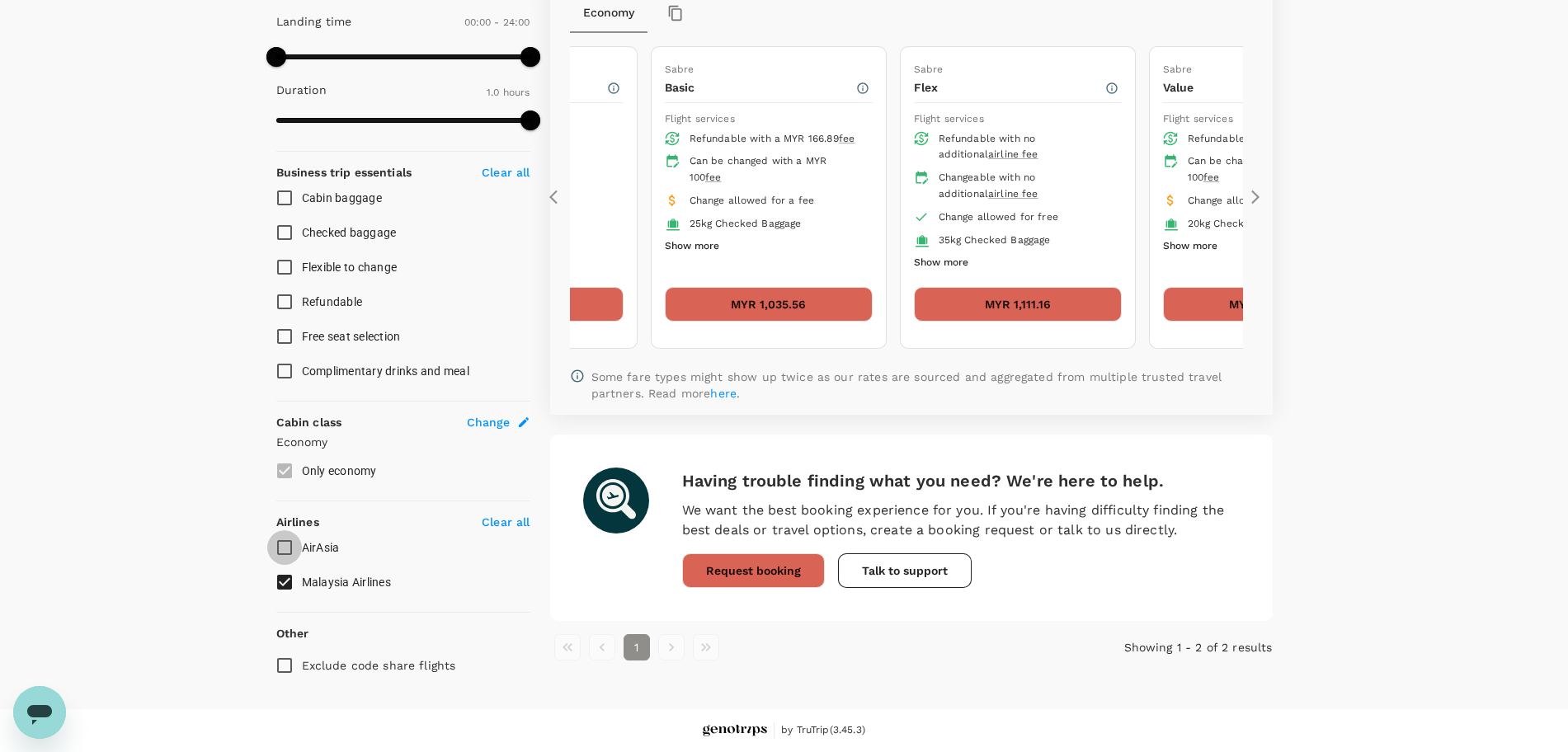 click on "AirAsia" at bounding box center [285, 548] 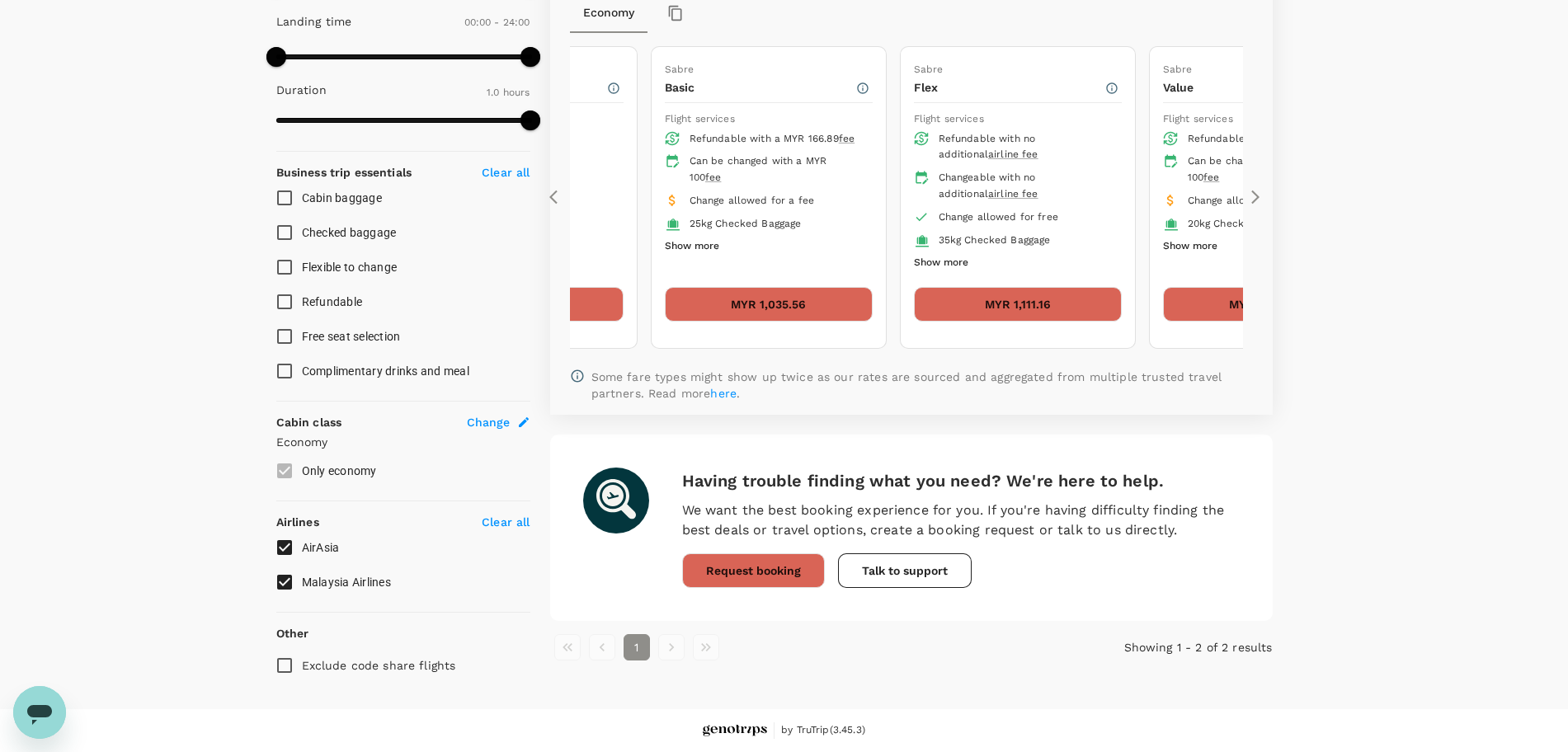 click on "Malaysia Airlines" at bounding box center [285, 582] 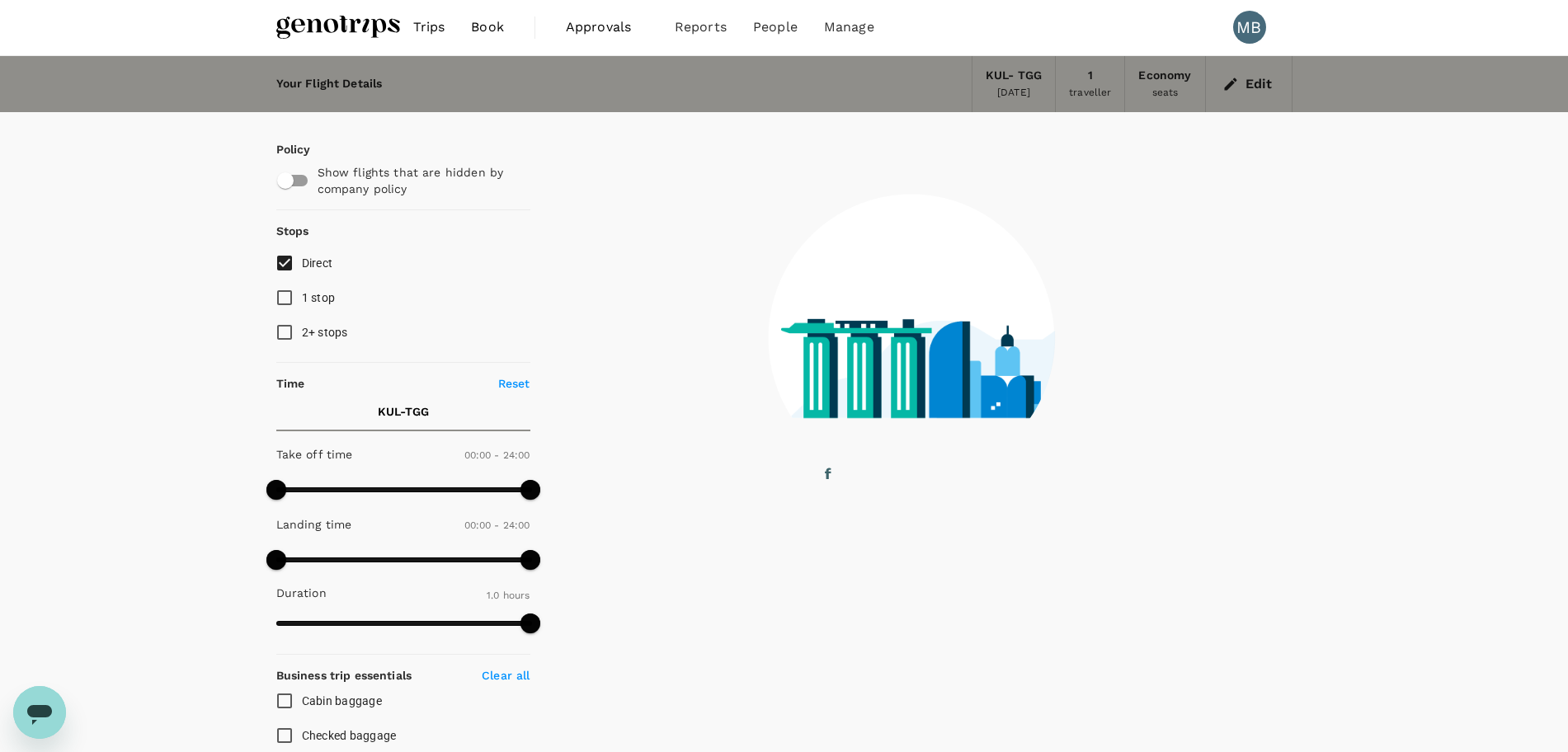 scroll, scrollTop: 0, scrollLeft: 0, axis: both 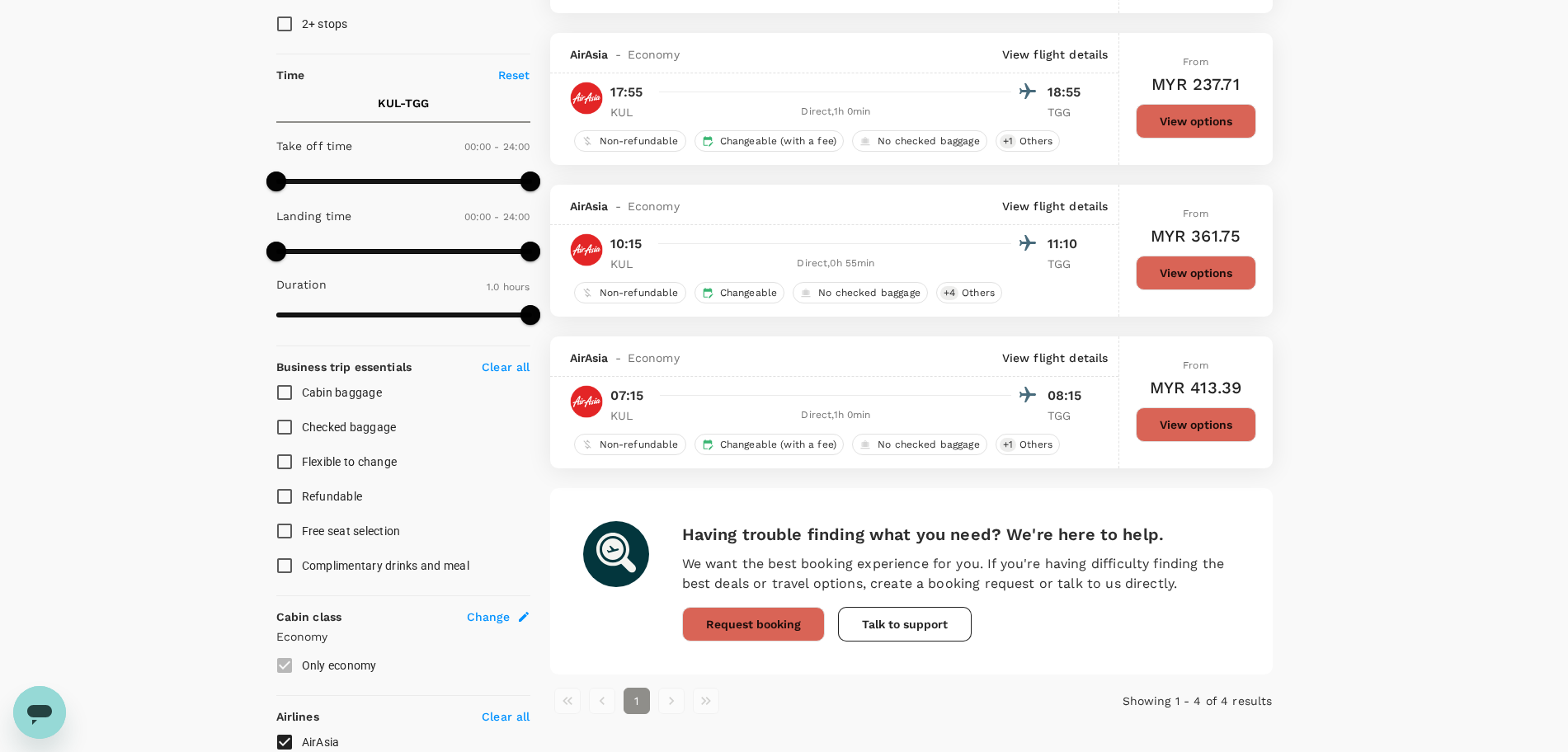 click on "View options" at bounding box center (1196, 425) 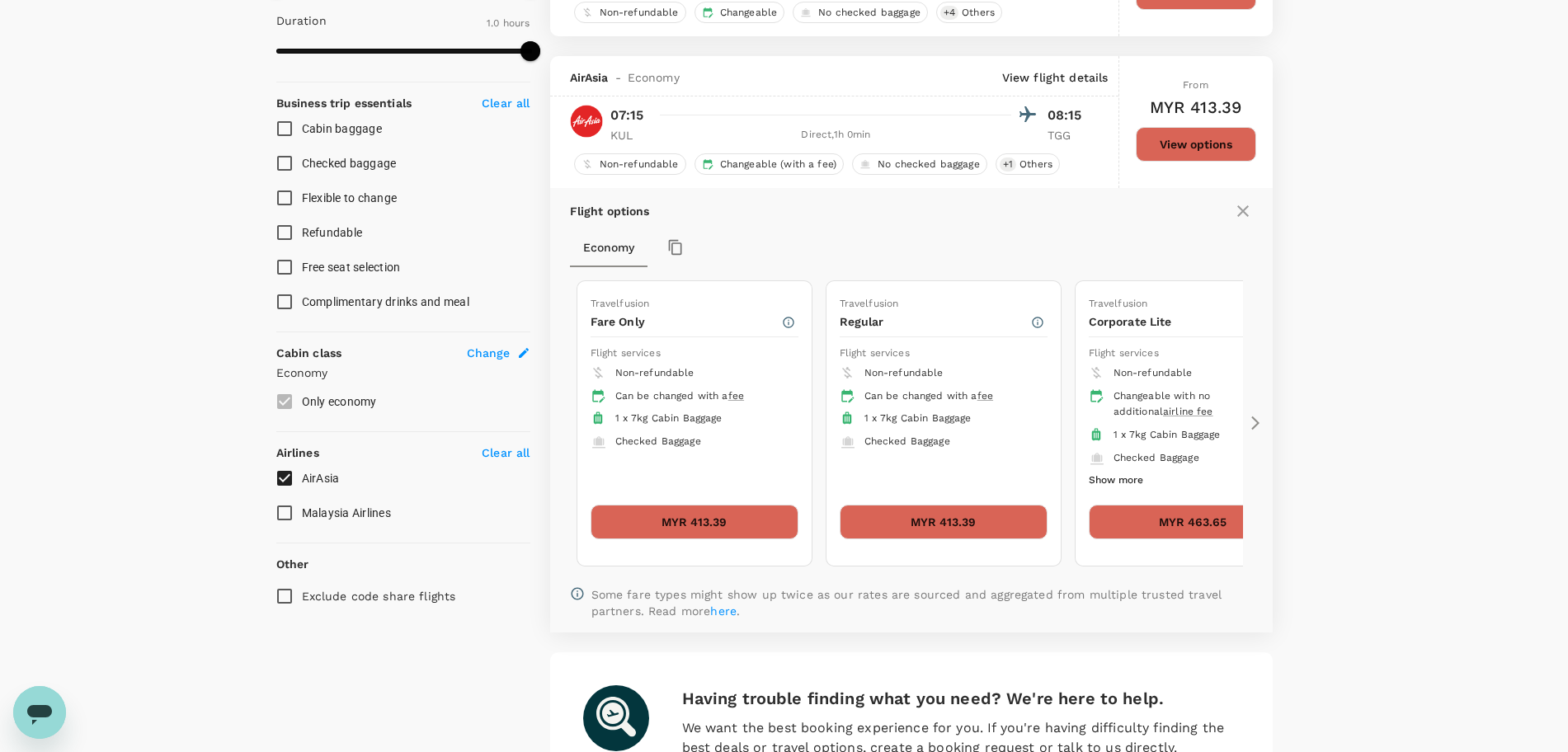 scroll, scrollTop: 629, scrollLeft: 0, axis: vertical 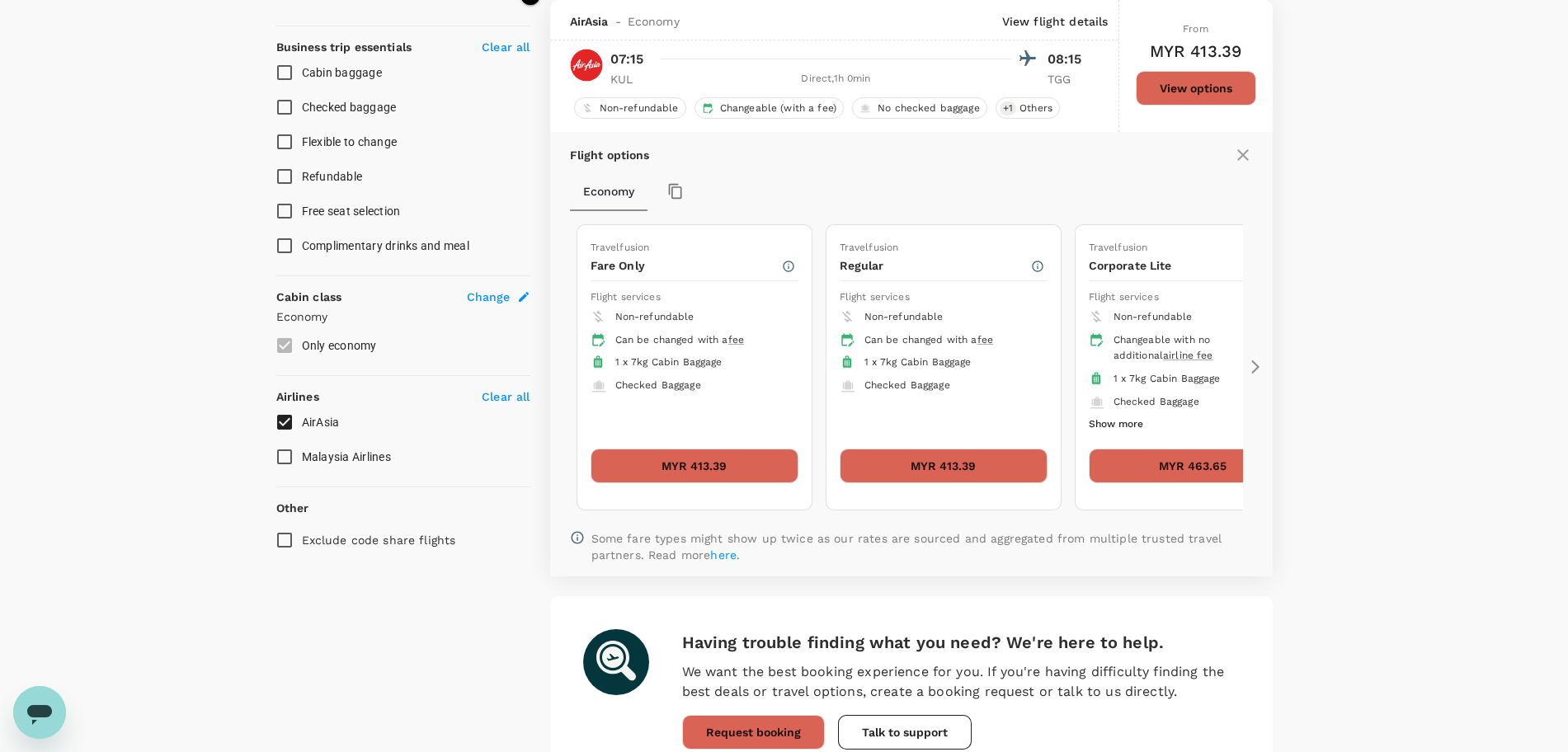 click on "MYR 413.39" at bounding box center (944, 466) 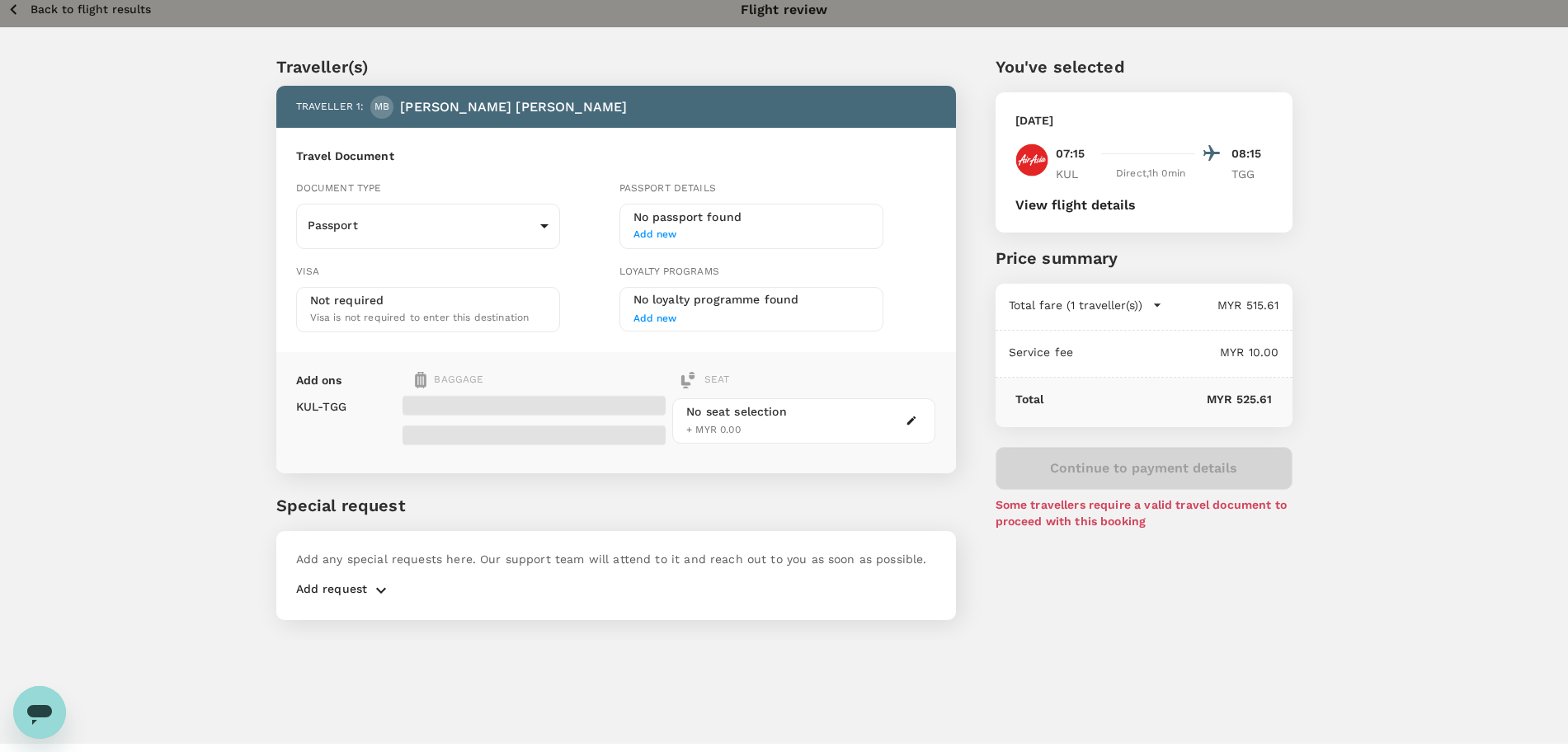 scroll, scrollTop: 0, scrollLeft: 0, axis: both 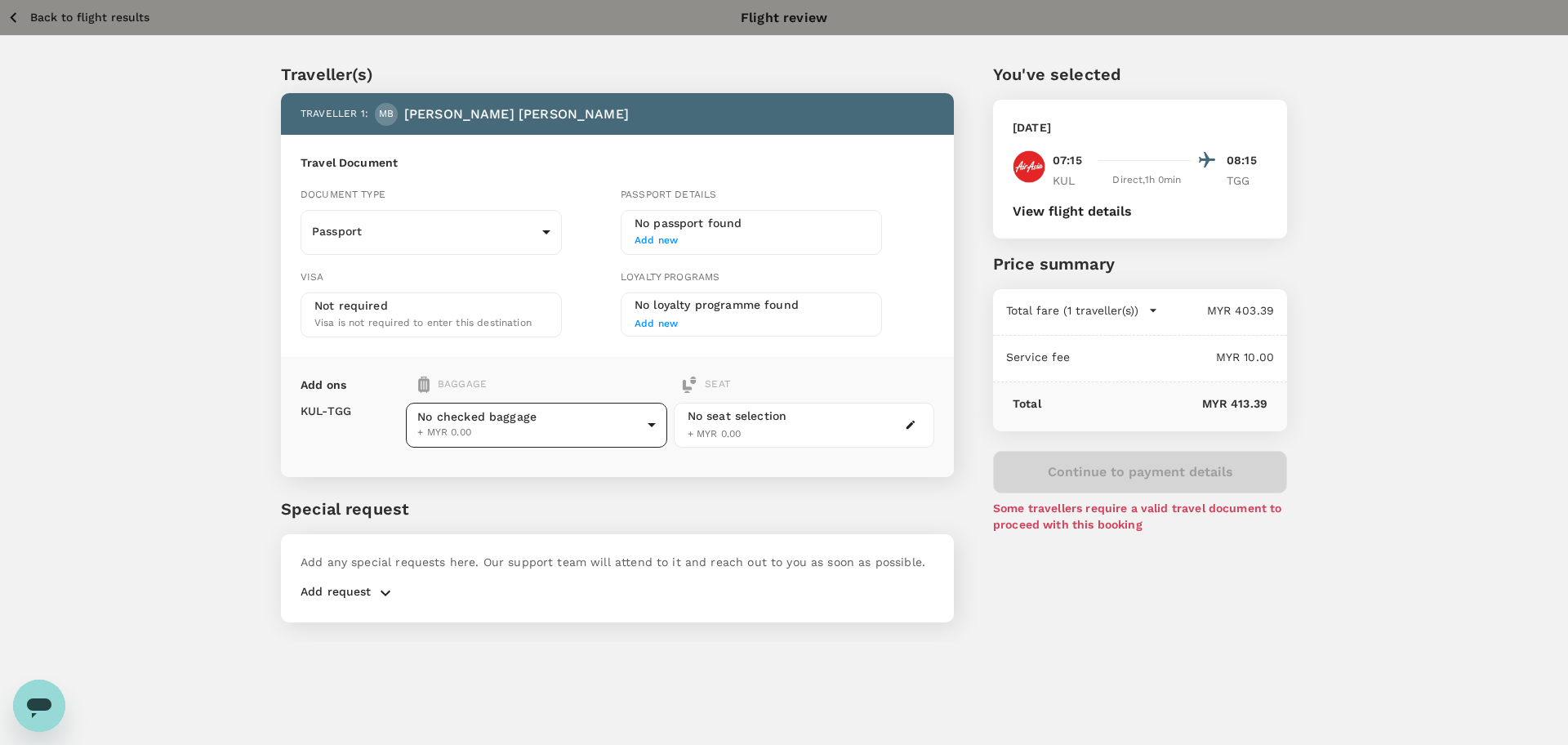 click on "Back to flight results Flight review Traveller(s) Traveller   1 : MB Muhammad Akhimullah   bin Rostam Travel Document Document type Passport Passport ​ Passport details No passport found Add new Visa Not required Visa is not required to enter this destination Loyalty programs No loyalty programme found Add new Add ons Baggage Seat KUL  -  TGG No checked baggage + MYR 0.00 ​ No seat selection + MYR 0.00 Special request Add any special requests here. Our support team will attend to it and reach out to you as soon as possible. Add request You've selected Saturday, 05 Jul 2025 07:15 08:15 KUL Direct ,  1h 0min TGG View flight details Price summary Total fare (1 traveller(s)) MYR 403.39 Air fare MYR 403.39 Baggage fee MYR 0.00 Seat fee MYR 0.00 Service fee MYR 10.00 Total MYR 413.39 Continue to payment details Some travellers require a valid travel document to proceed with this booking by TruTrip  ( 3.45.3   ) View details Edit Add new" at bounding box center [784, 394] 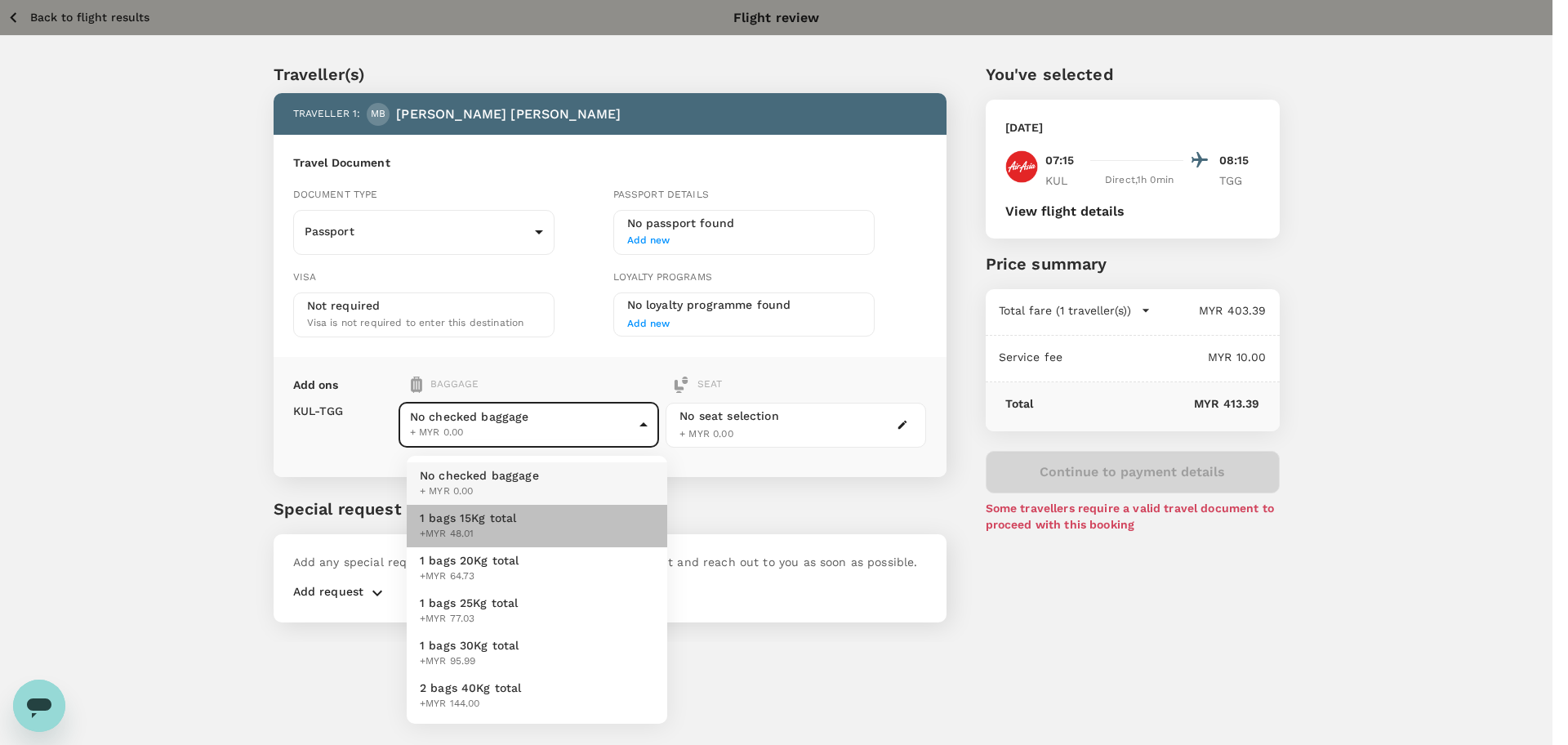 click on "1 bags 15Kg total +MYR 48.01" at bounding box center (537, 526) 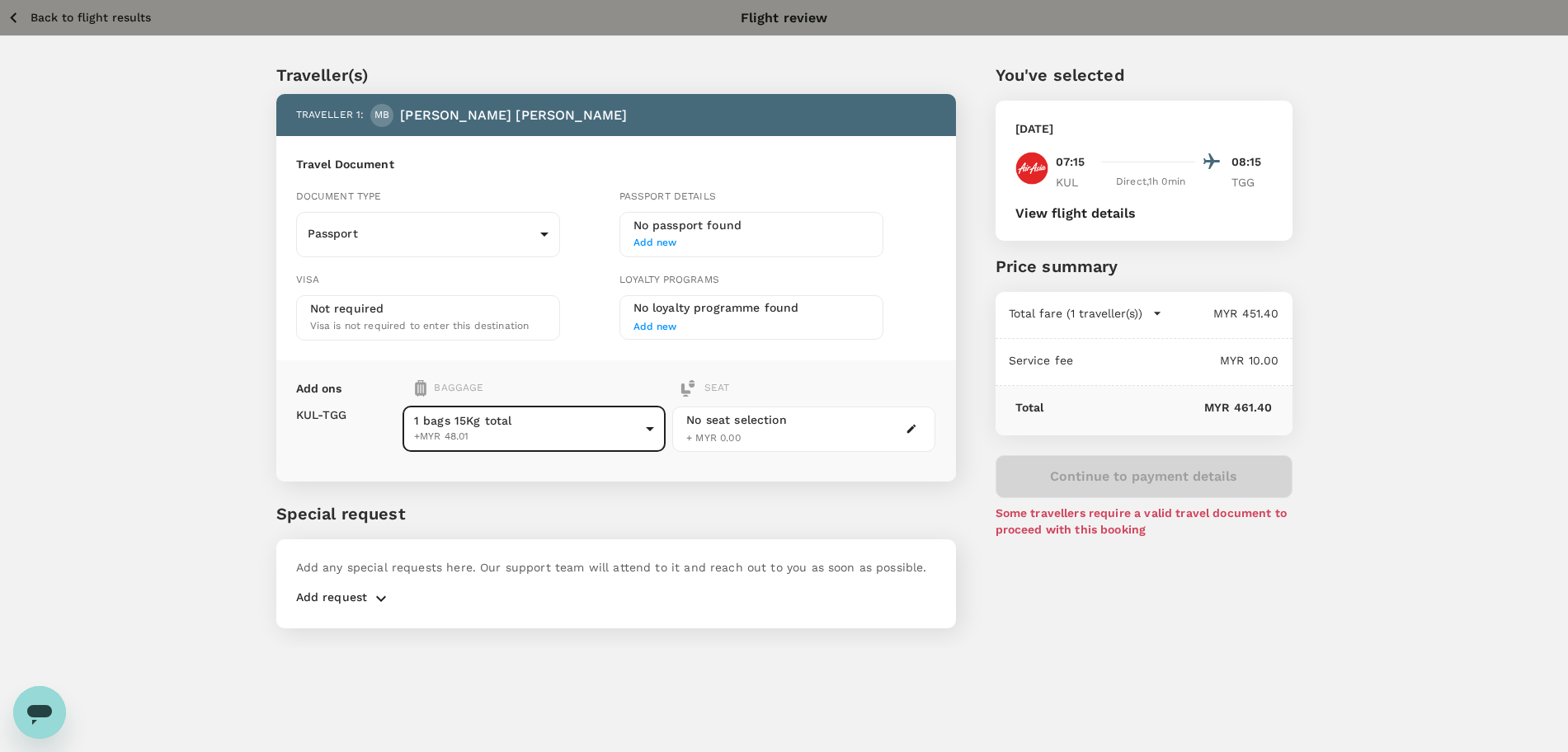 click on "Back to flight results" at bounding box center [78, 17] 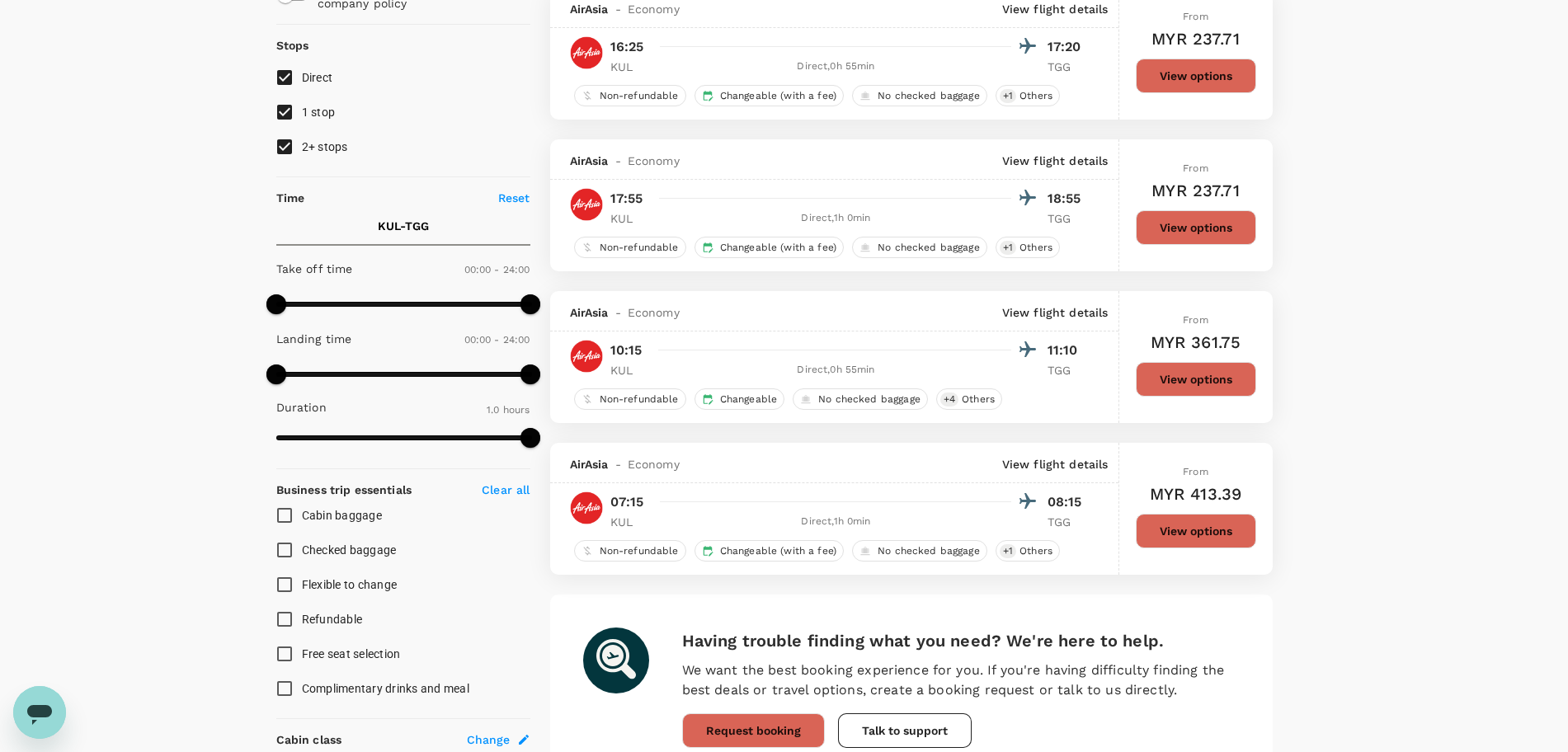 scroll, scrollTop: 206, scrollLeft: 0, axis: vertical 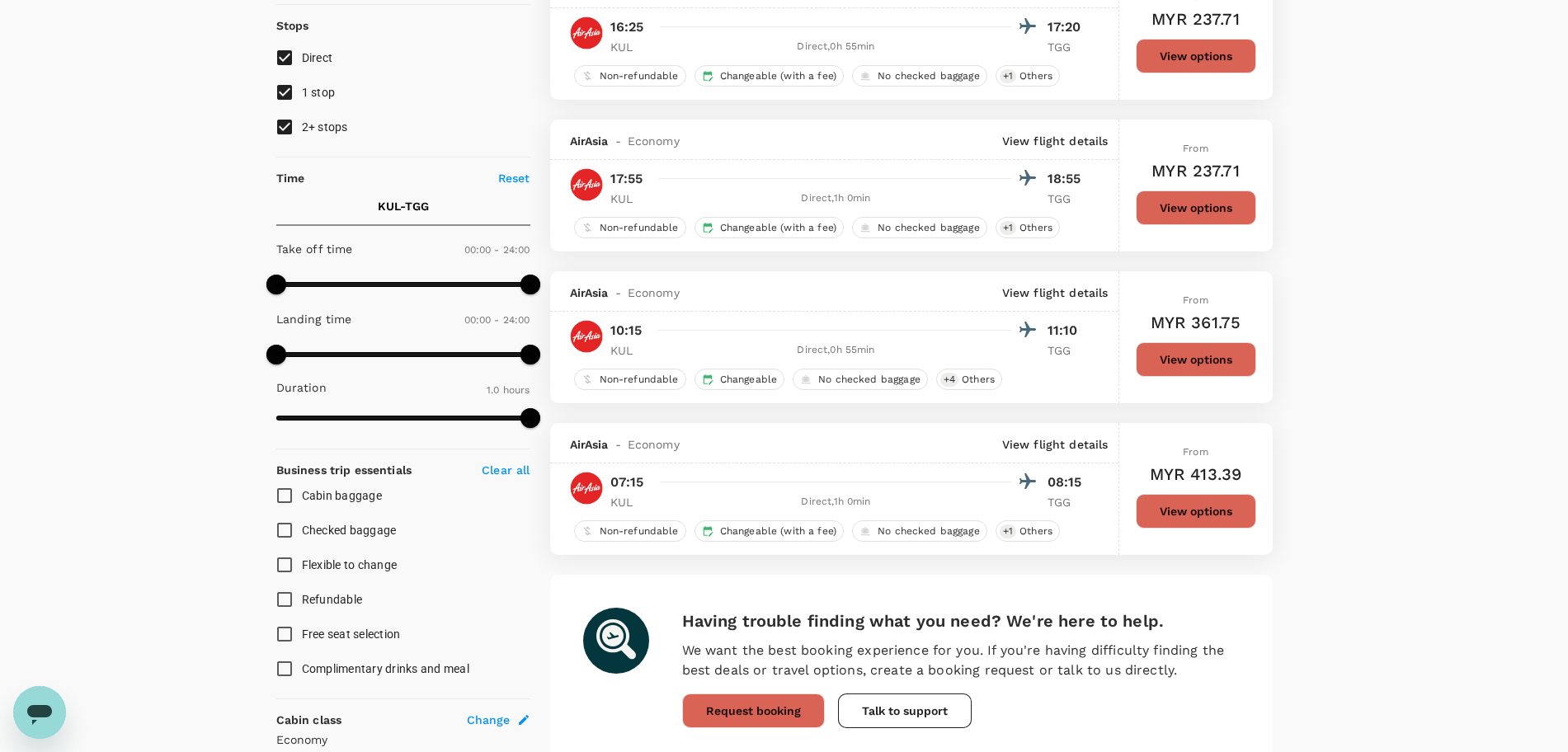 click on "View options" at bounding box center (1196, 511) 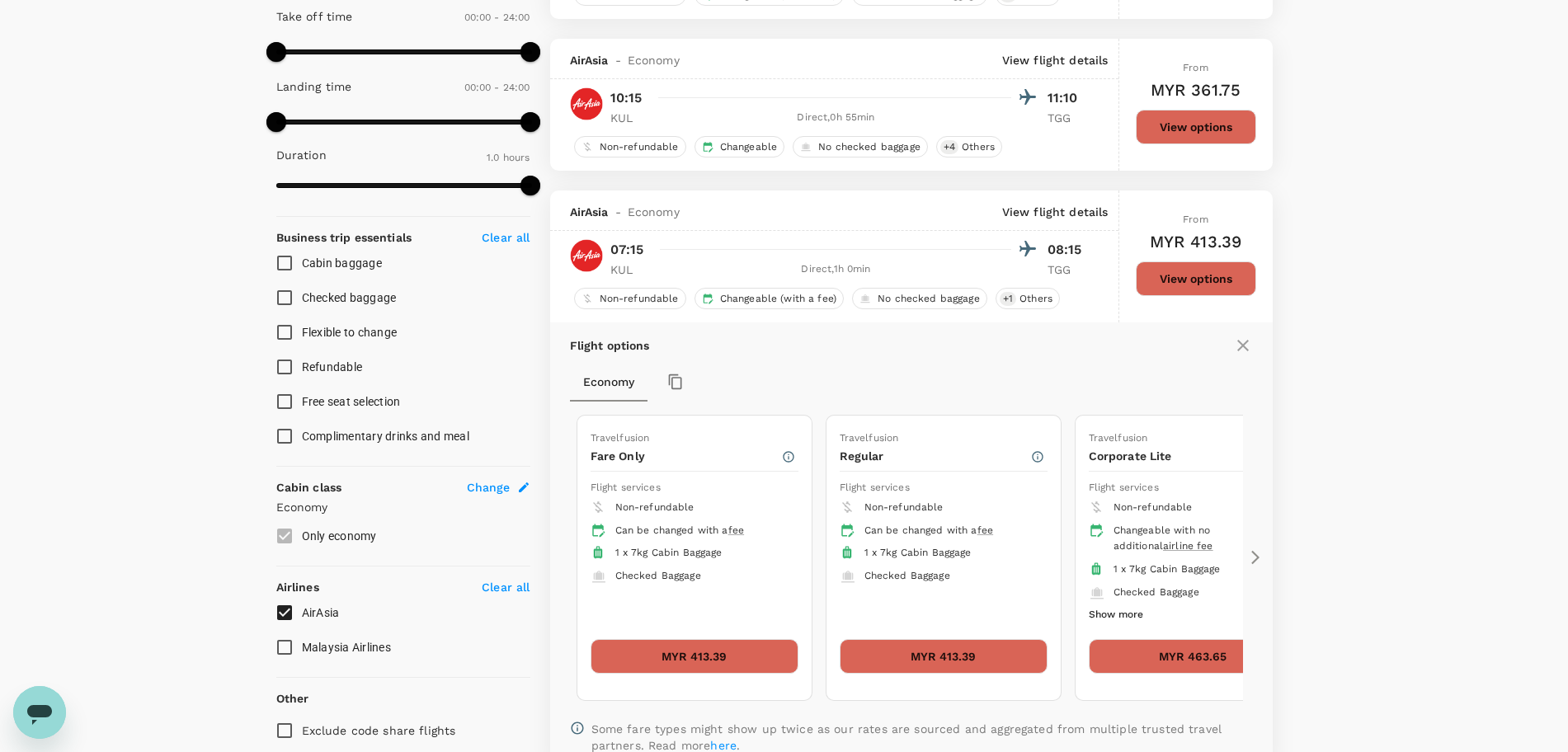 scroll, scrollTop: 629, scrollLeft: 0, axis: vertical 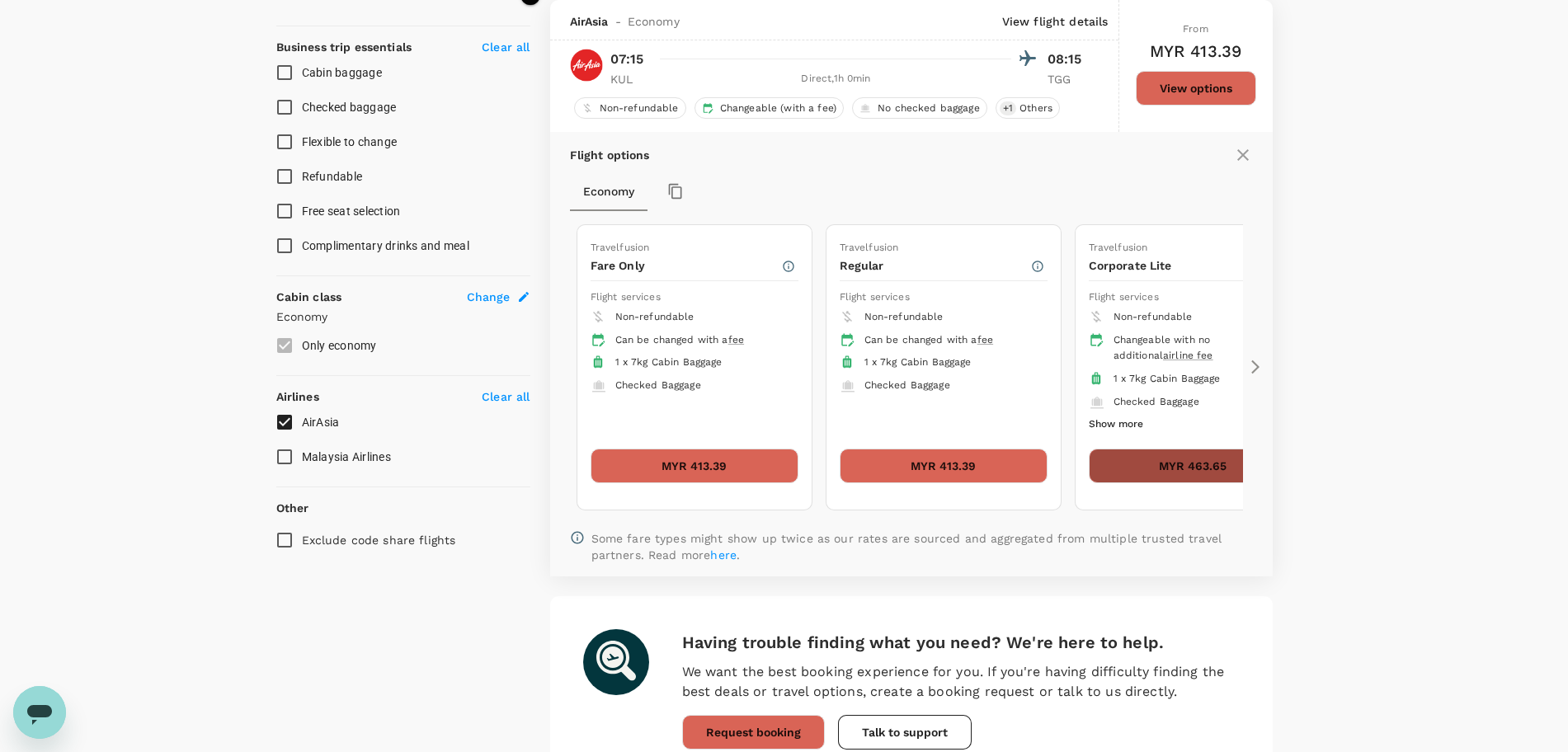 click on "MYR 463.65" at bounding box center [1193, 466] 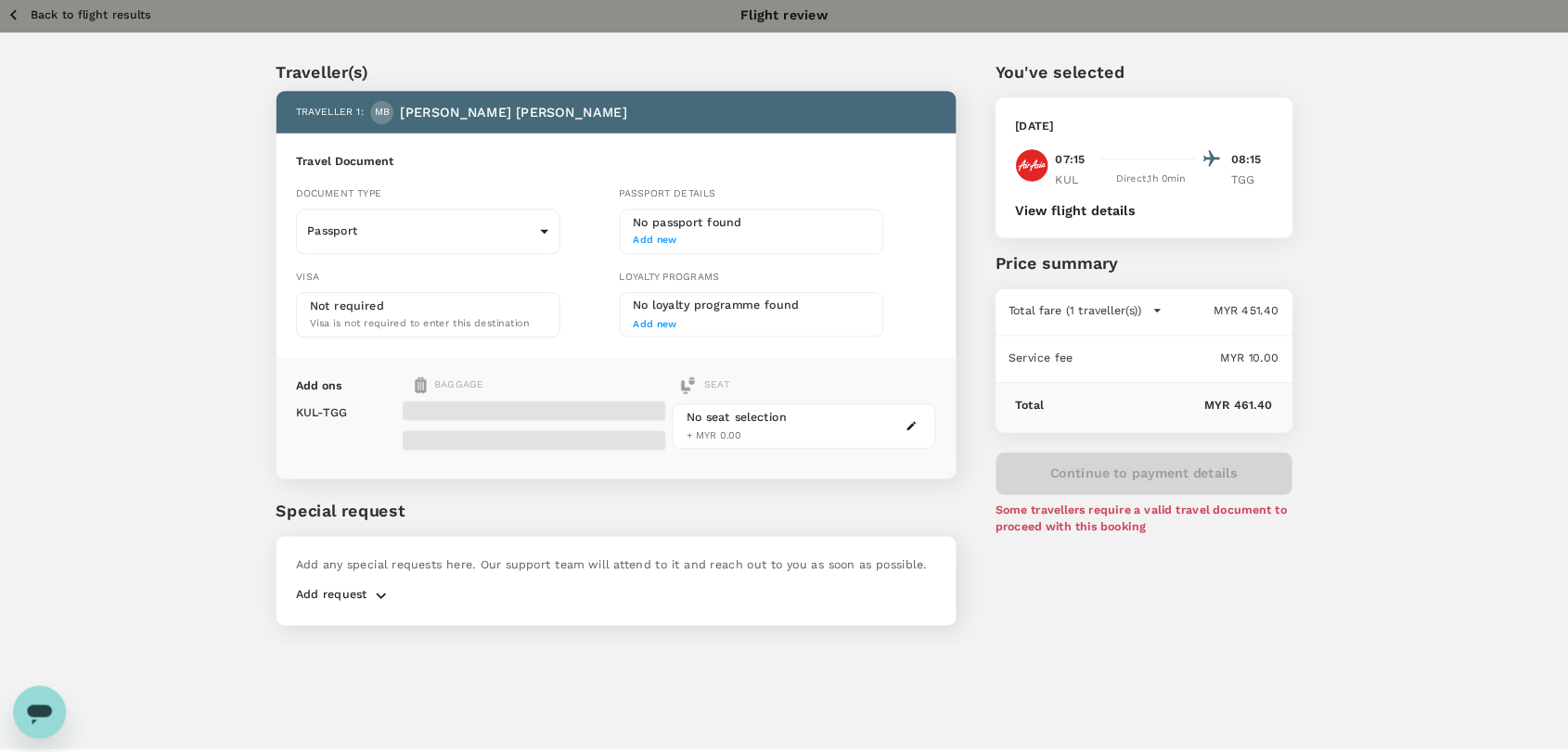 scroll, scrollTop: 0, scrollLeft: 0, axis: both 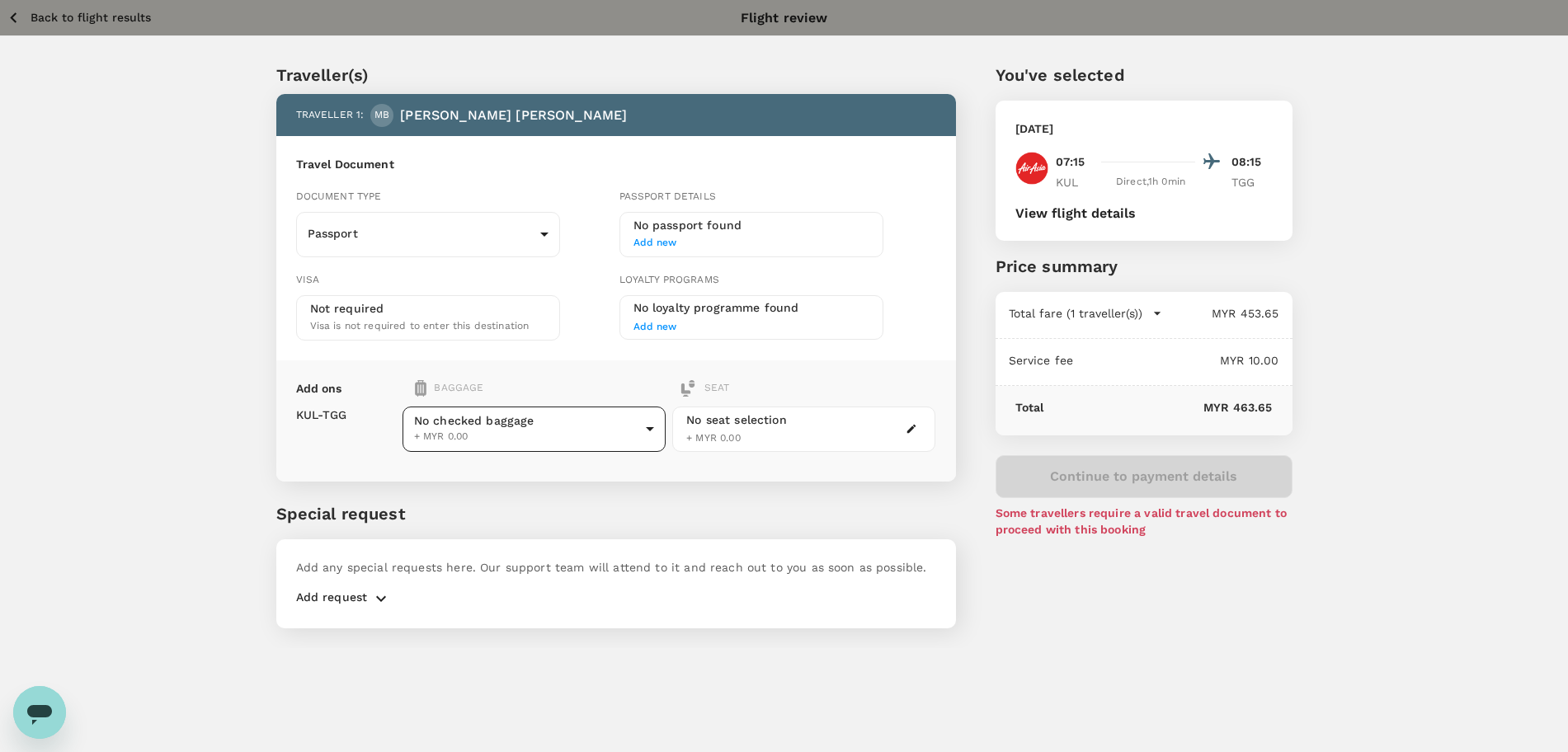 click on "Back to flight results Flight review Traveller(s) Traveller   1 : MB Muhammad Akhimullah   bin Rostam Travel Document Document type Passport Passport ​ Passport details No passport found Add new Visa Not required Visa is not required to enter this destination Loyalty programs No loyalty programme found Add new Add ons Baggage Seat KUL  -  TGG No checked baggage + MYR 0.00 ​ No seat selection + MYR 0.00 Special request Add any special requests here. Our support team will attend to it and reach out to you as soon as possible. Add request You've selected Saturday, 05 Jul 2025 07:15 08:15 KUL Direct ,  1h 0min TGG View flight details Price summary Total fare (1 traveller(s)) MYR 453.65 Air fare MYR 453.65 Baggage fee MYR 0.00 Seat fee MYR 0.00 Service fee MYR 10.00 Total MYR 463.65 Continue to payment details Some travellers require a valid travel document to proceed with this booking by TruTrip  ( 3.45.3   ) View details Edit Add new" at bounding box center [784, 397] 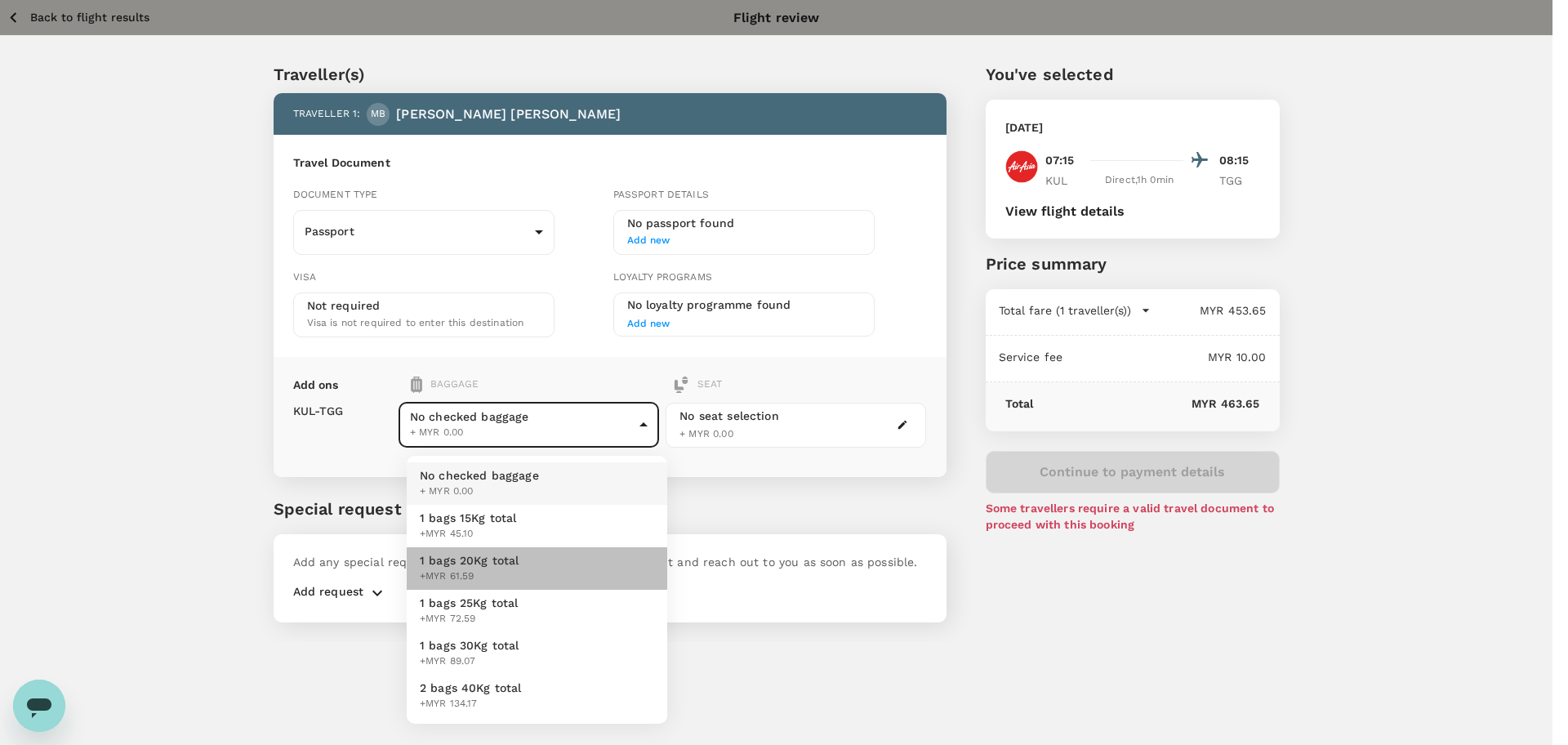 click on "1 bags 20Kg total +MYR 61.59" at bounding box center (537, 569) 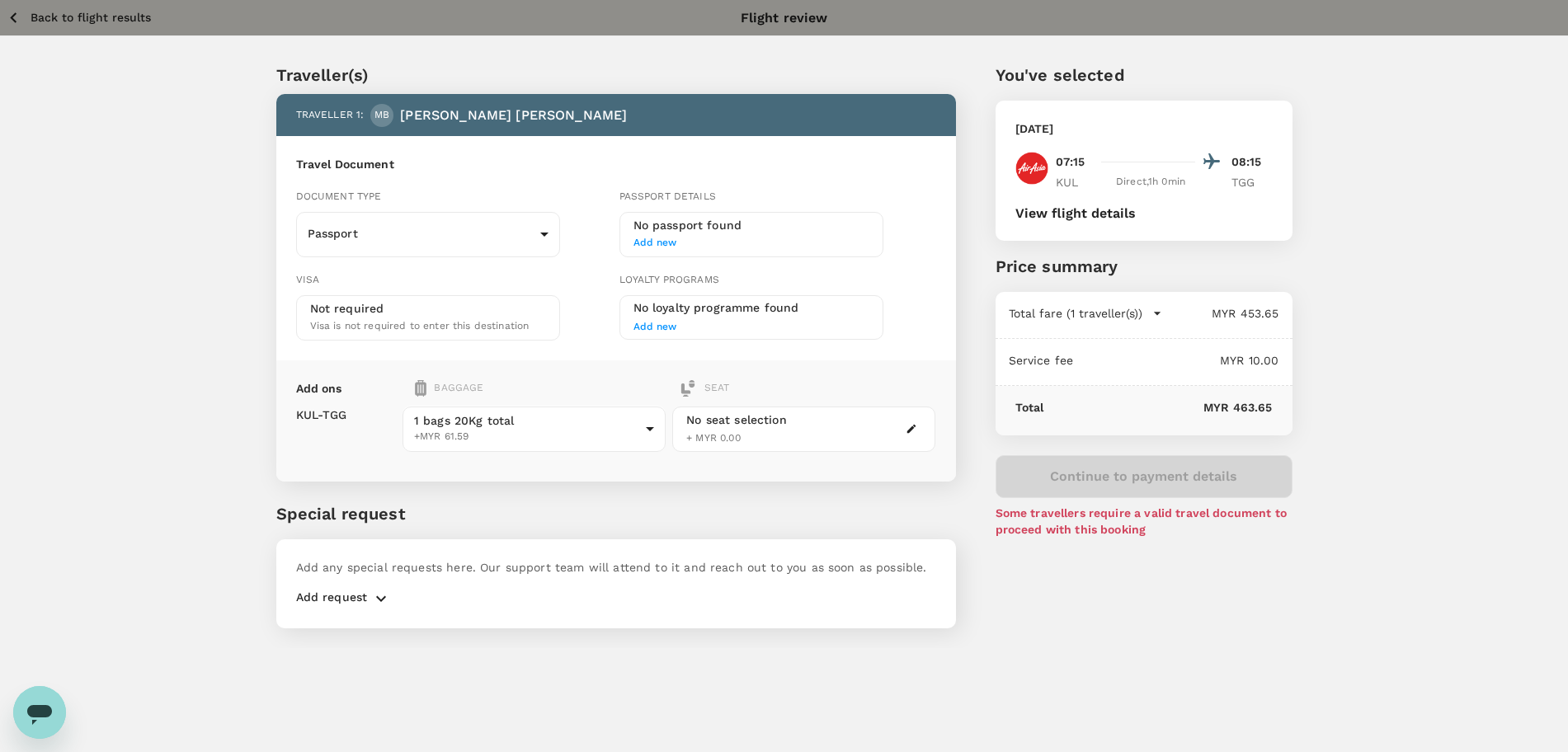 click on "Back to flight results" at bounding box center [91, 17] 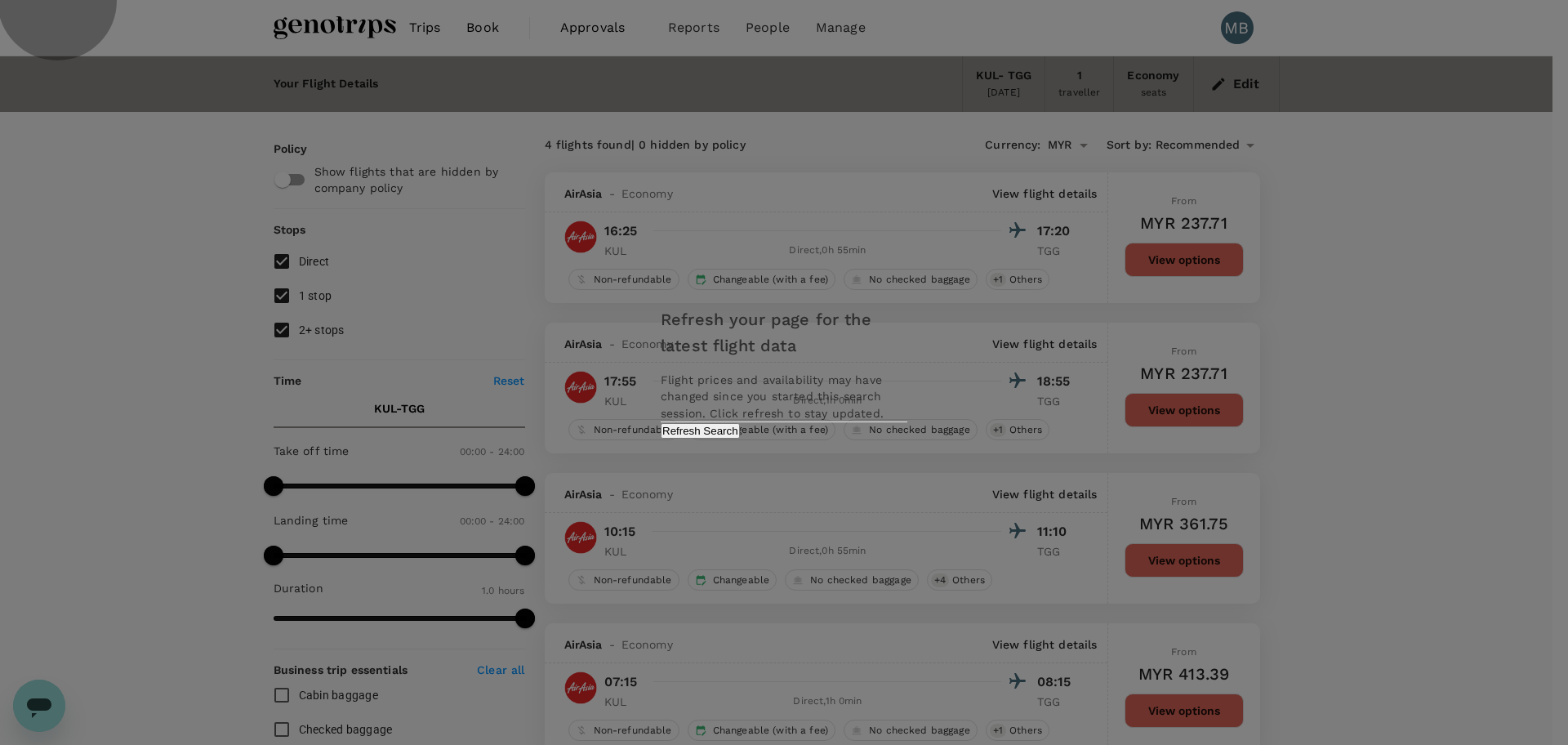 click on "Refresh Search" at bounding box center [700, 430] 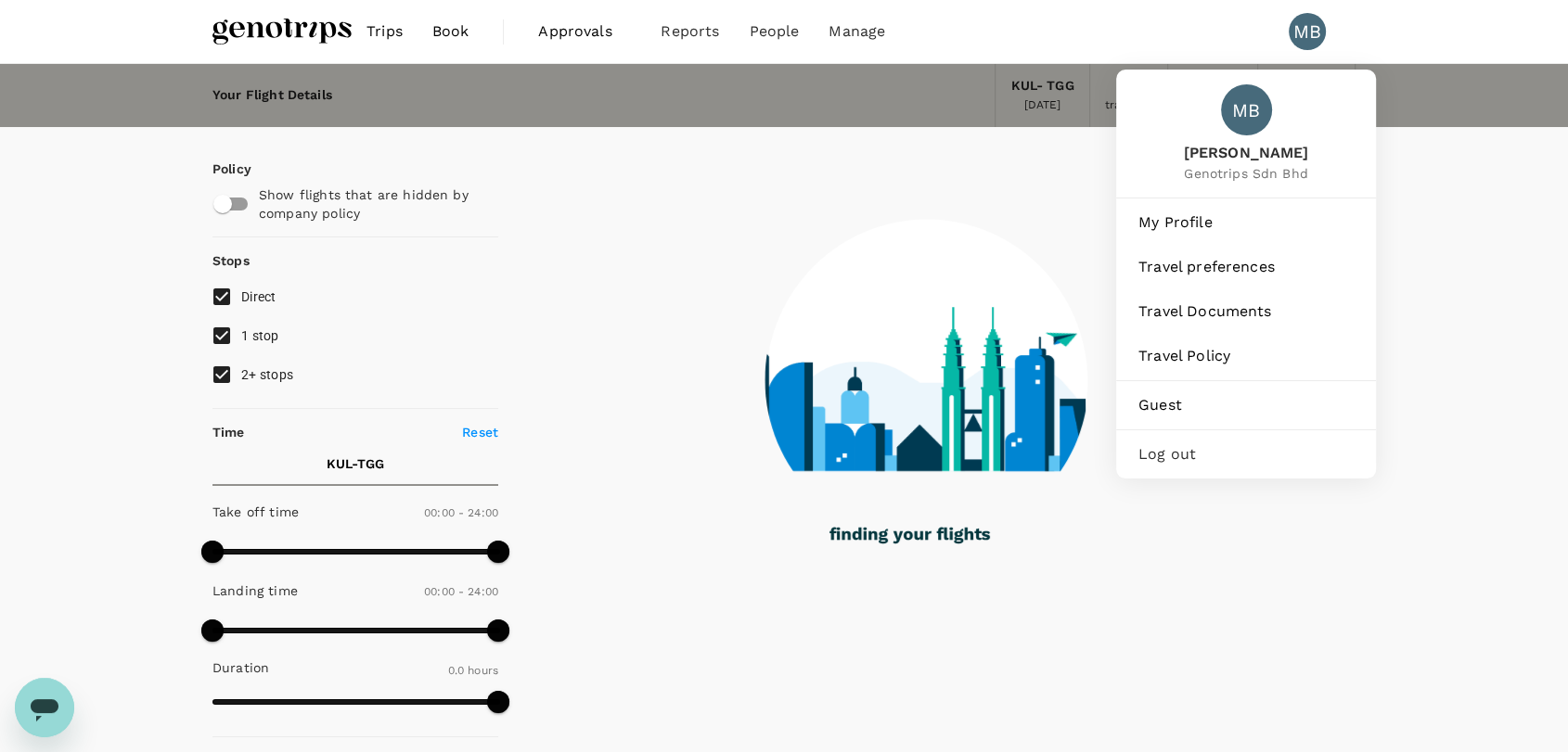click on "MB" at bounding box center (1307, 32) 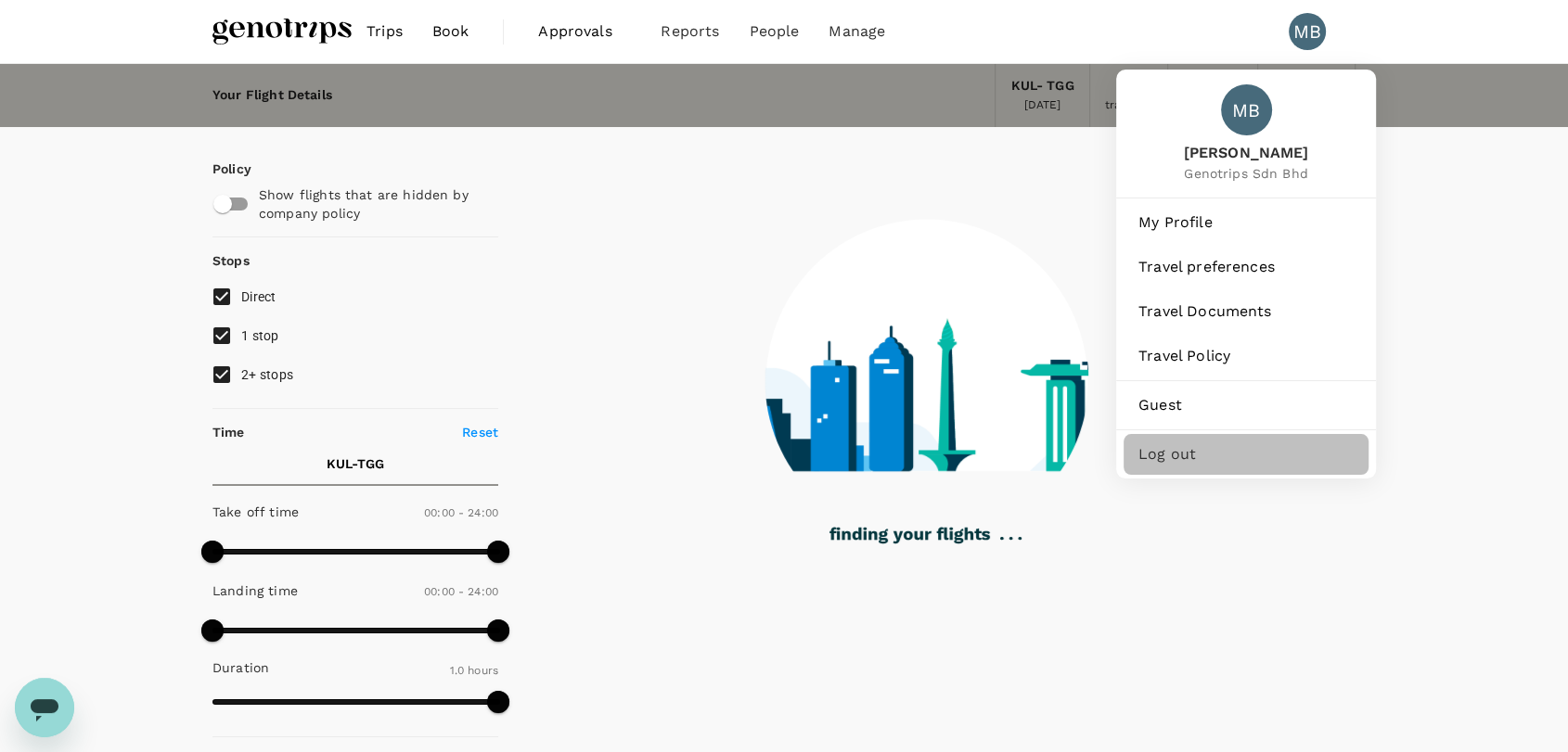 click on "Log out" at bounding box center (1246, 454) 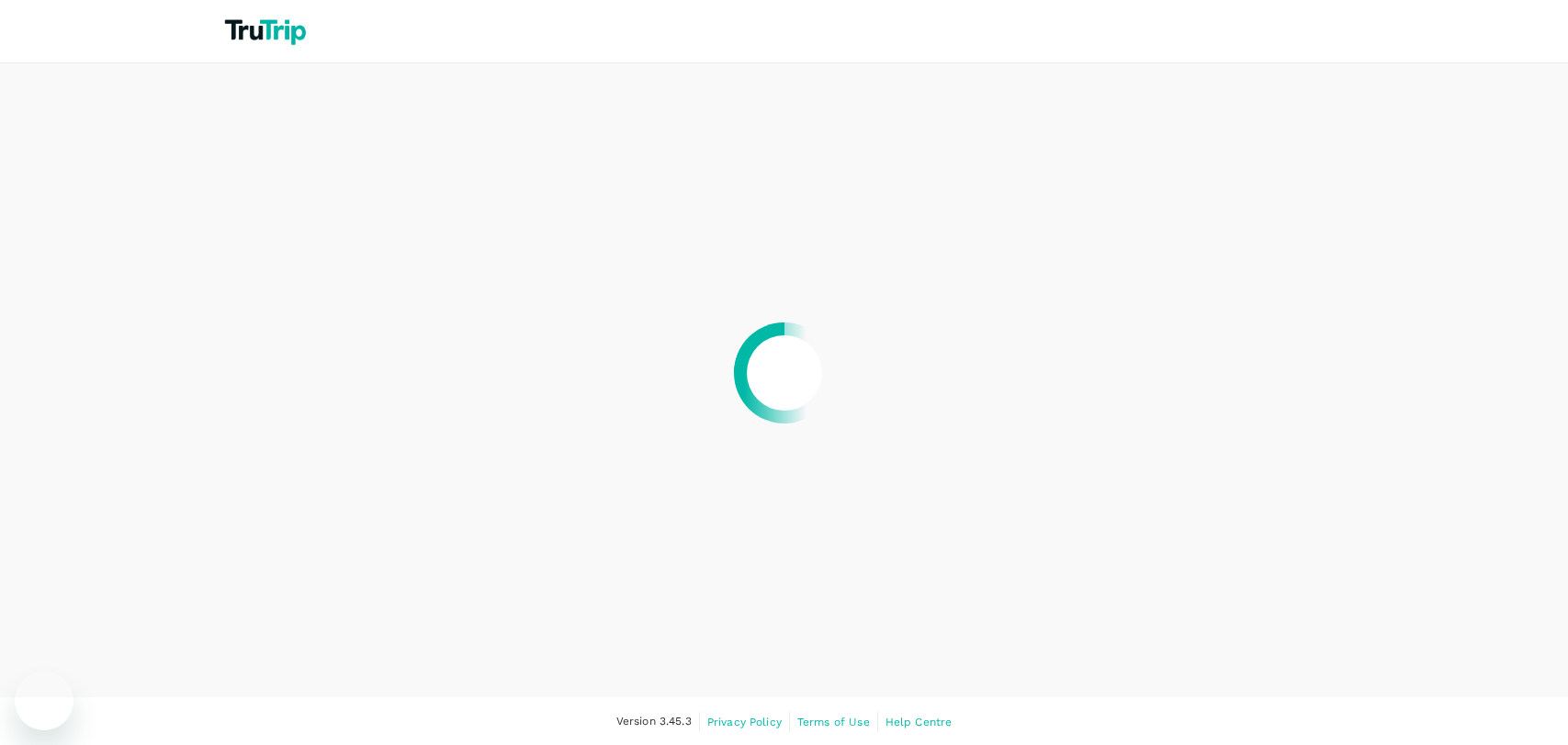 scroll, scrollTop: 0, scrollLeft: 0, axis: both 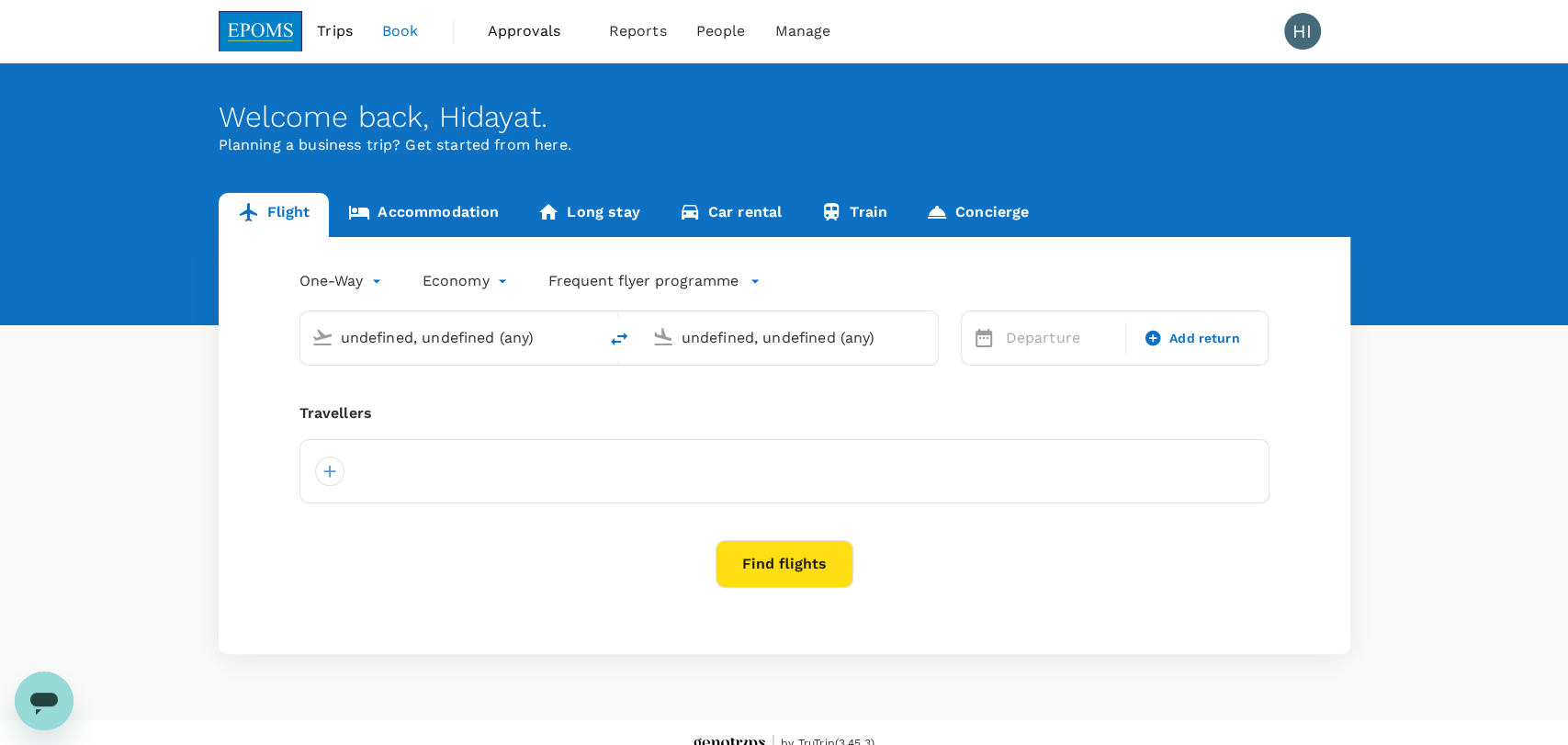 type 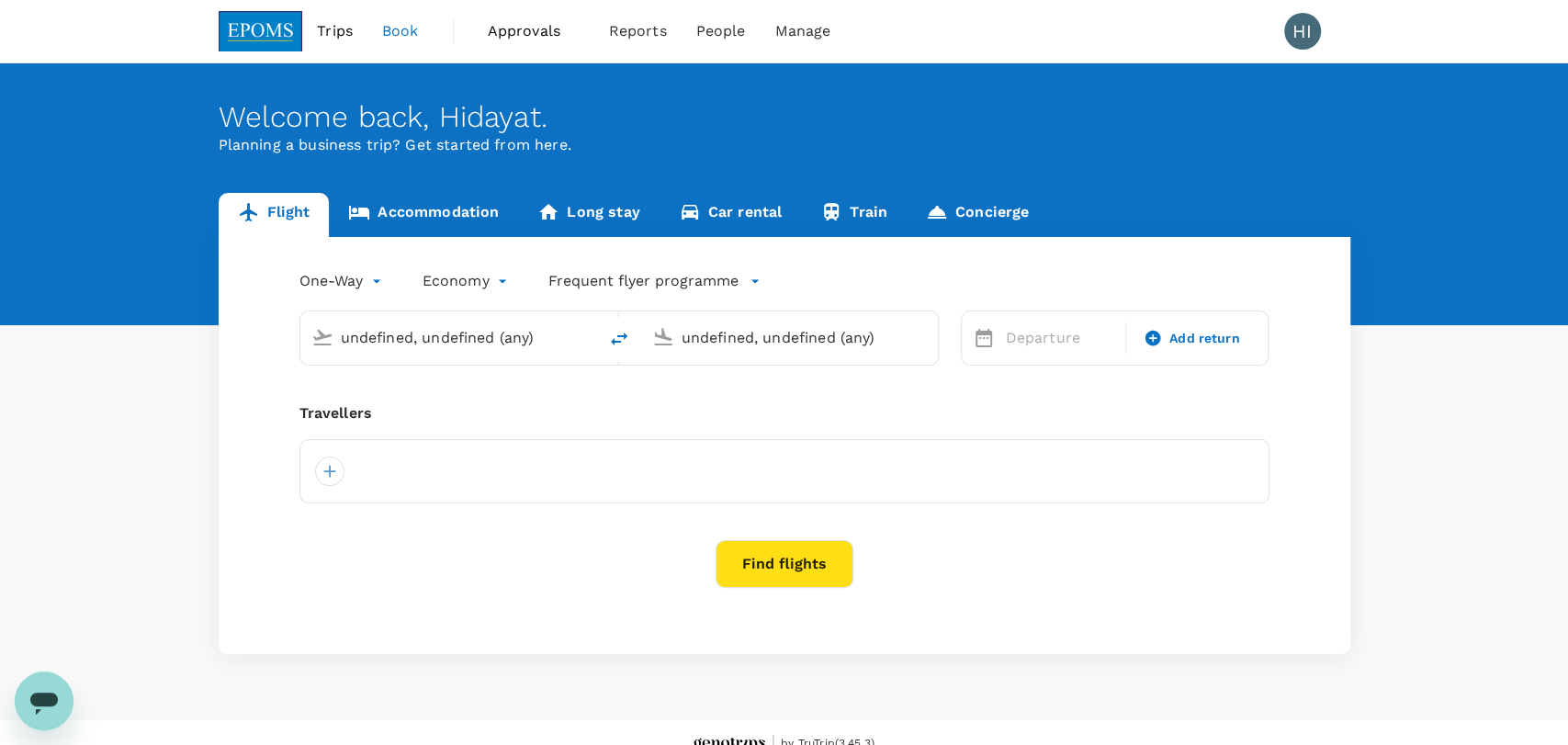 type 